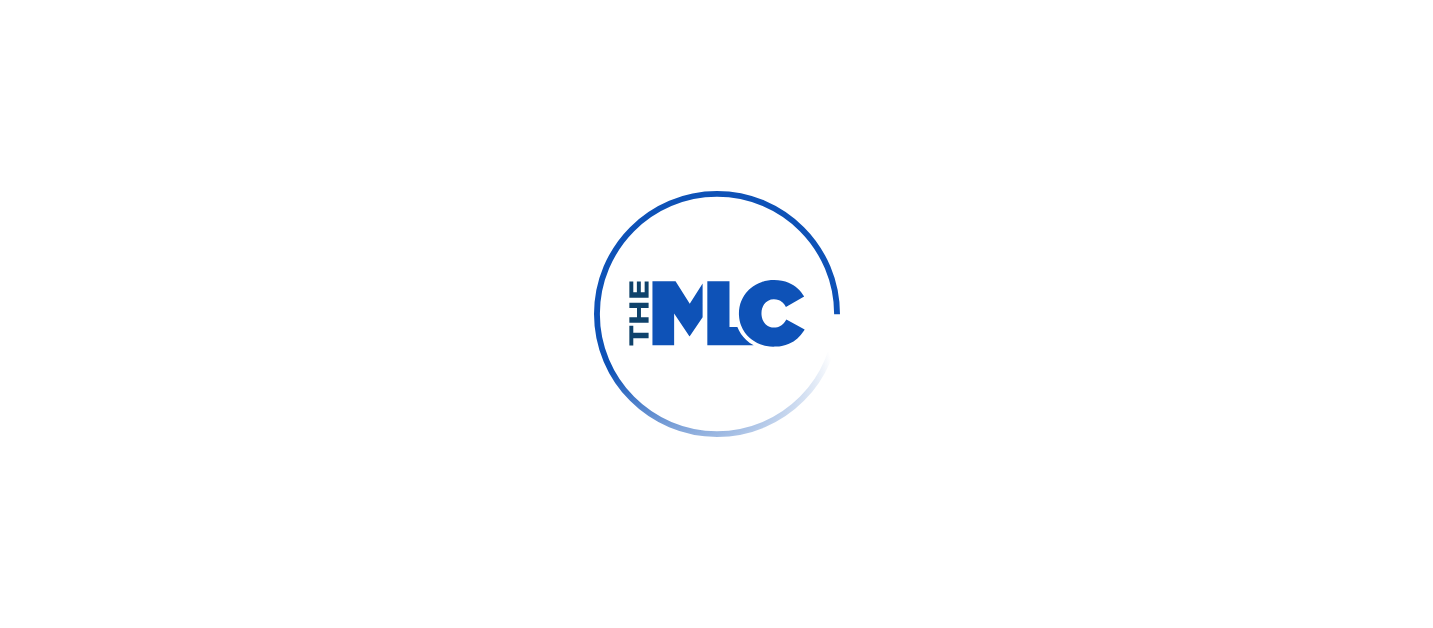 scroll, scrollTop: 0, scrollLeft: 0, axis: both 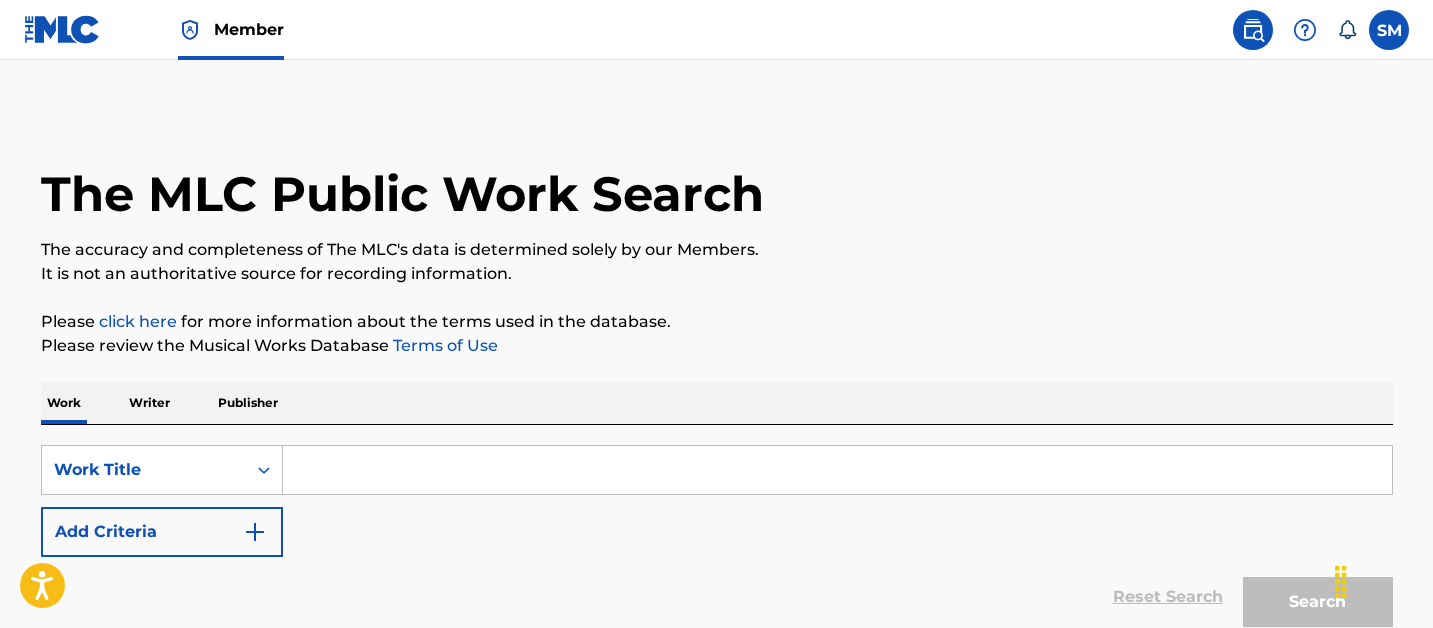 click at bounding box center (837, 470) 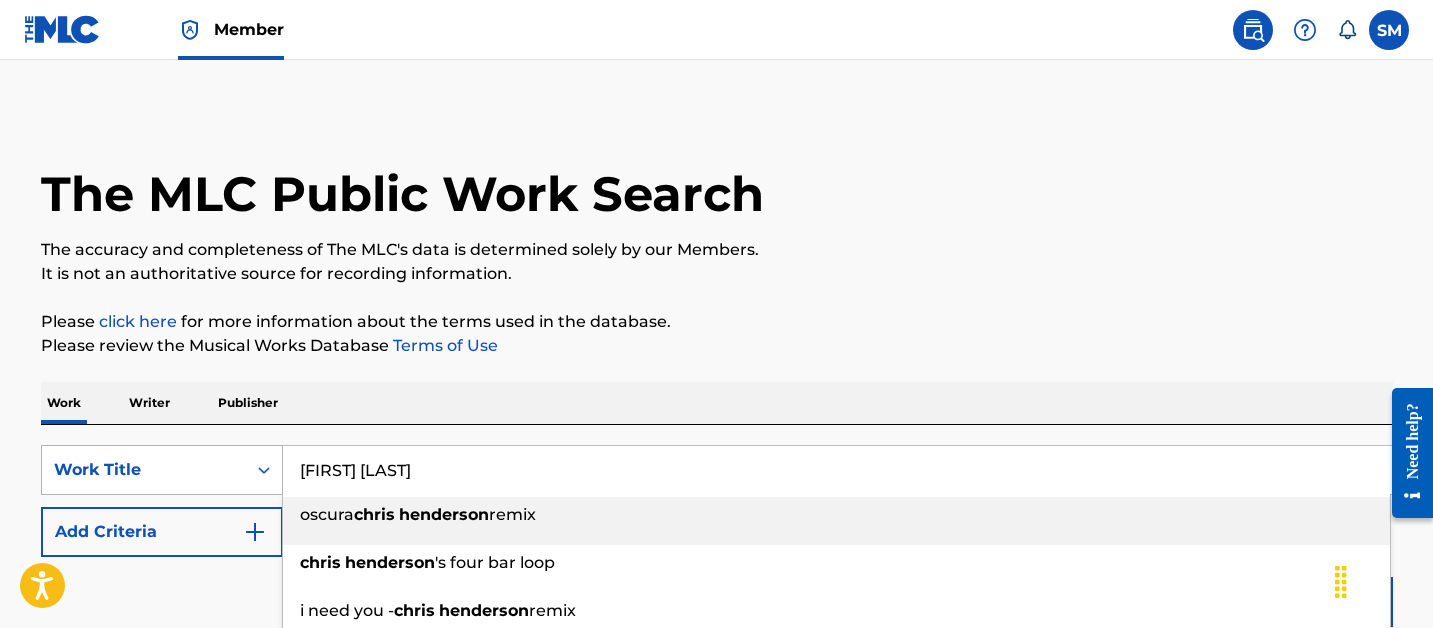 type on "[FIRST] [LAST]" 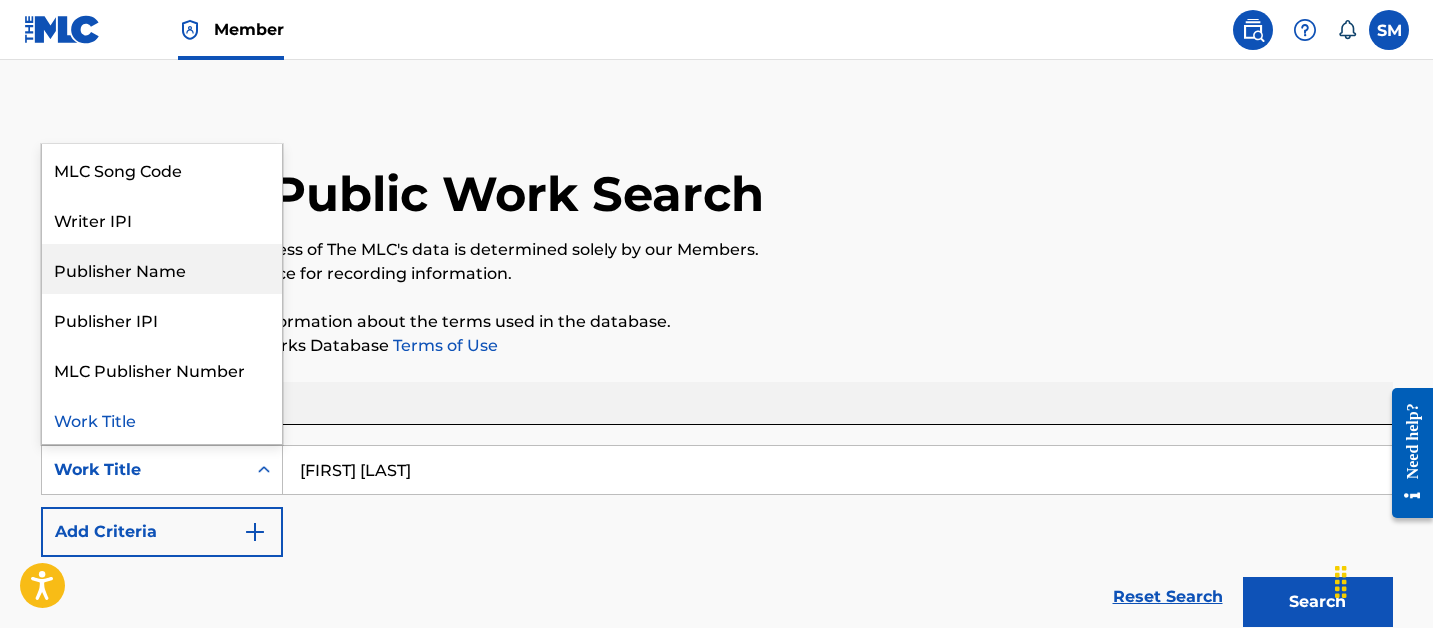 scroll, scrollTop: 0, scrollLeft: 0, axis: both 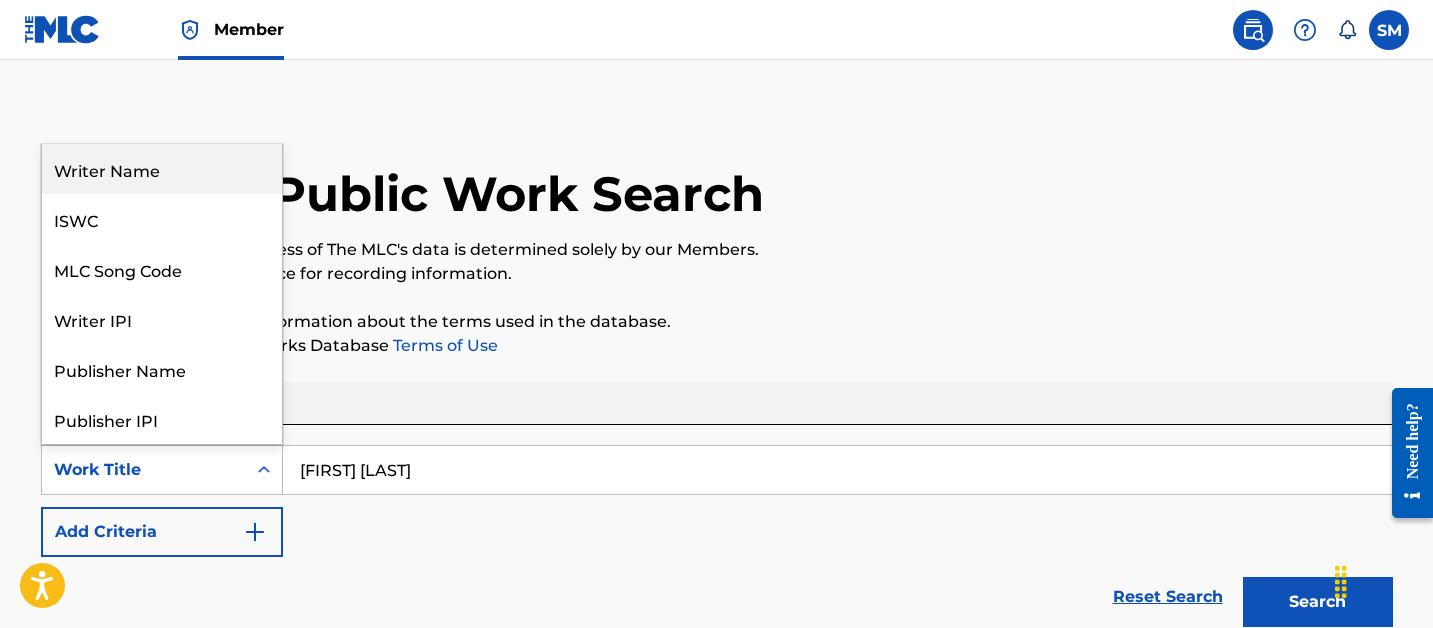 click on "Writer Name" at bounding box center (162, 169) 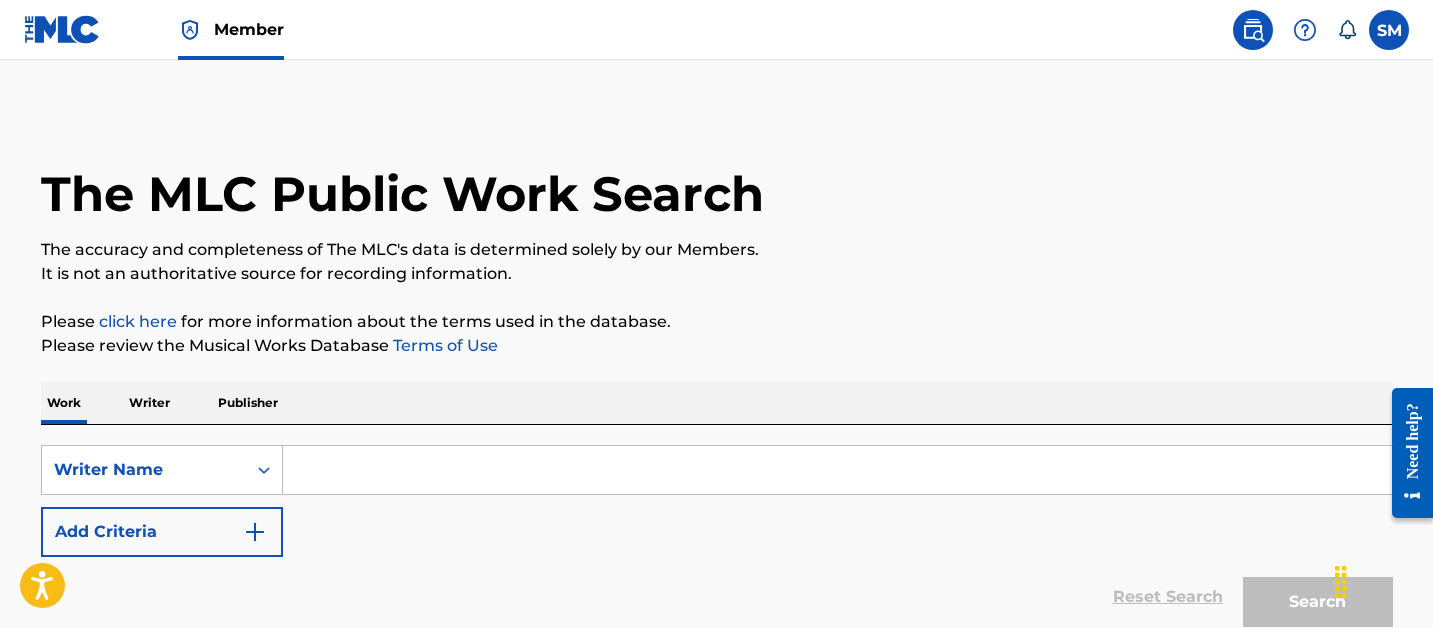 click at bounding box center [837, 470] 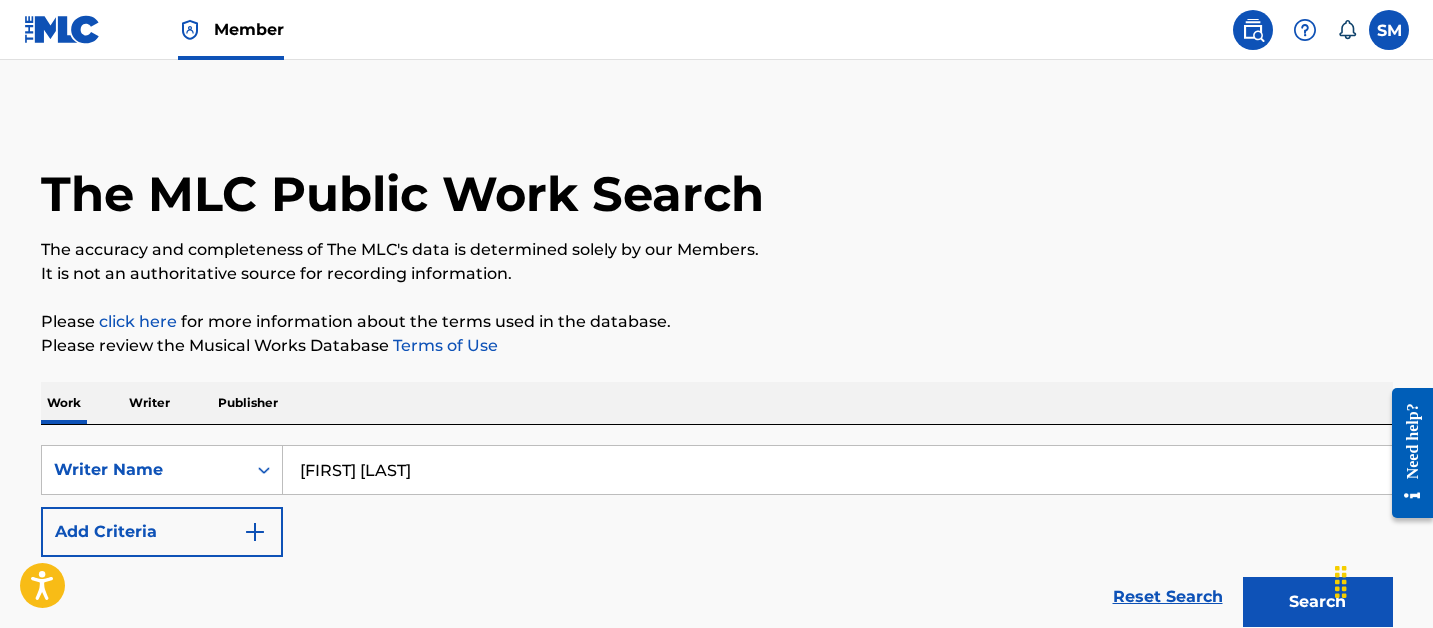 type on "Chris Henderson" 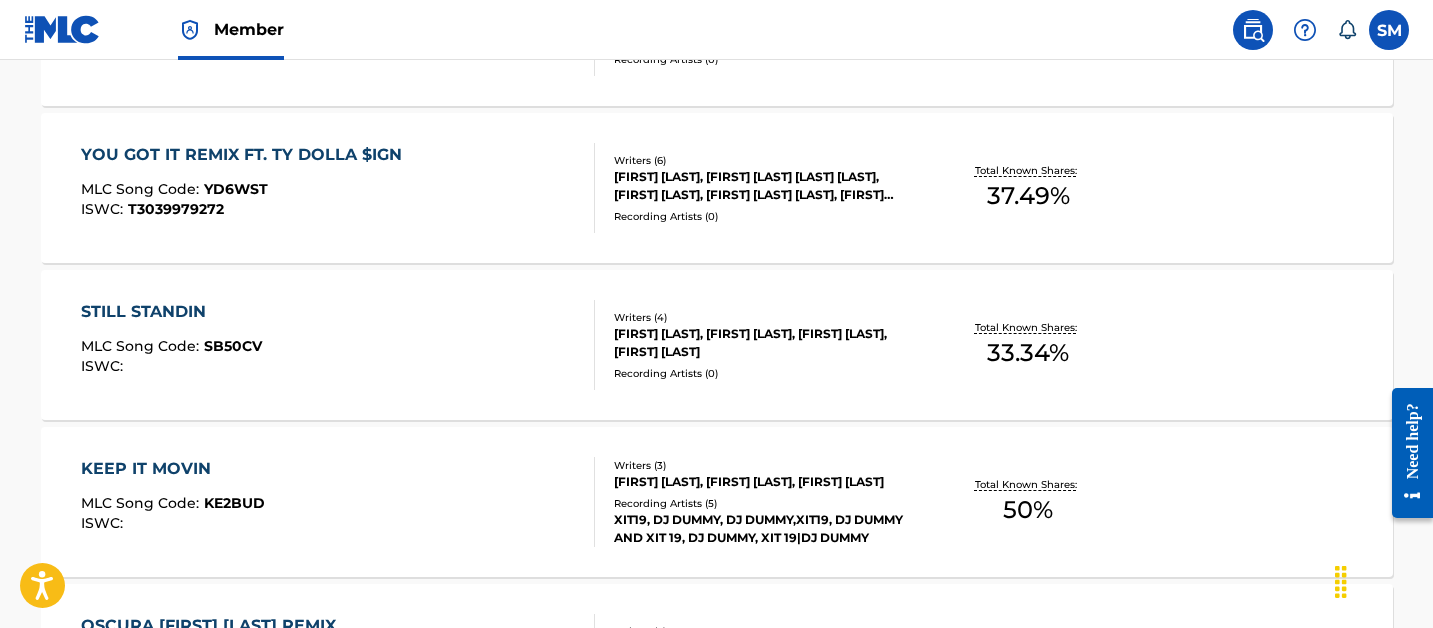 scroll, scrollTop: 1820, scrollLeft: 0, axis: vertical 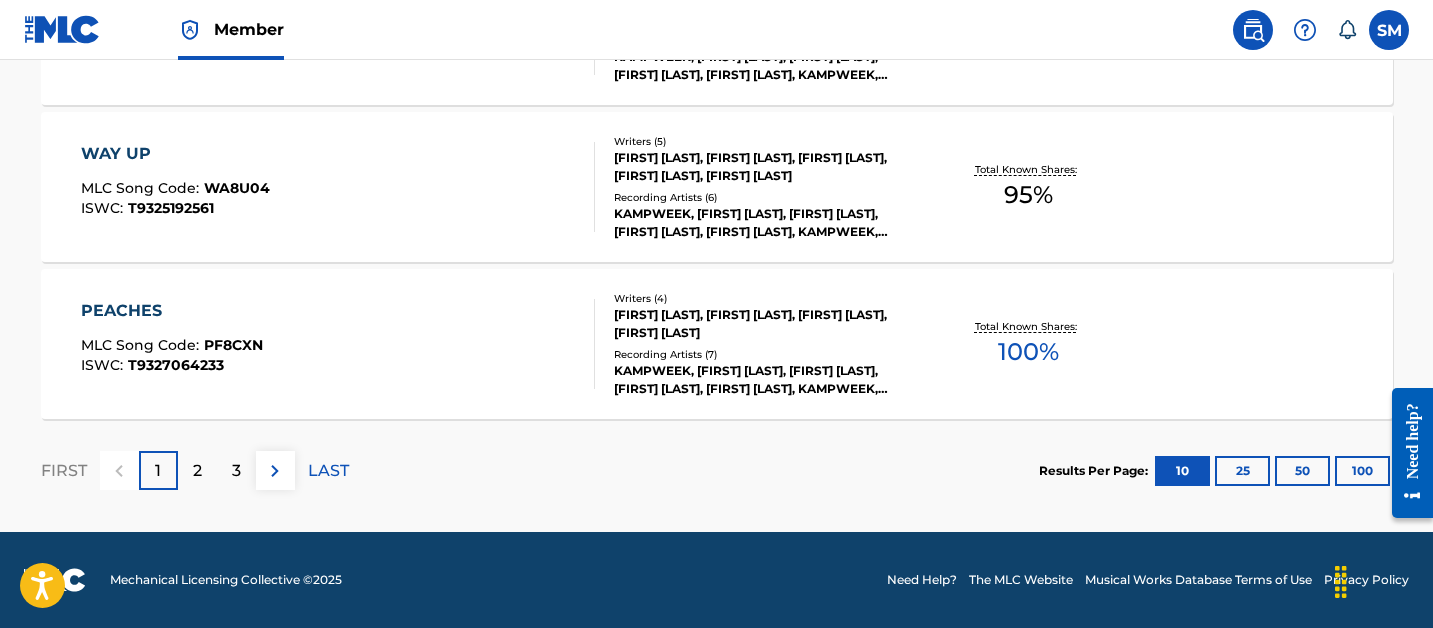 click on "100" at bounding box center [1362, 471] 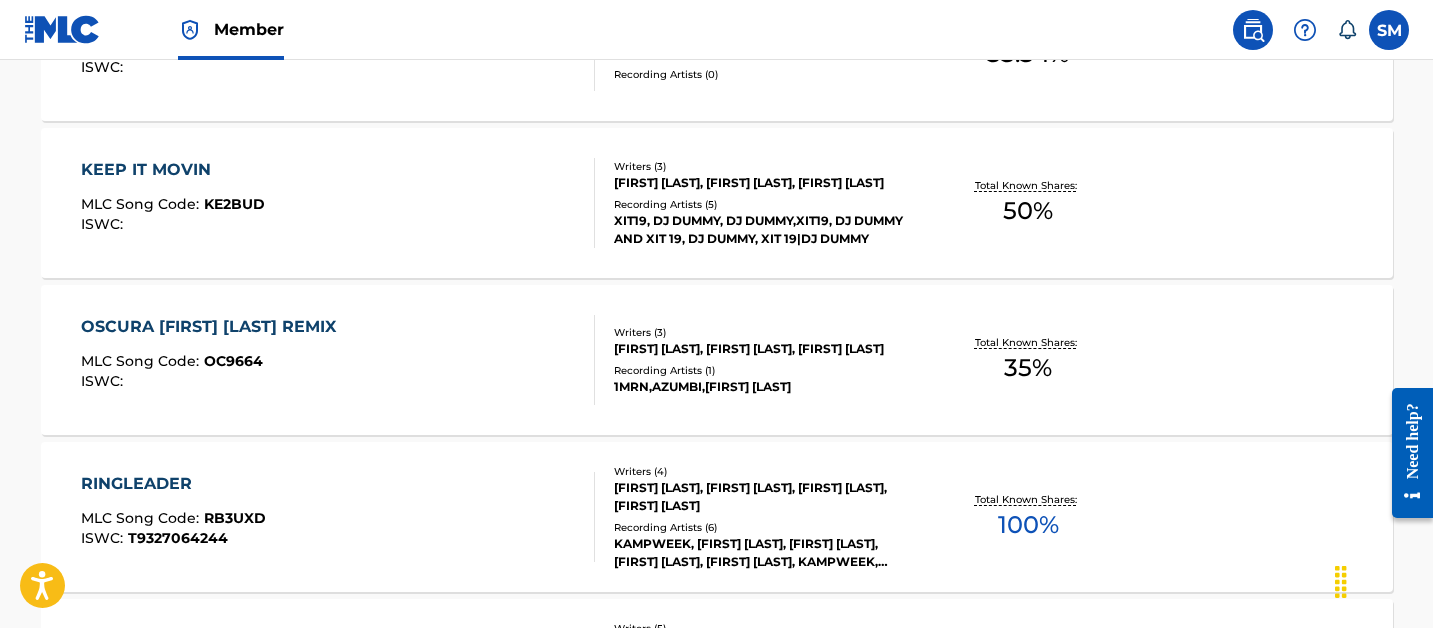 scroll, scrollTop: 0, scrollLeft: 0, axis: both 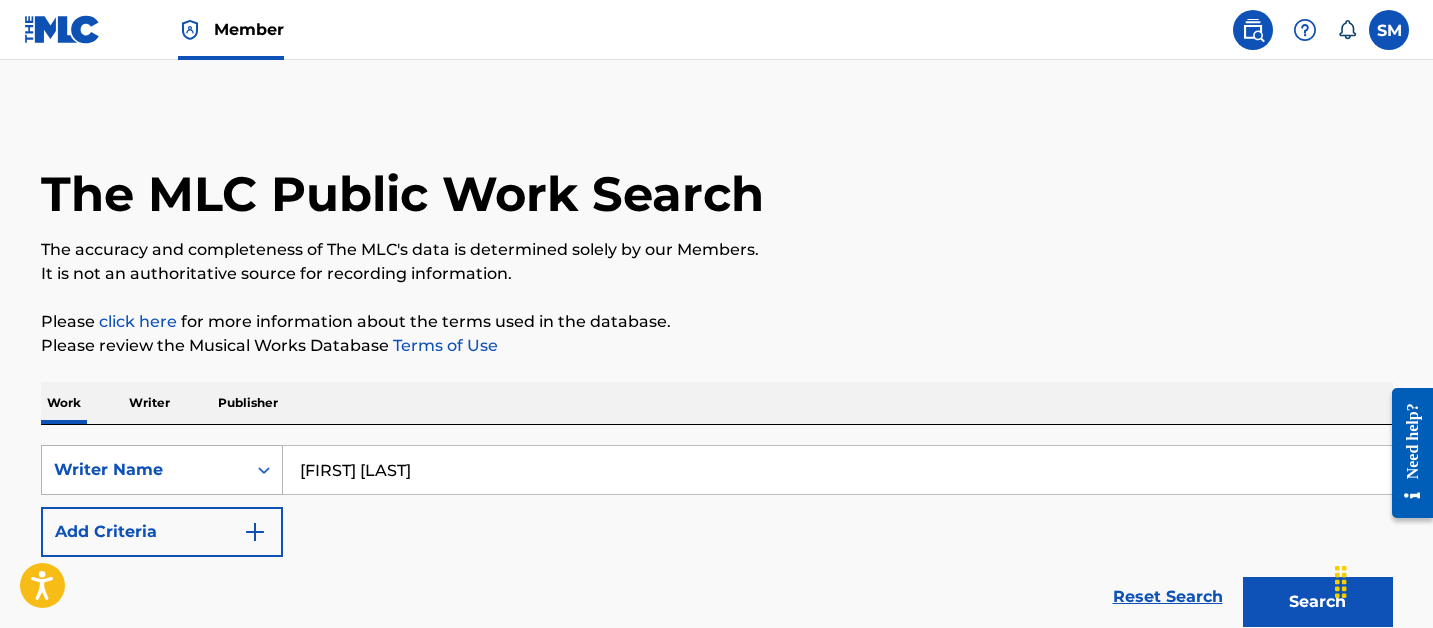 click on "Writer Name" at bounding box center (144, 470) 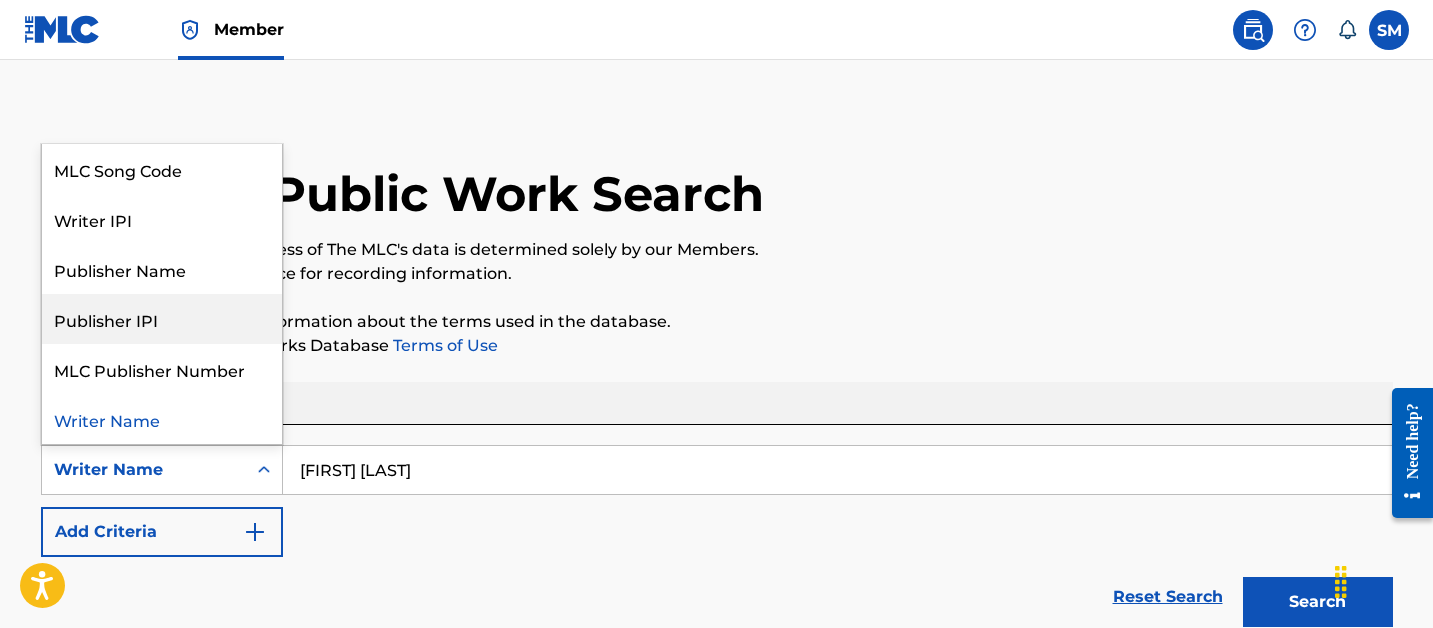 scroll, scrollTop: 0, scrollLeft: 0, axis: both 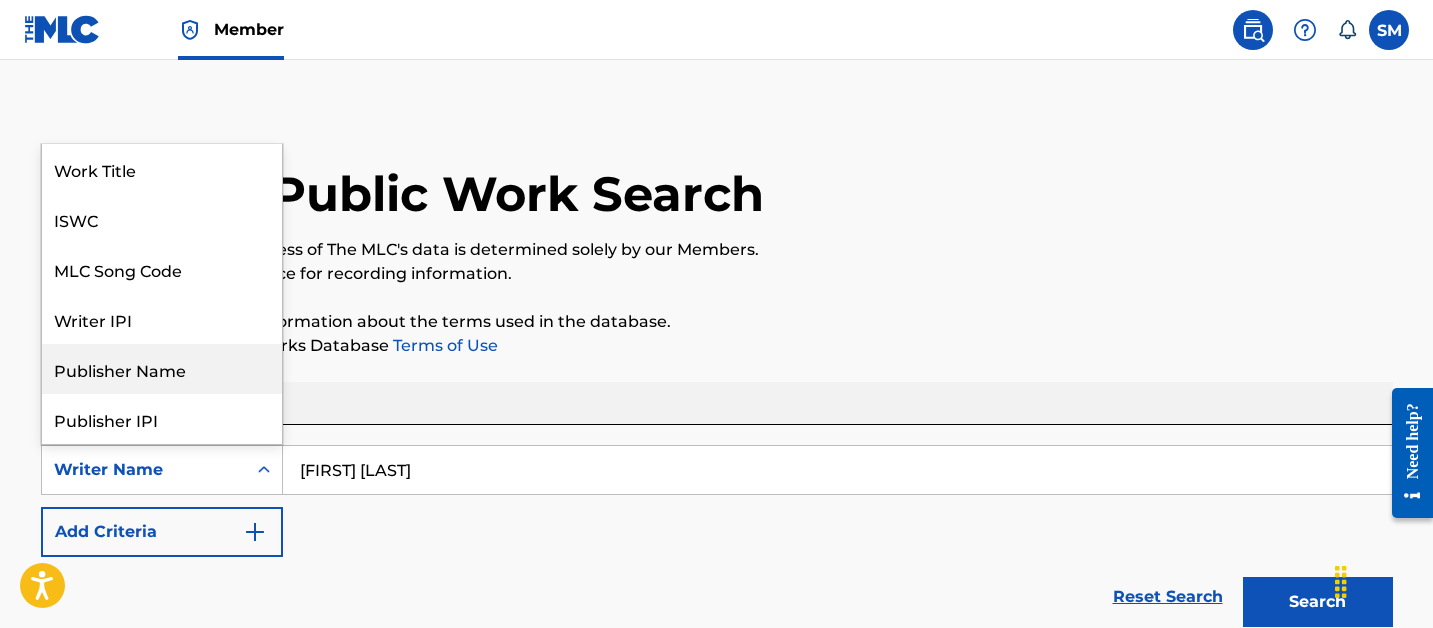 click on "Publisher Name" at bounding box center [162, 369] 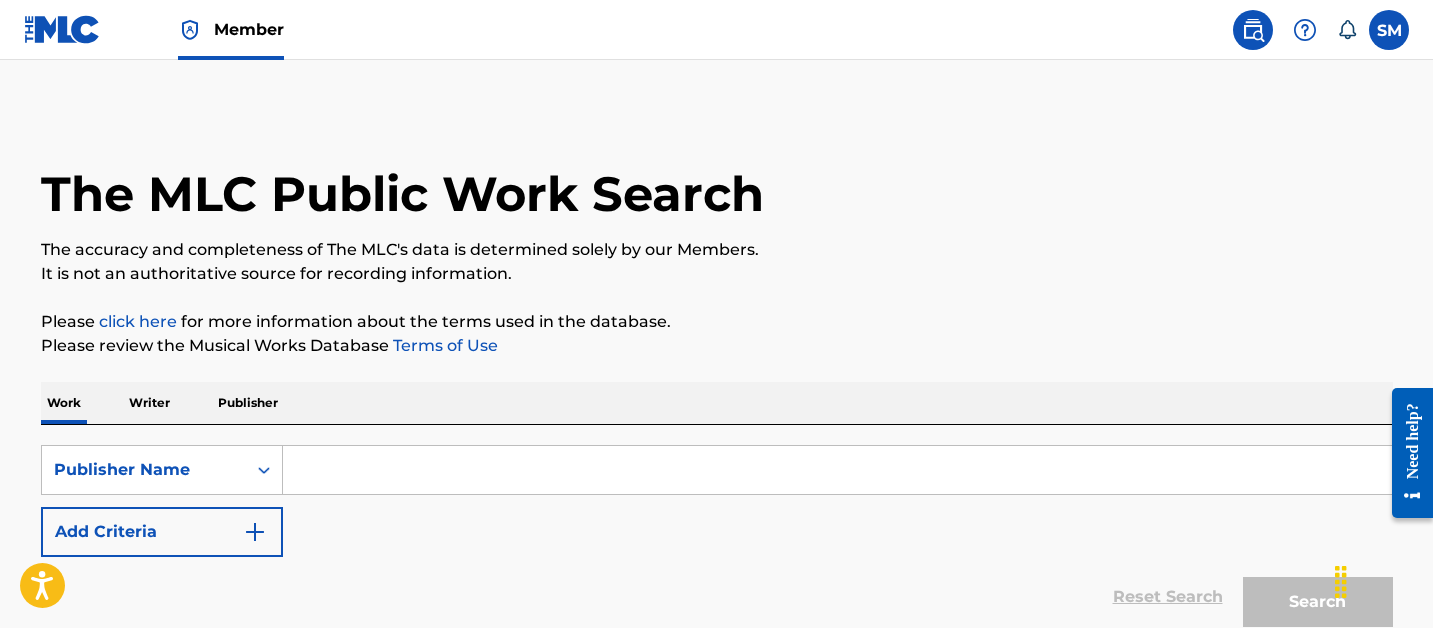click at bounding box center (837, 470) 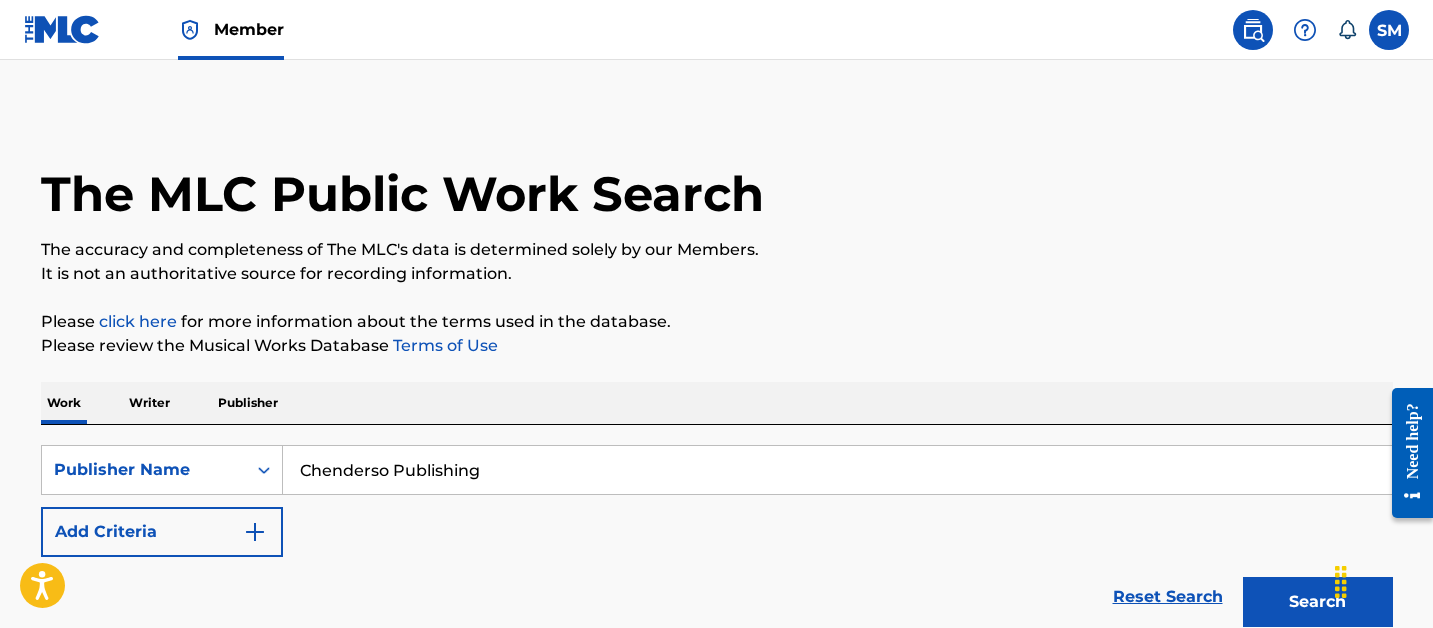 type on "Chenderso Publishing" 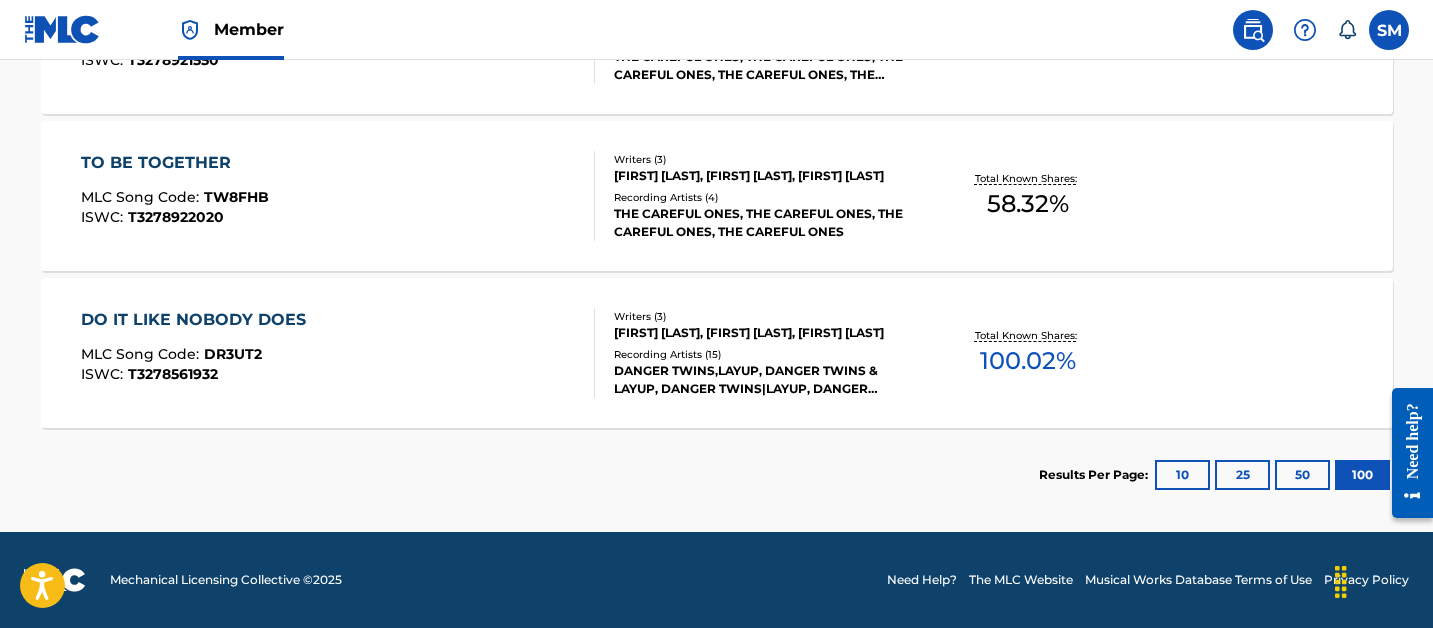 scroll, scrollTop: 5428, scrollLeft: 0, axis: vertical 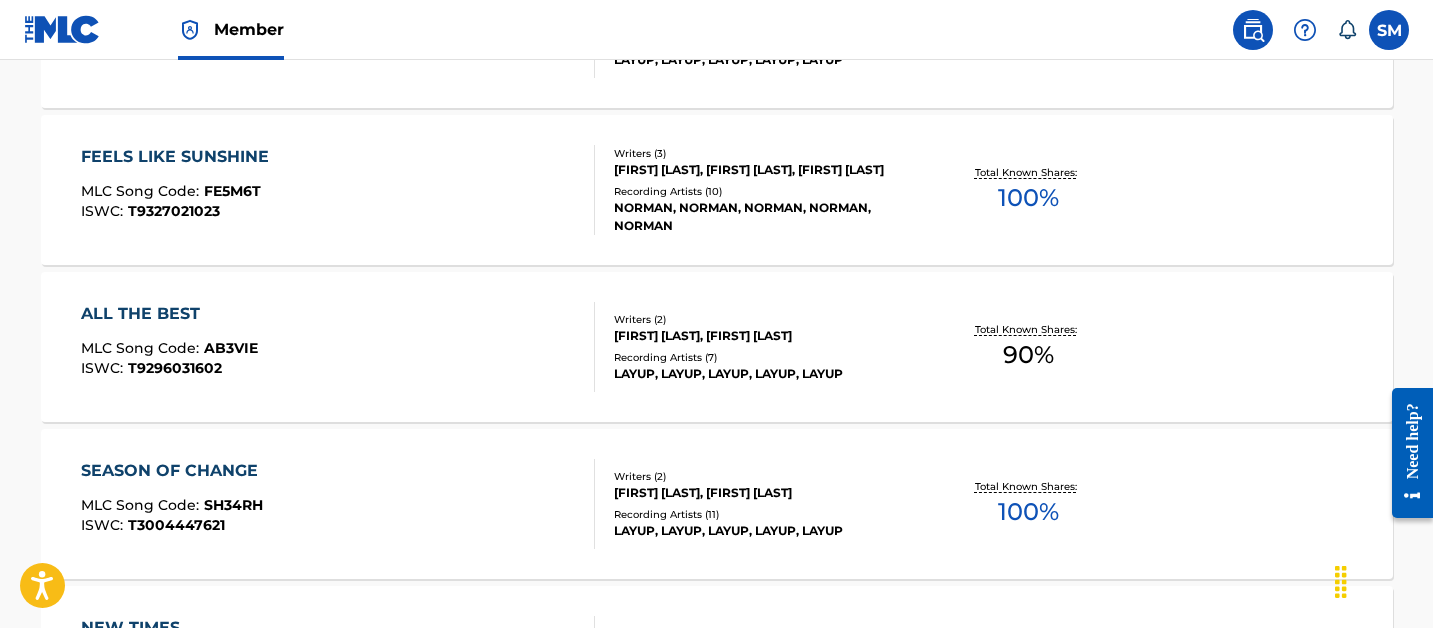 click on "ALL THE BEST MLC Song Code : AB3VIE ISWC : T9296031602" at bounding box center (338, 347) 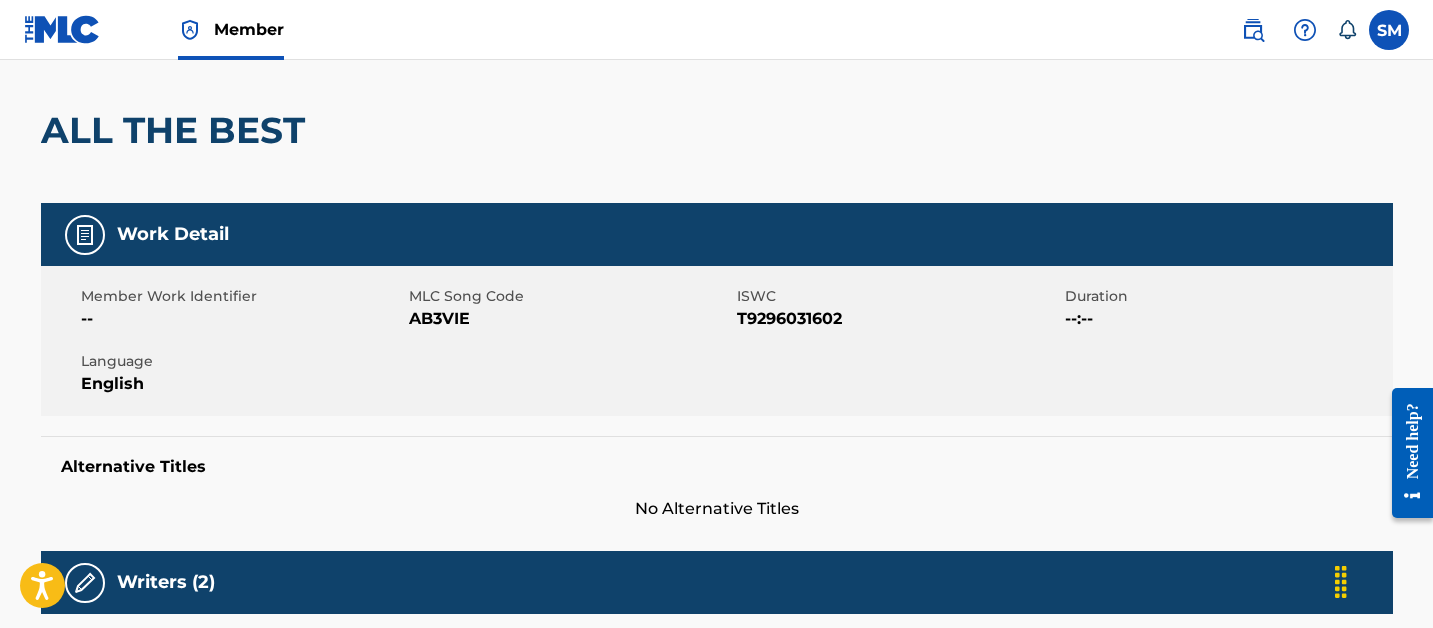 scroll, scrollTop: 0, scrollLeft: 0, axis: both 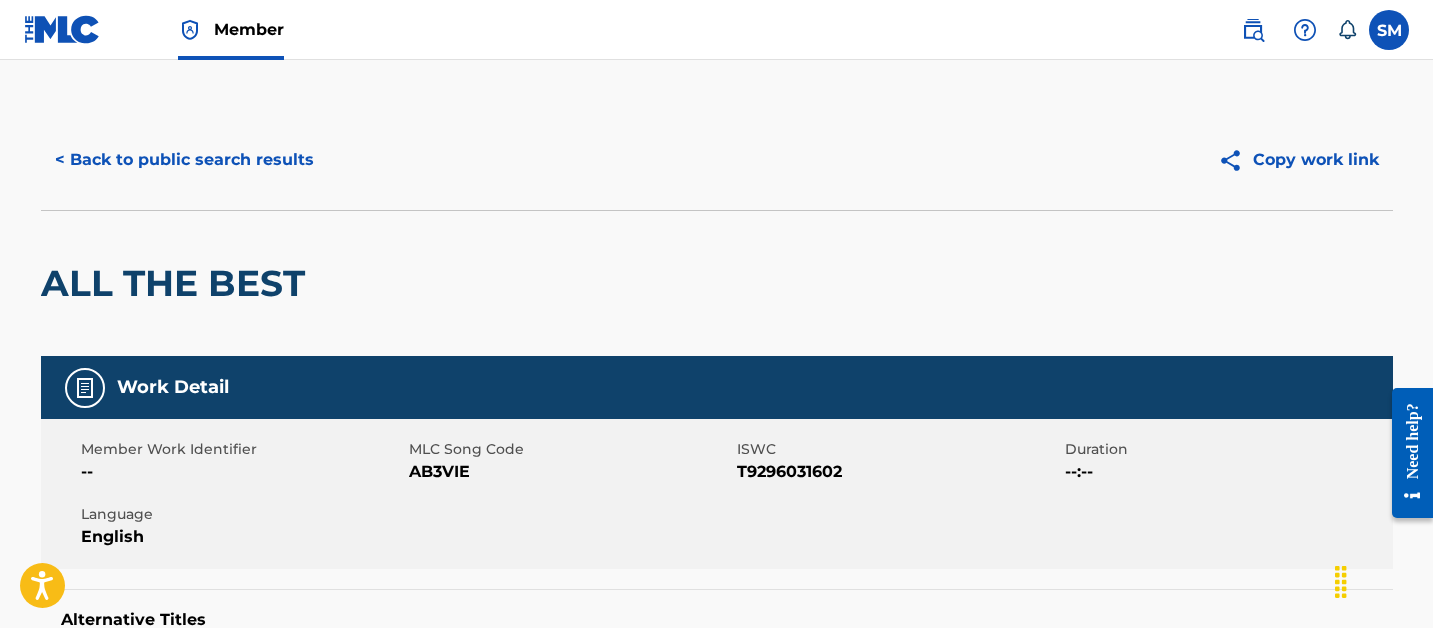 click on "< Back to public search results" at bounding box center [184, 160] 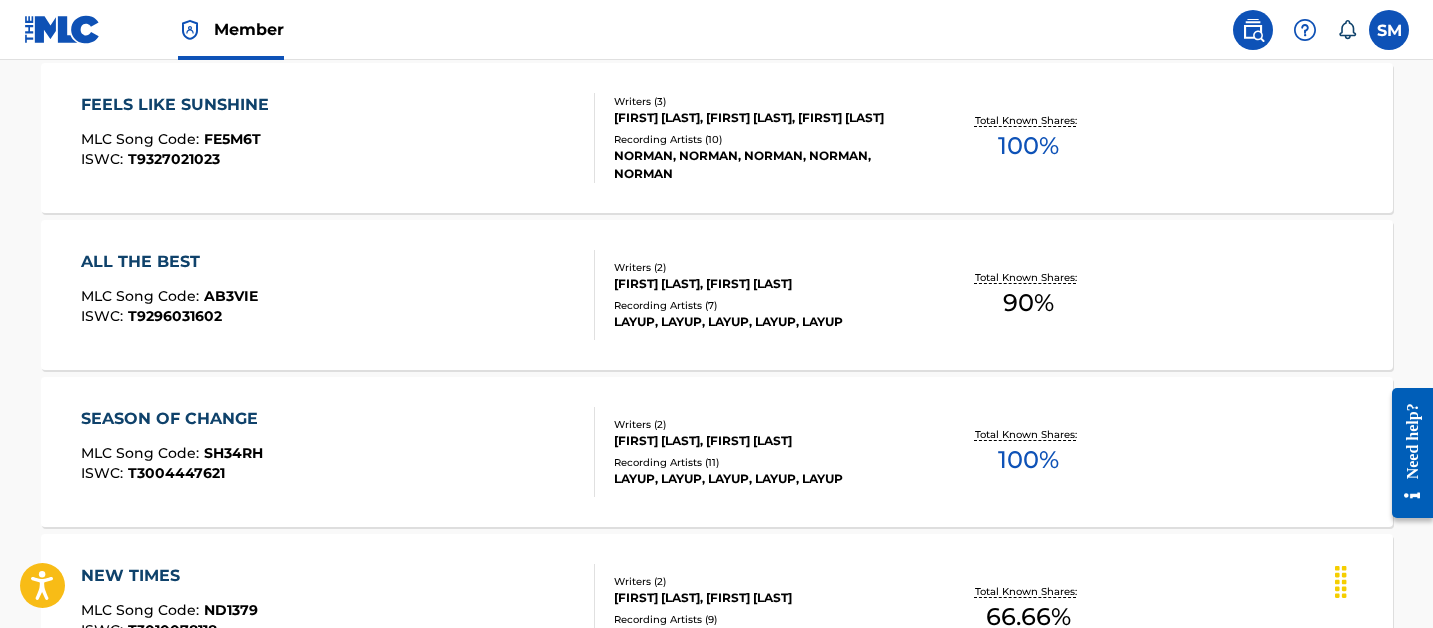 scroll, scrollTop: 1346, scrollLeft: 0, axis: vertical 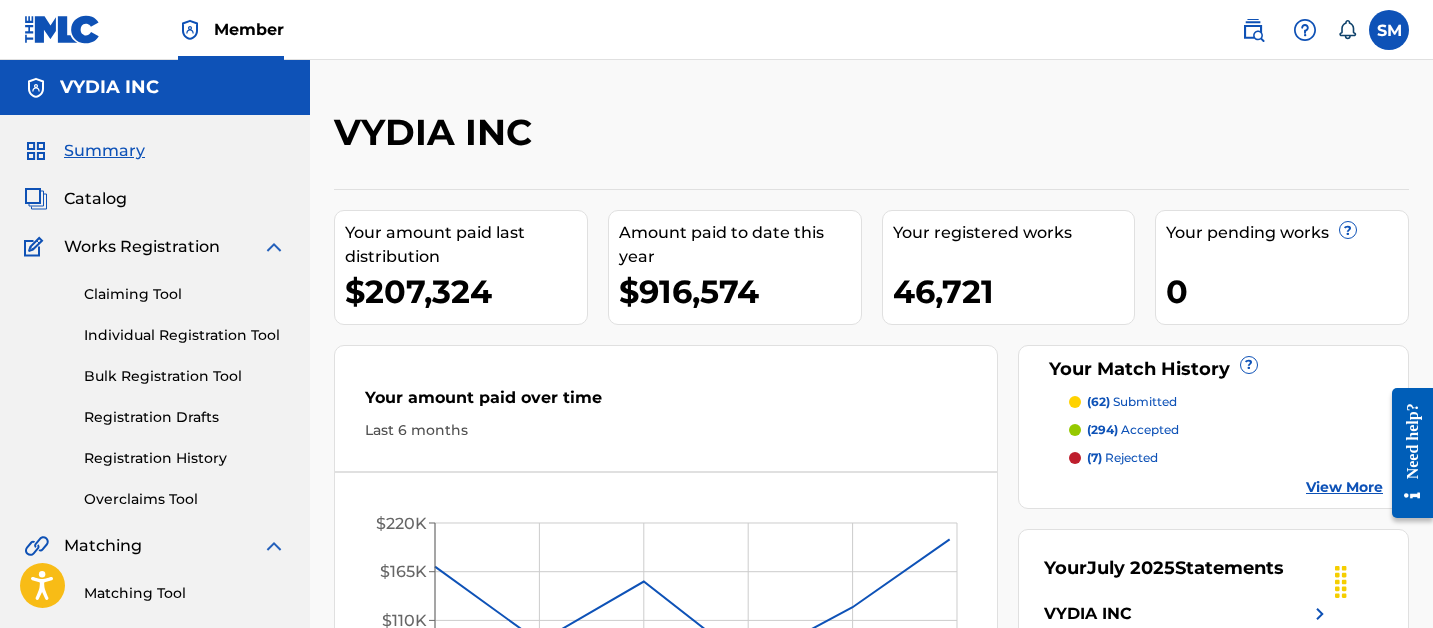 click on "Individual Registration Tool" at bounding box center [185, 335] 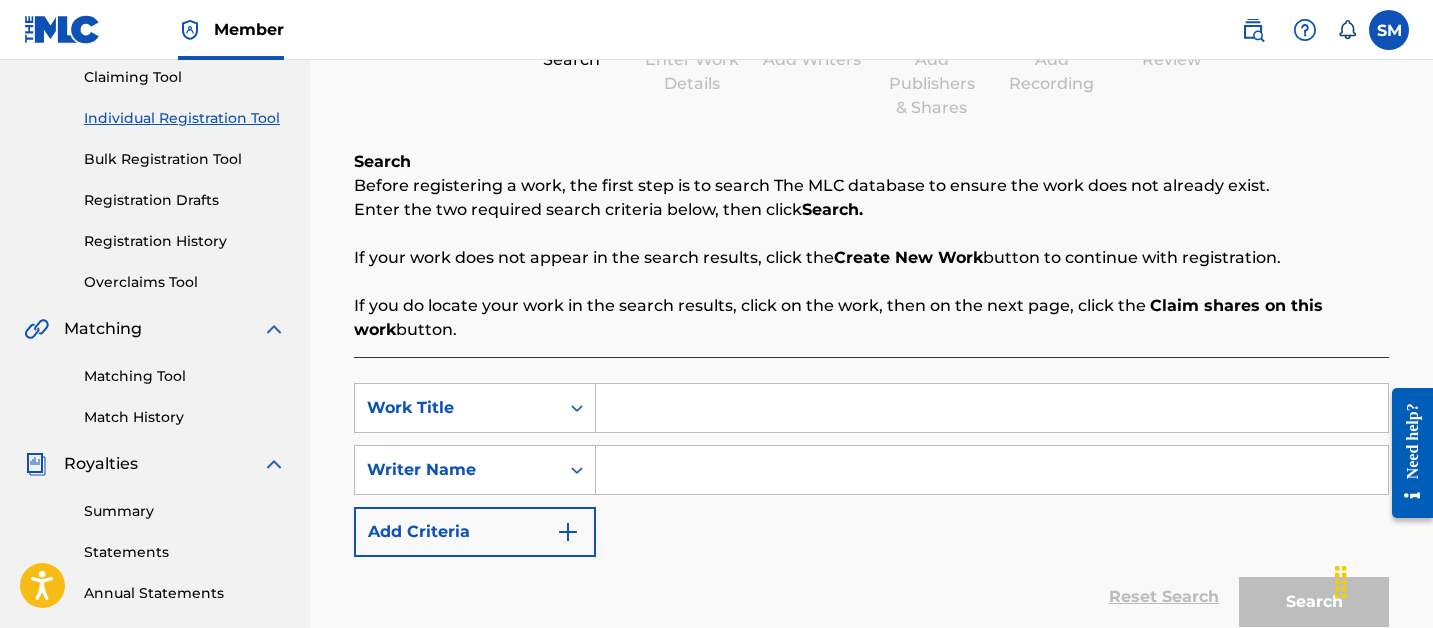scroll, scrollTop: 216, scrollLeft: 0, axis: vertical 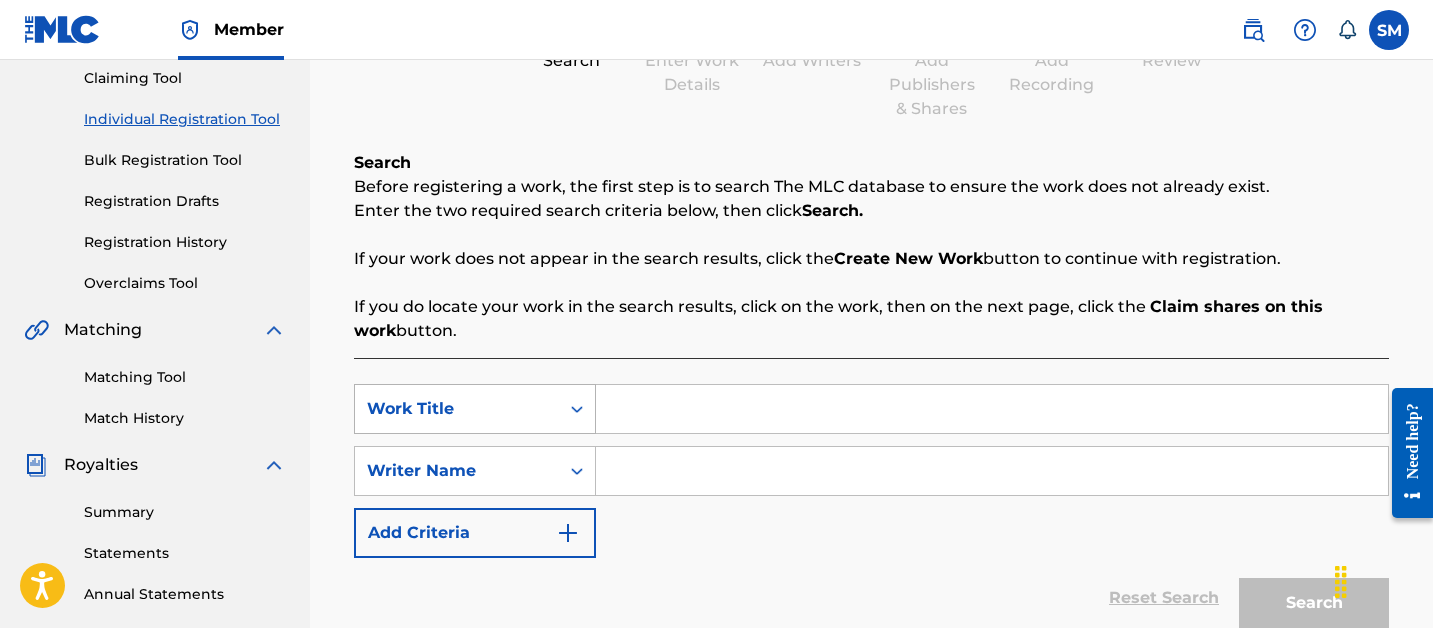 click on "Work Title" at bounding box center (457, 409) 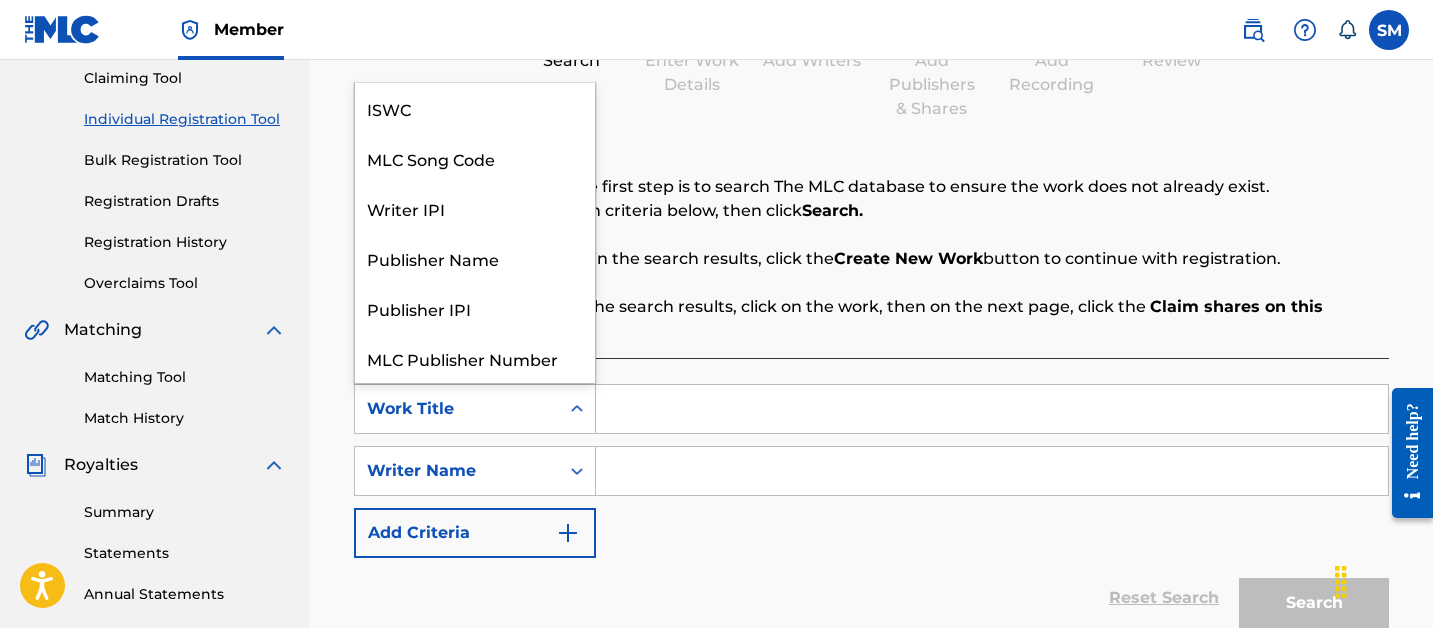 scroll, scrollTop: 50, scrollLeft: 0, axis: vertical 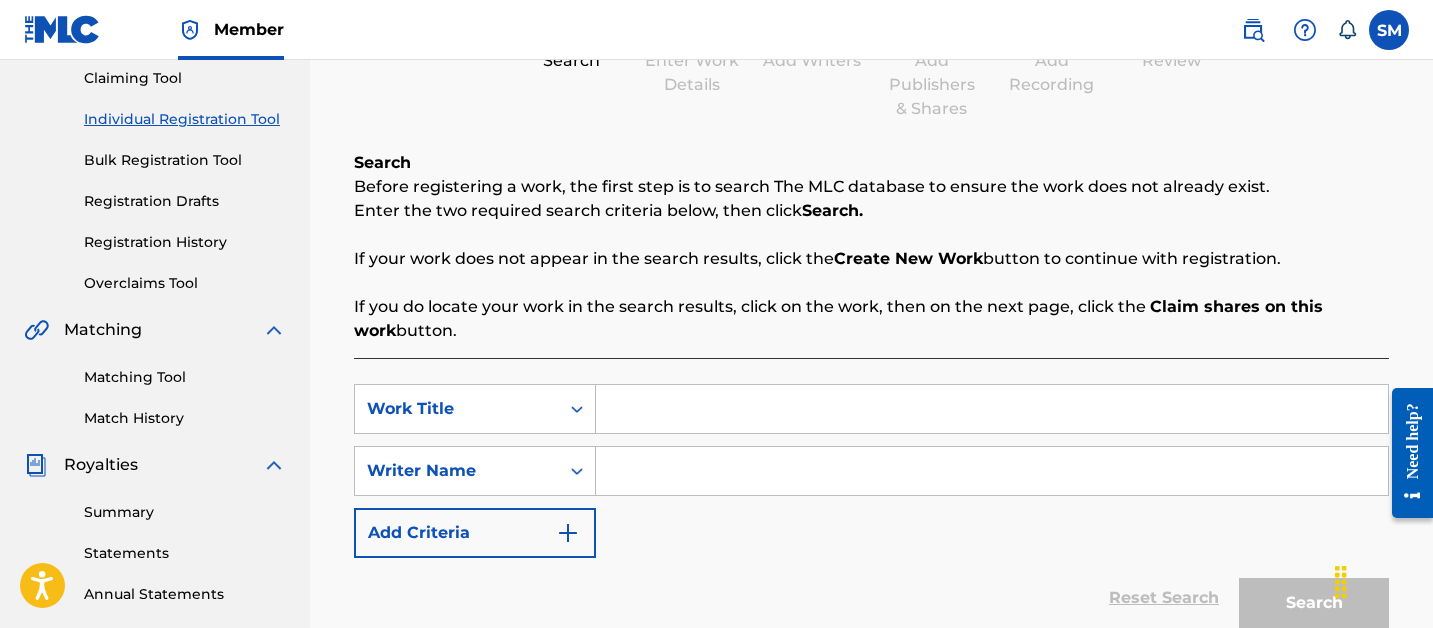 click at bounding box center [992, 409] 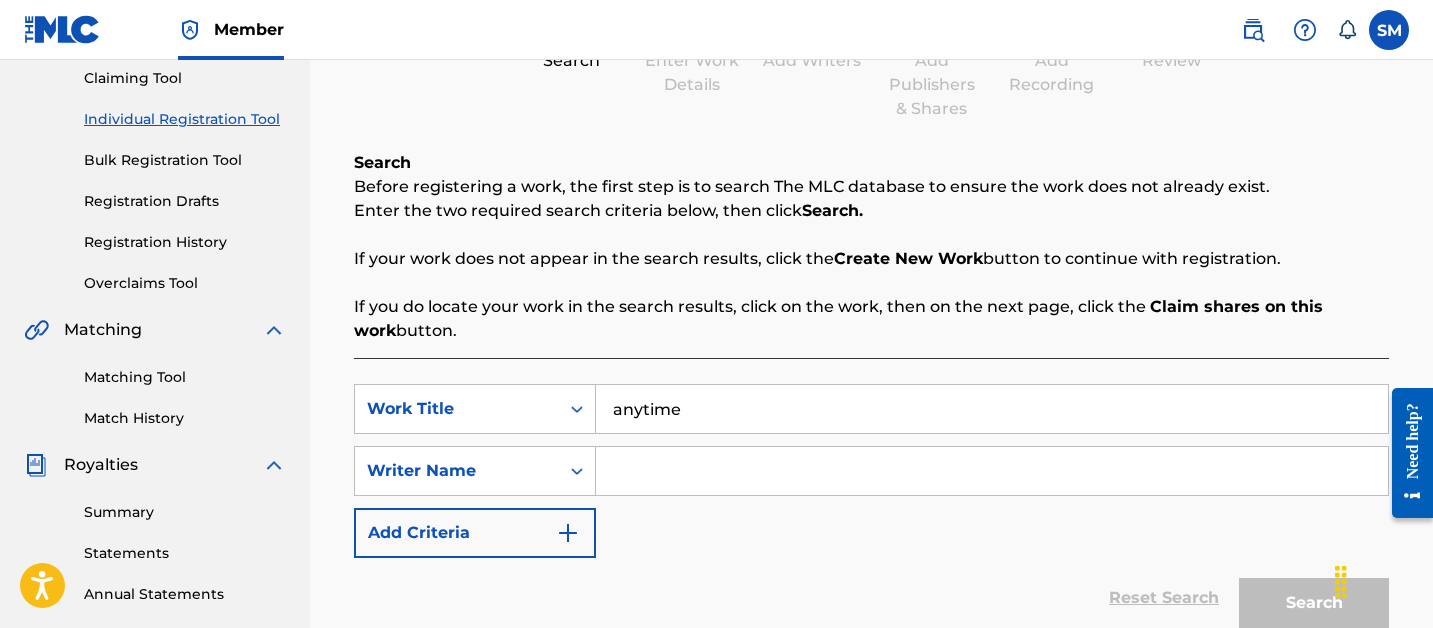 type on "anytime" 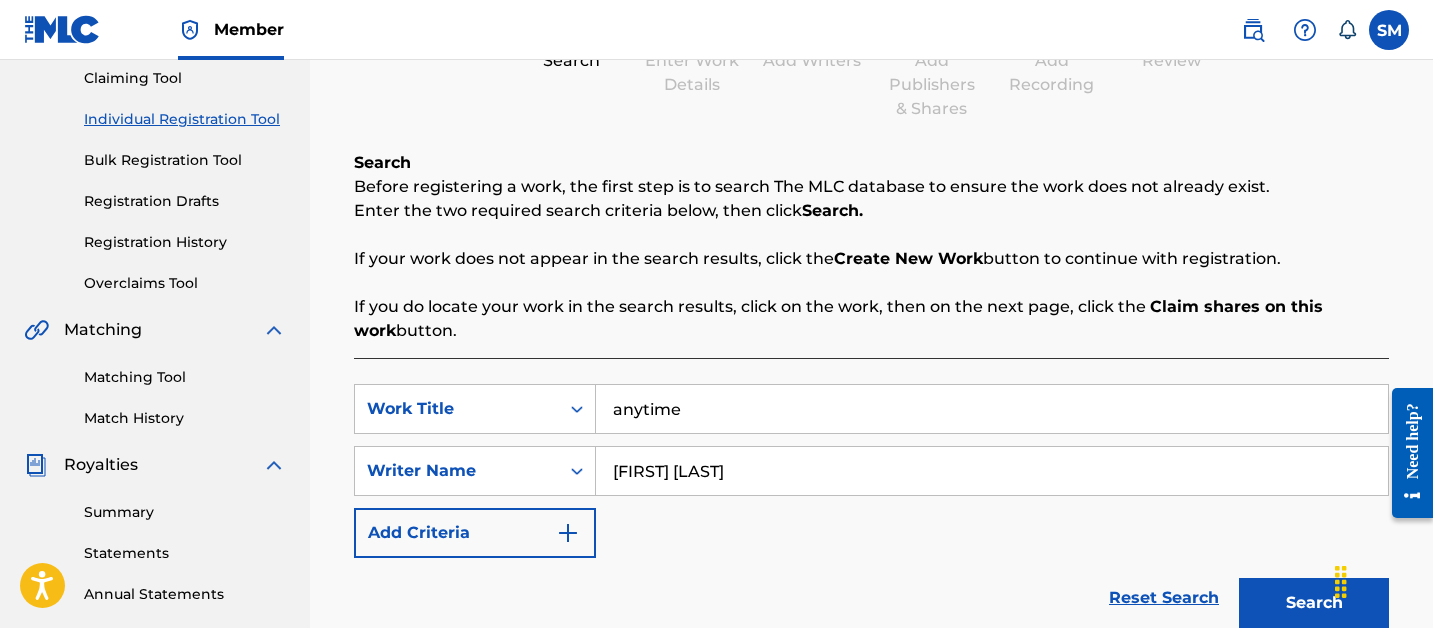 click on "Search" at bounding box center [1314, 603] 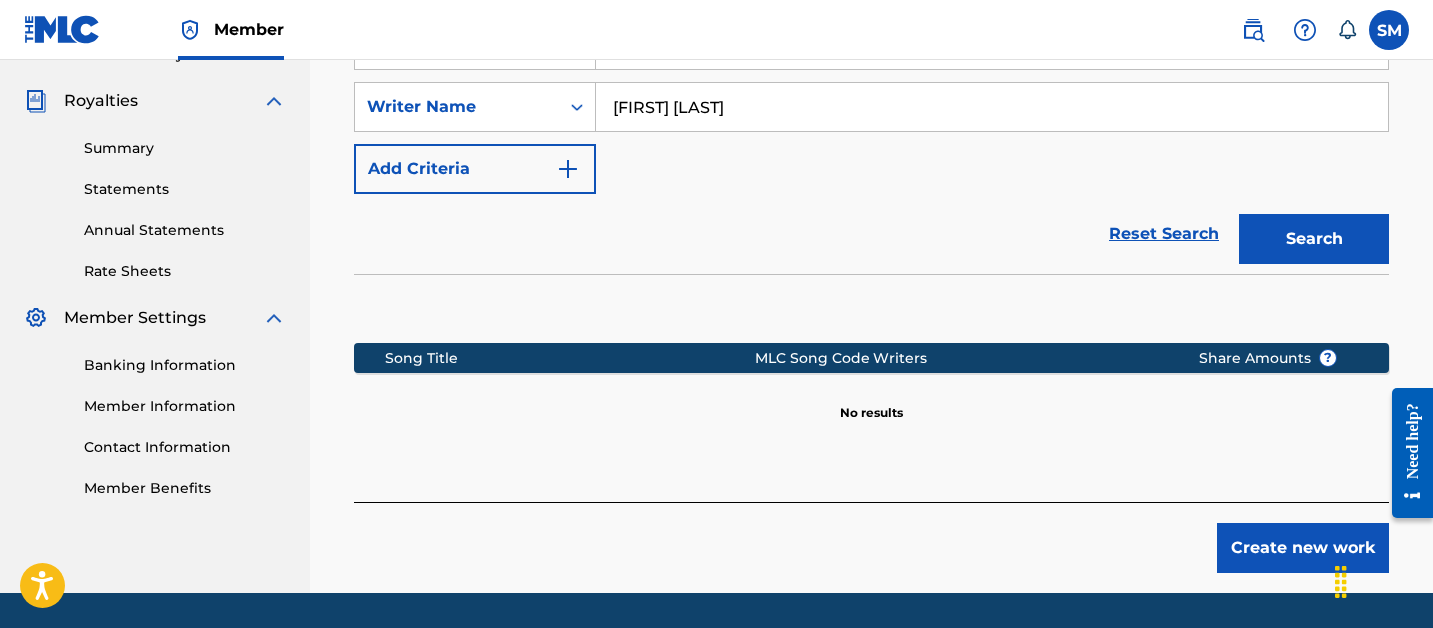 scroll, scrollTop: 579, scrollLeft: 0, axis: vertical 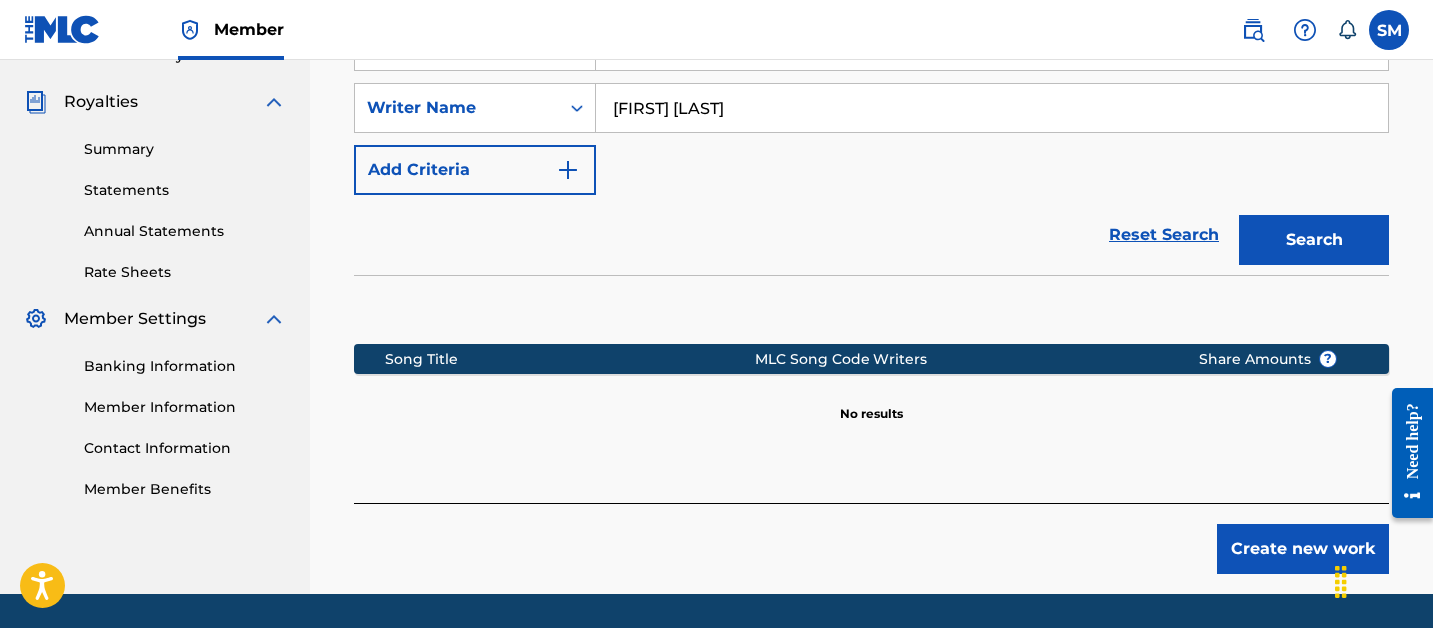 click on "chris henderson" at bounding box center [992, 108] 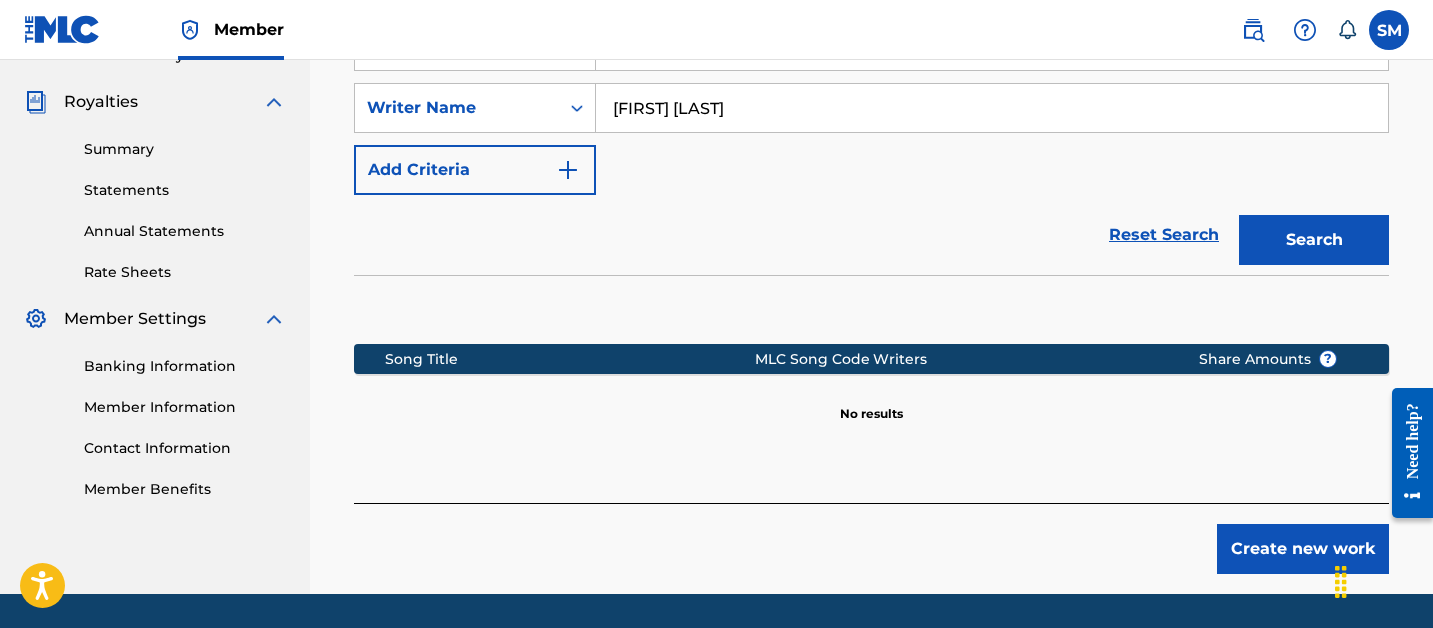 type on "chad copelin" 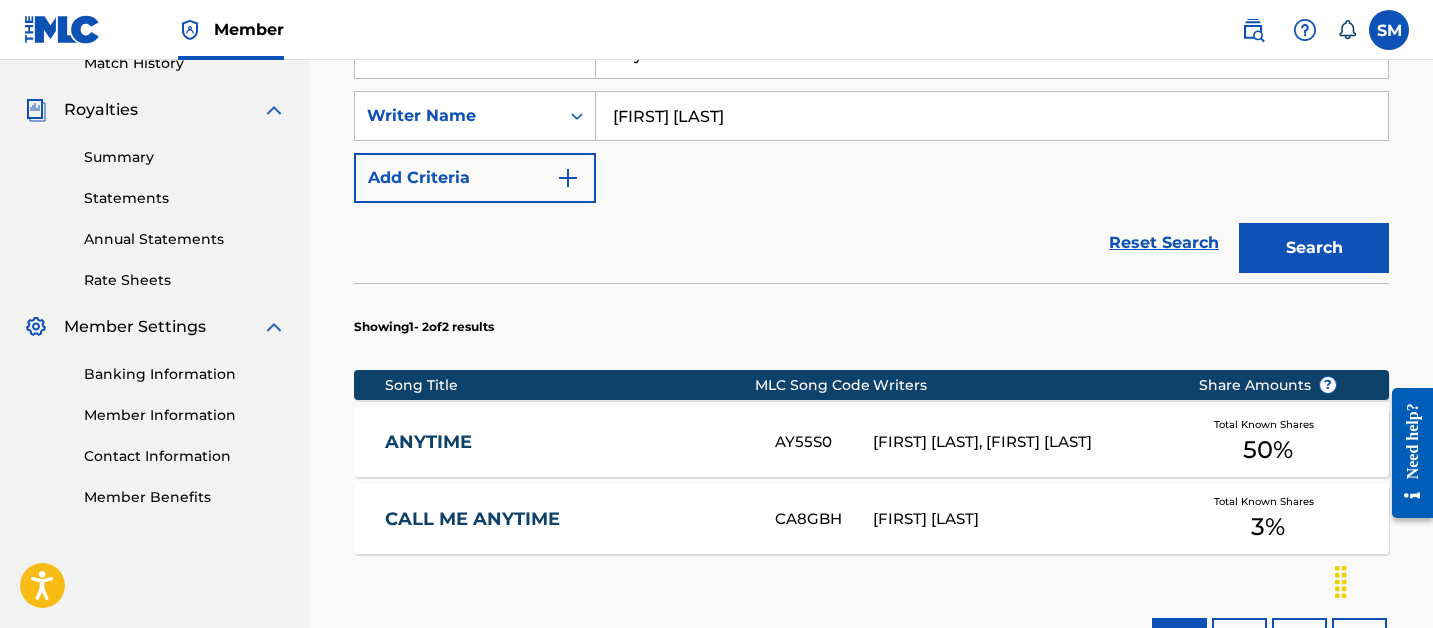scroll, scrollTop: 579, scrollLeft: 0, axis: vertical 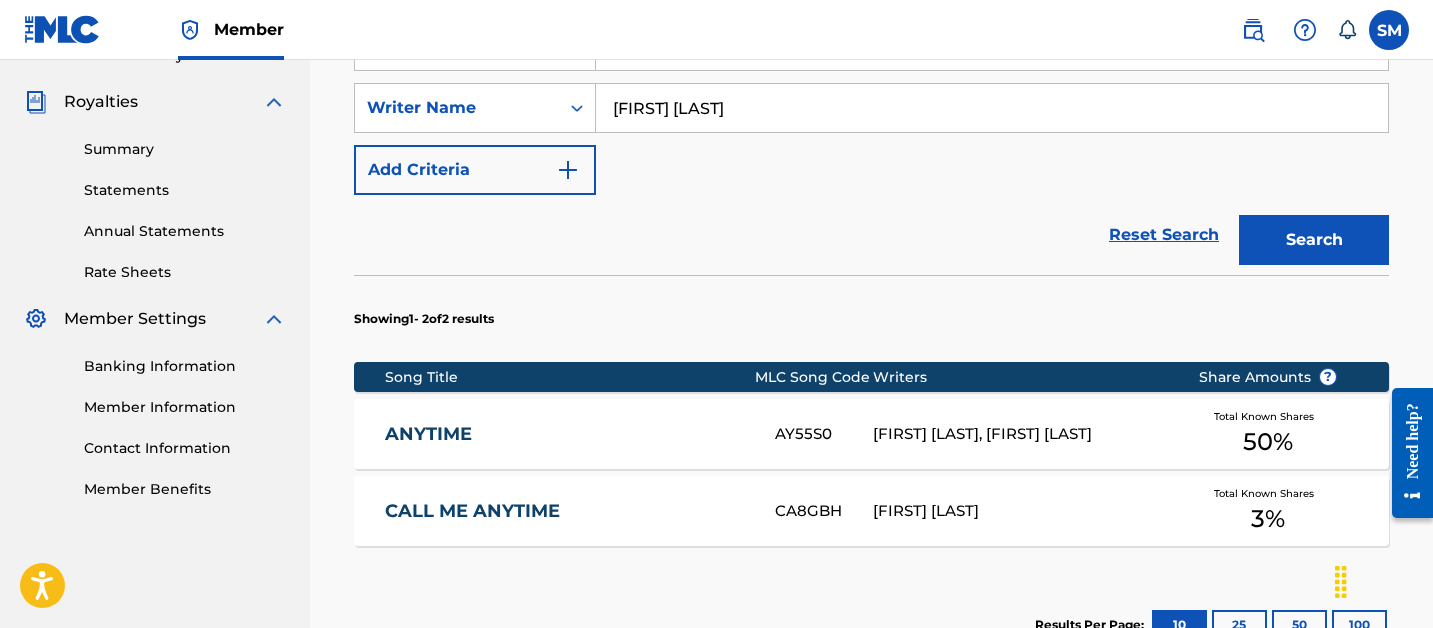 click on "ANYTIME AY55S0 CHRISTOPHER R HENDERSON, CHAD COPELIN Total Known Shares 50 %" at bounding box center (871, 434) 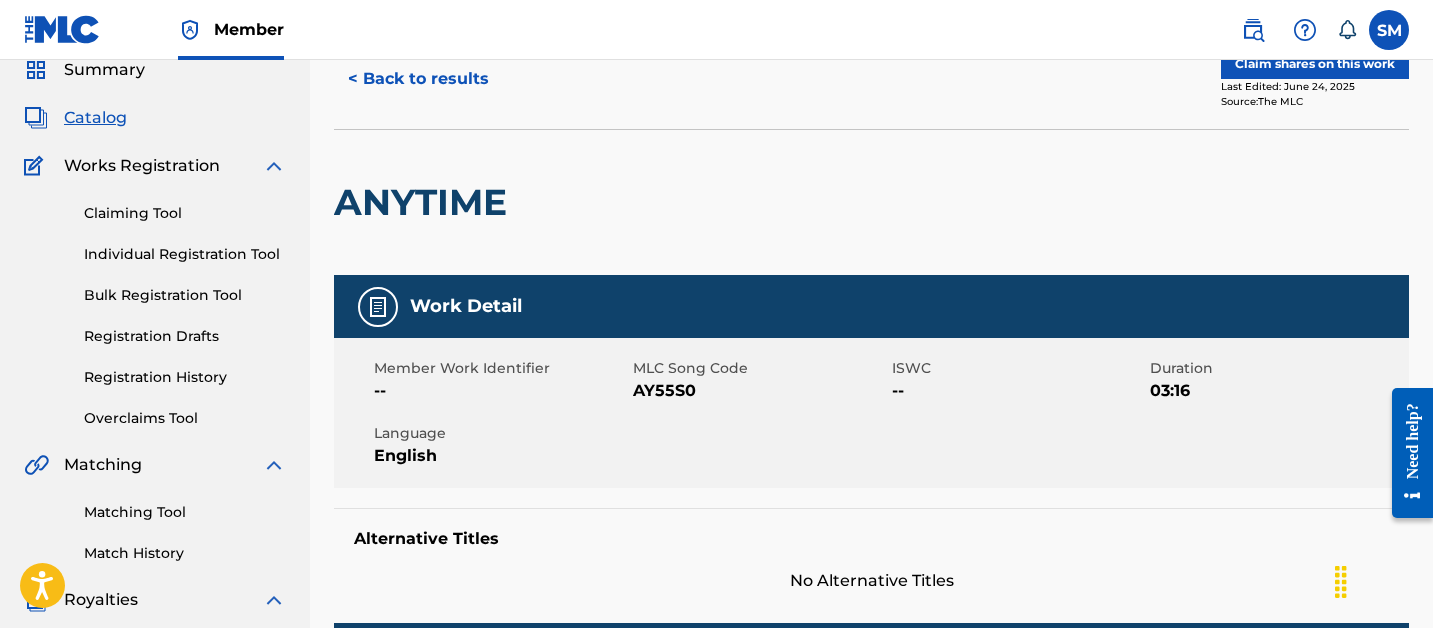 scroll, scrollTop: 0, scrollLeft: 0, axis: both 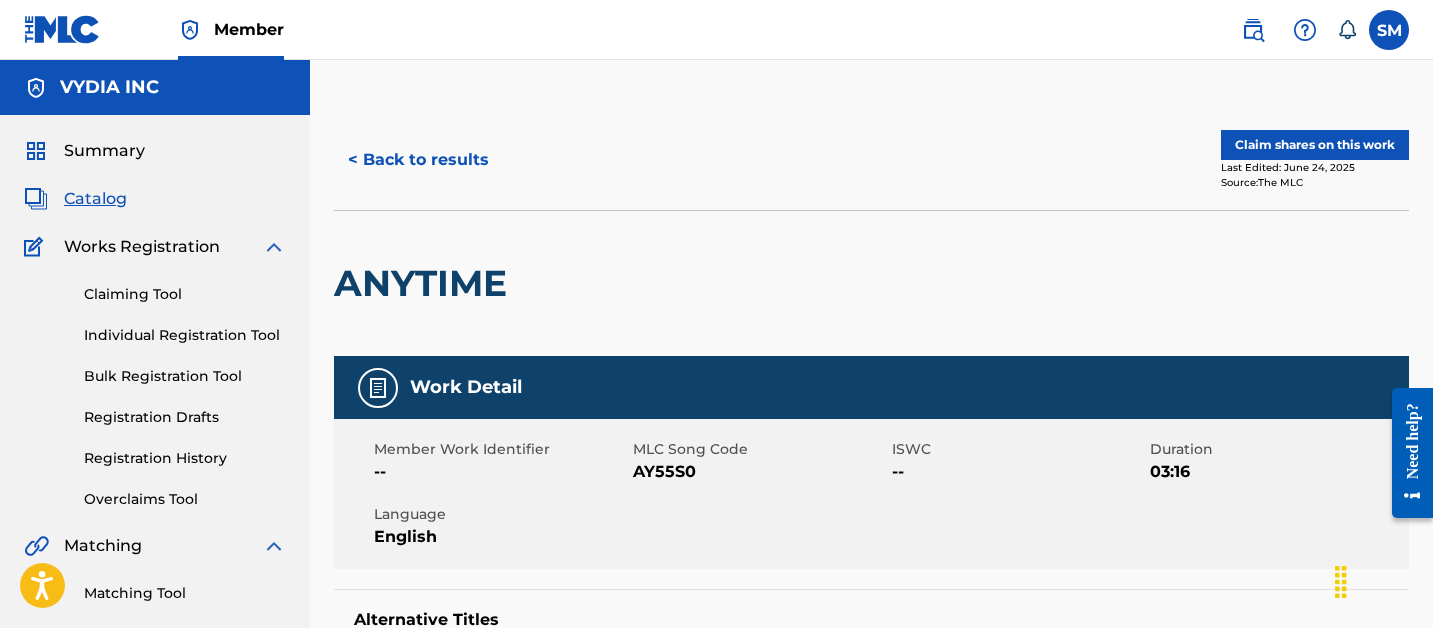 click on "Member Work Identifier -- MLC Song Code AY55S0 ISWC -- Duration 03:16 Language English" at bounding box center [871, 494] 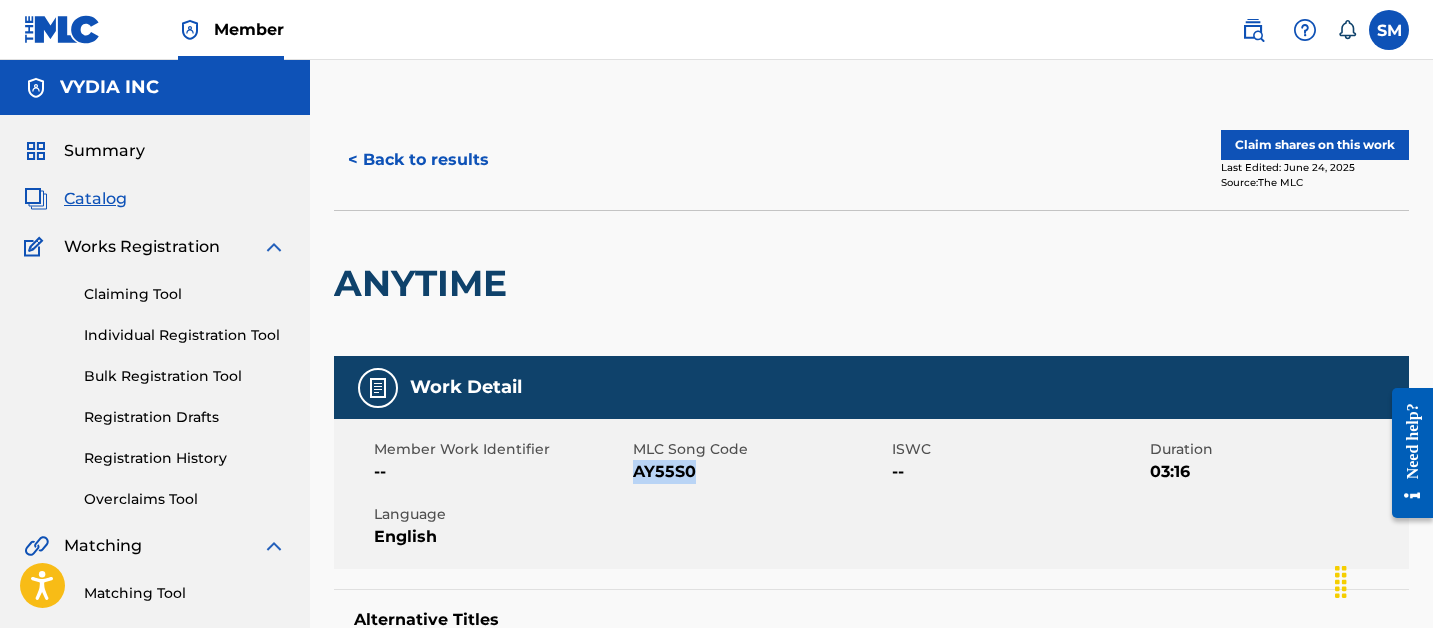click on "AY55S0" at bounding box center [760, 472] 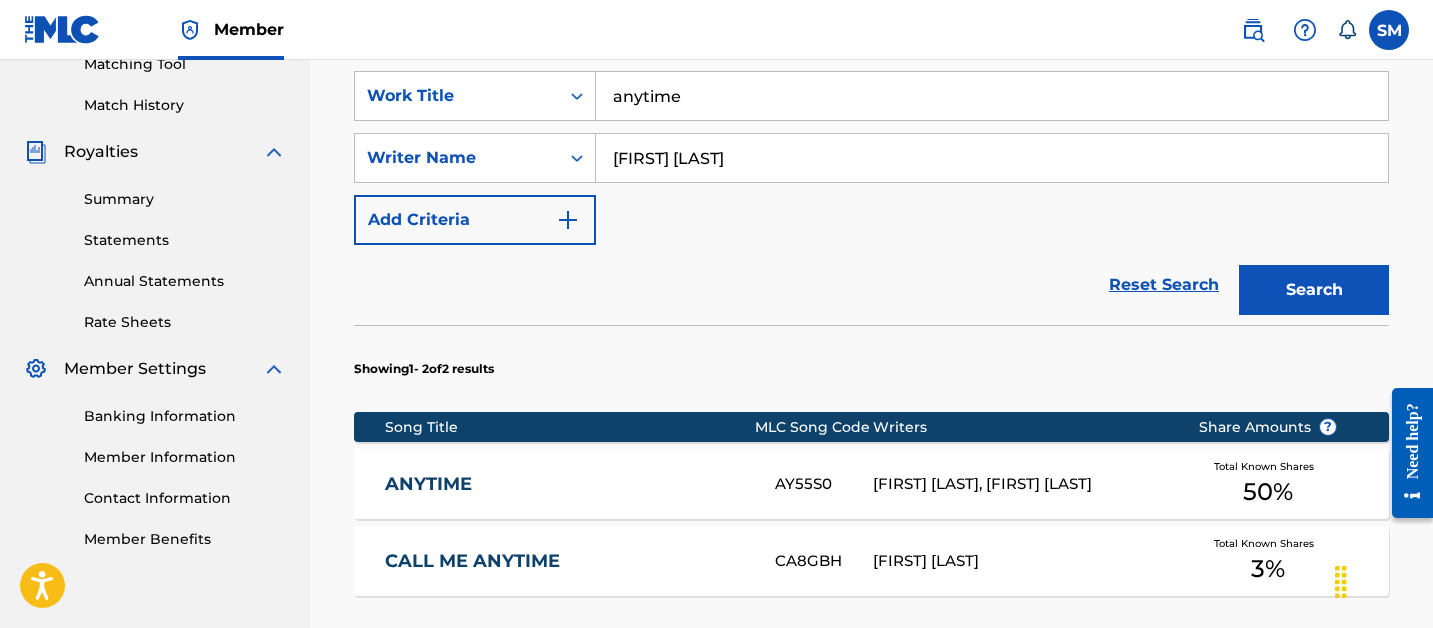 scroll, scrollTop: 508, scrollLeft: 0, axis: vertical 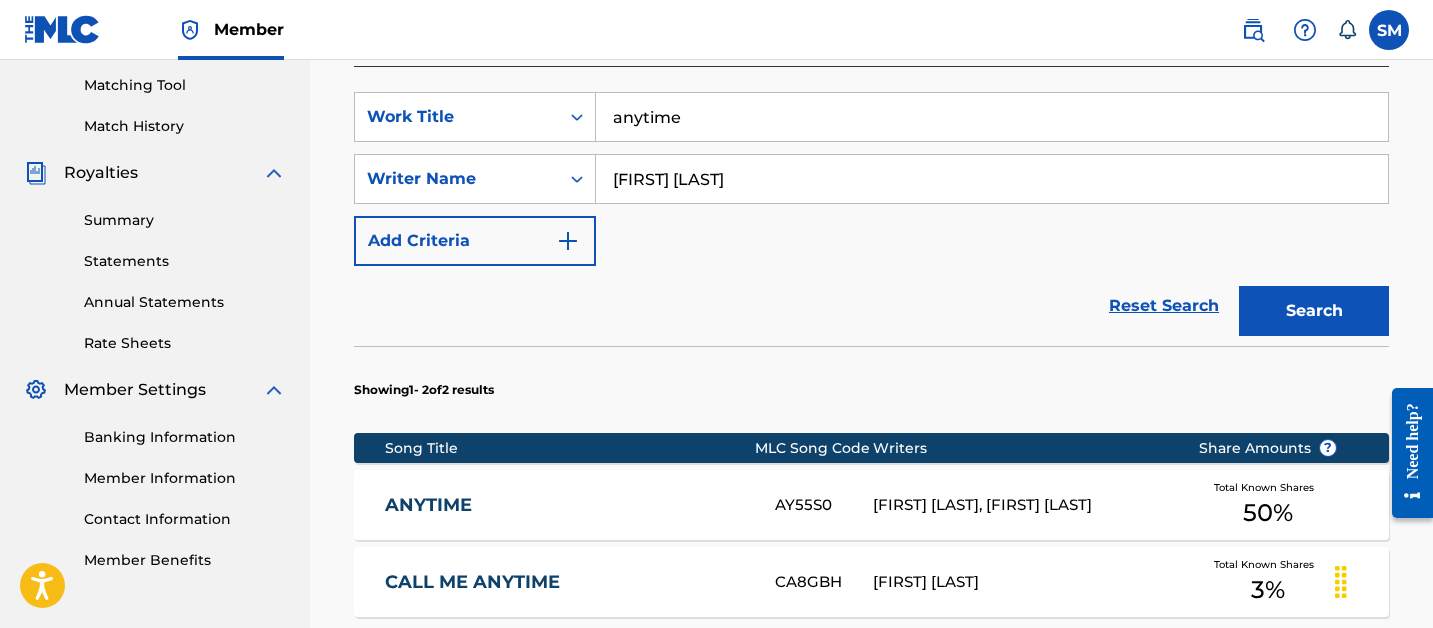 click on "anytime" at bounding box center [992, 117] 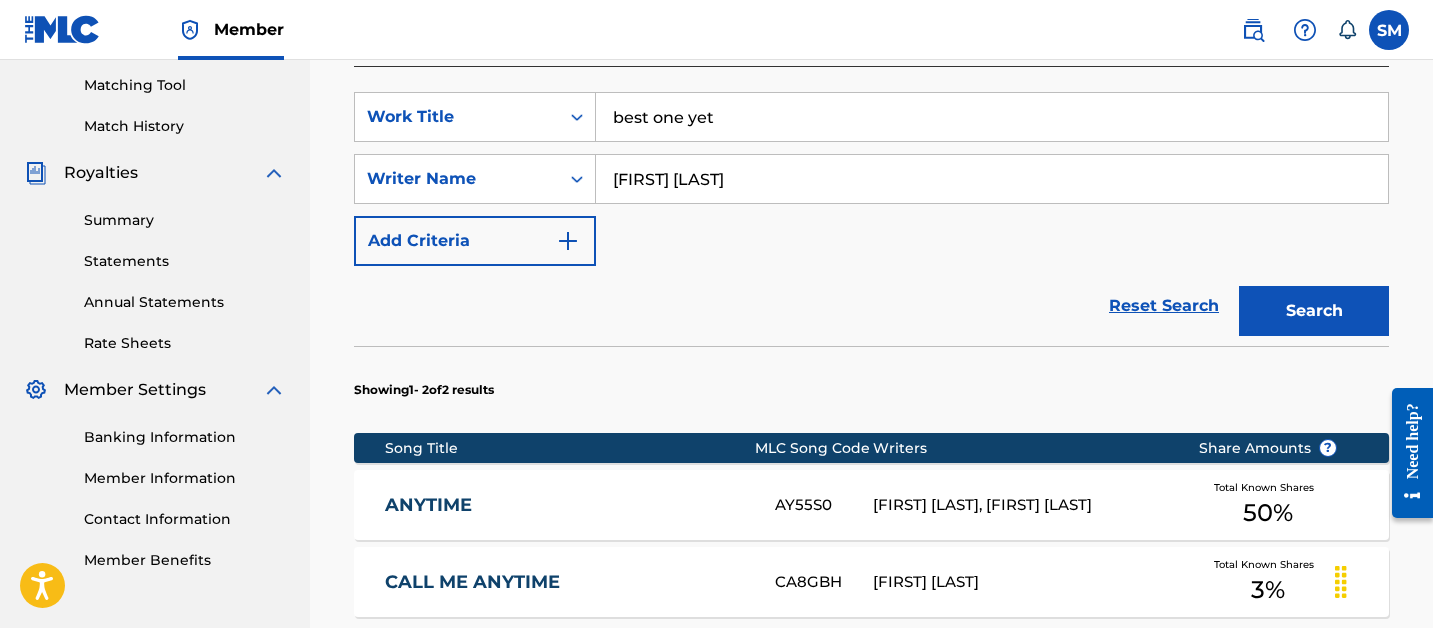 type on "best one yet" 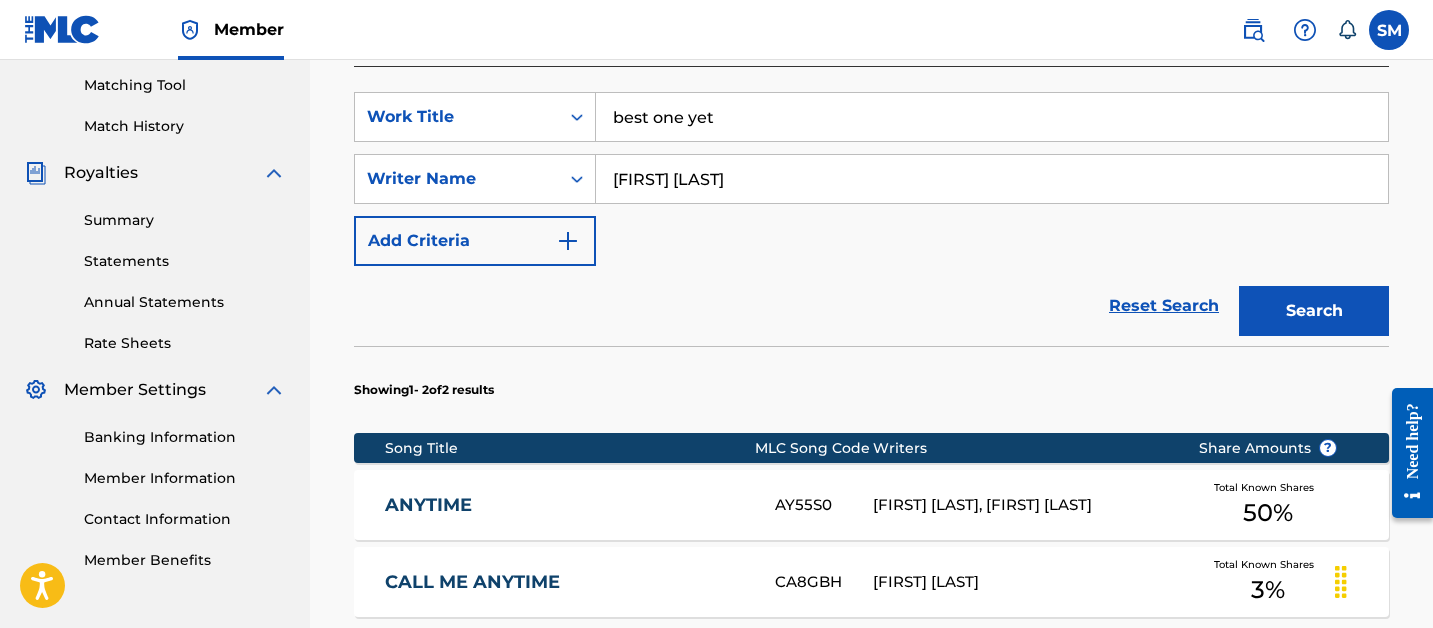 type on "chris henderson" 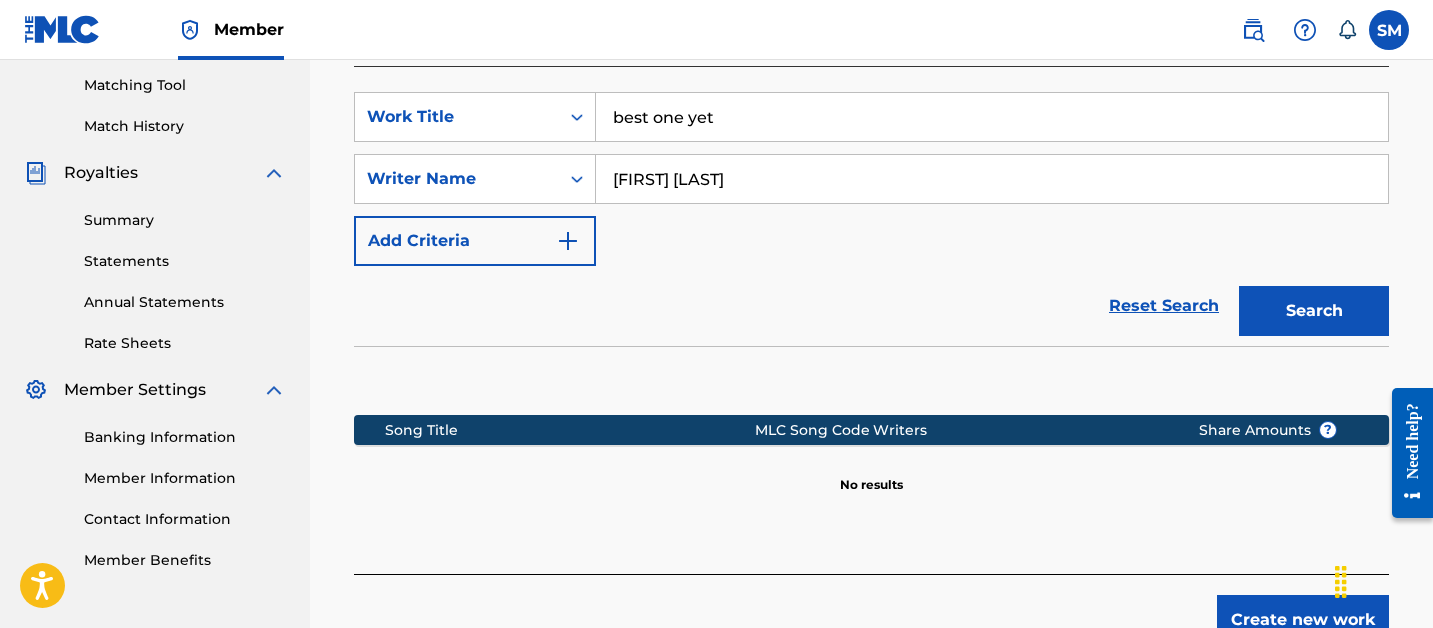 scroll, scrollTop: 641, scrollLeft: 0, axis: vertical 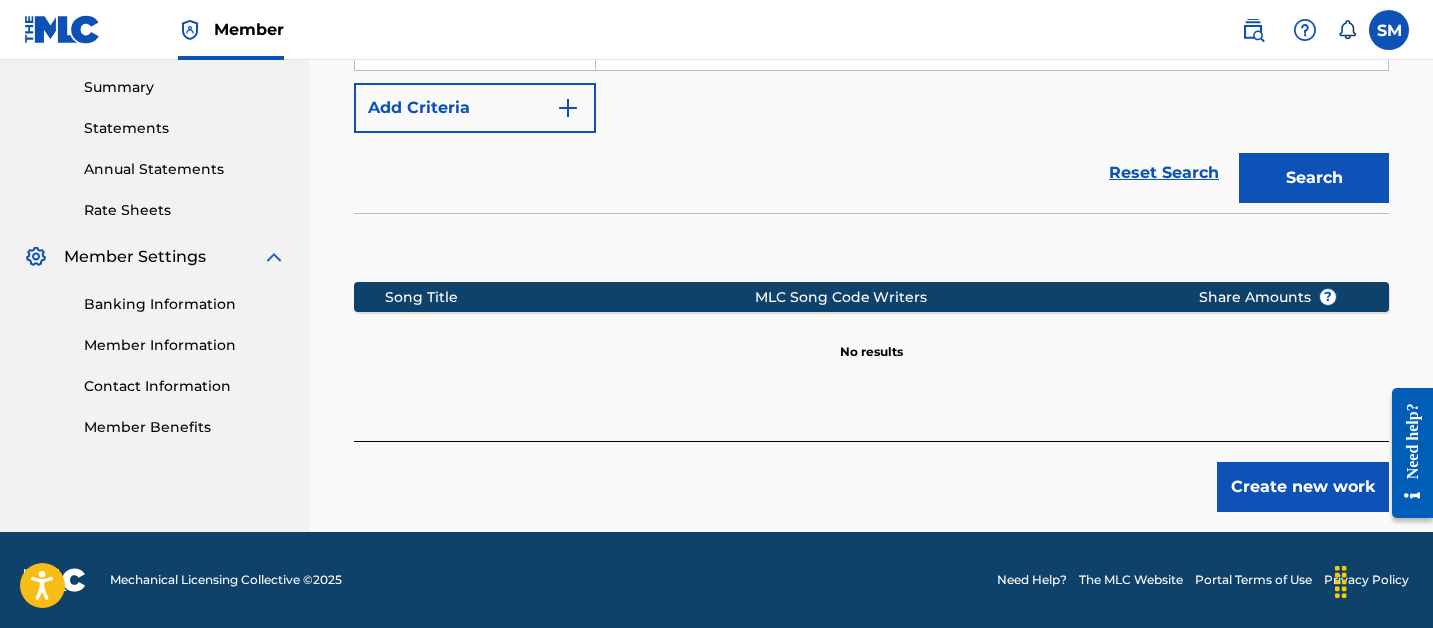click on "Create new work" at bounding box center [1303, 487] 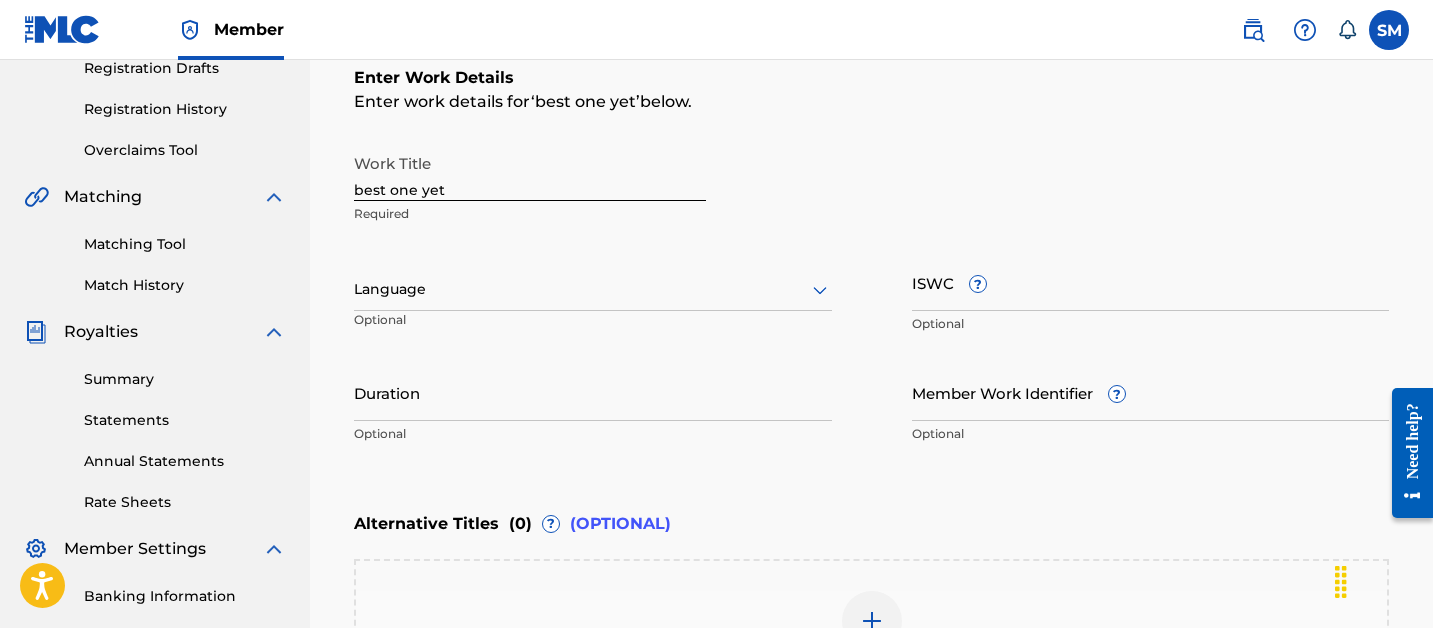 scroll, scrollTop: 309, scrollLeft: 0, axis: vertical 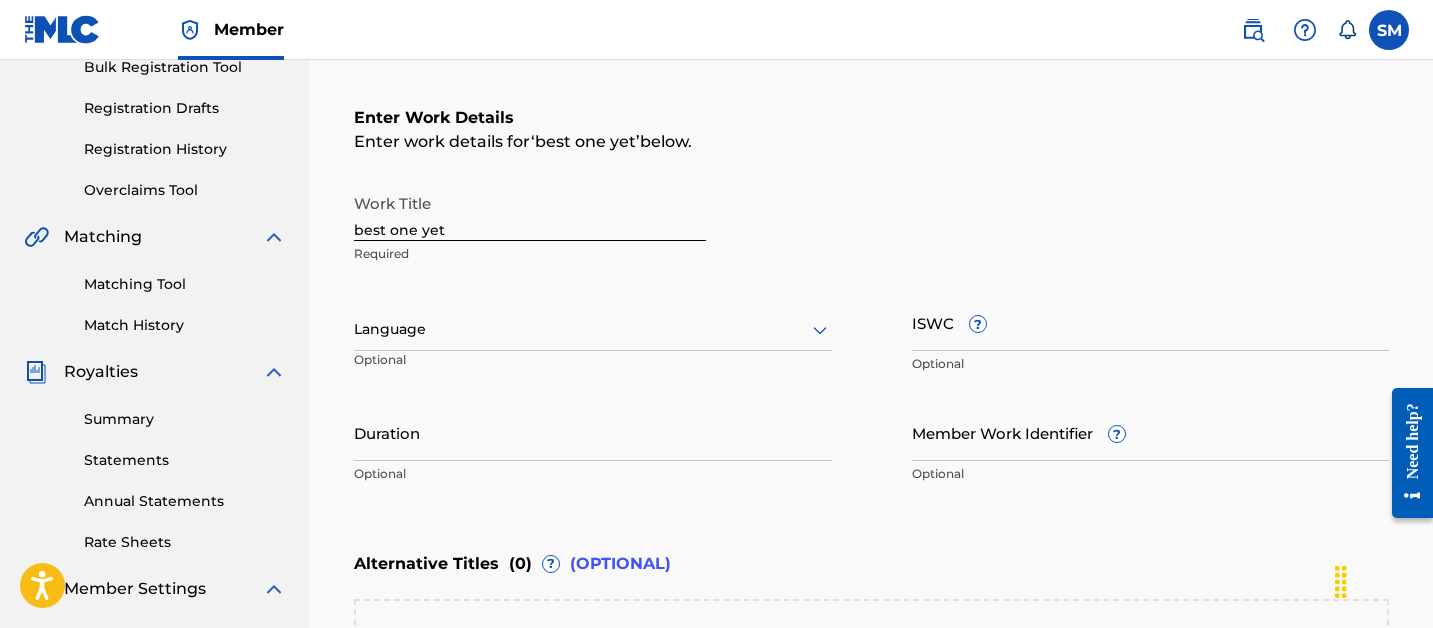 click on "best one yet" at bounding box center [530, 212] 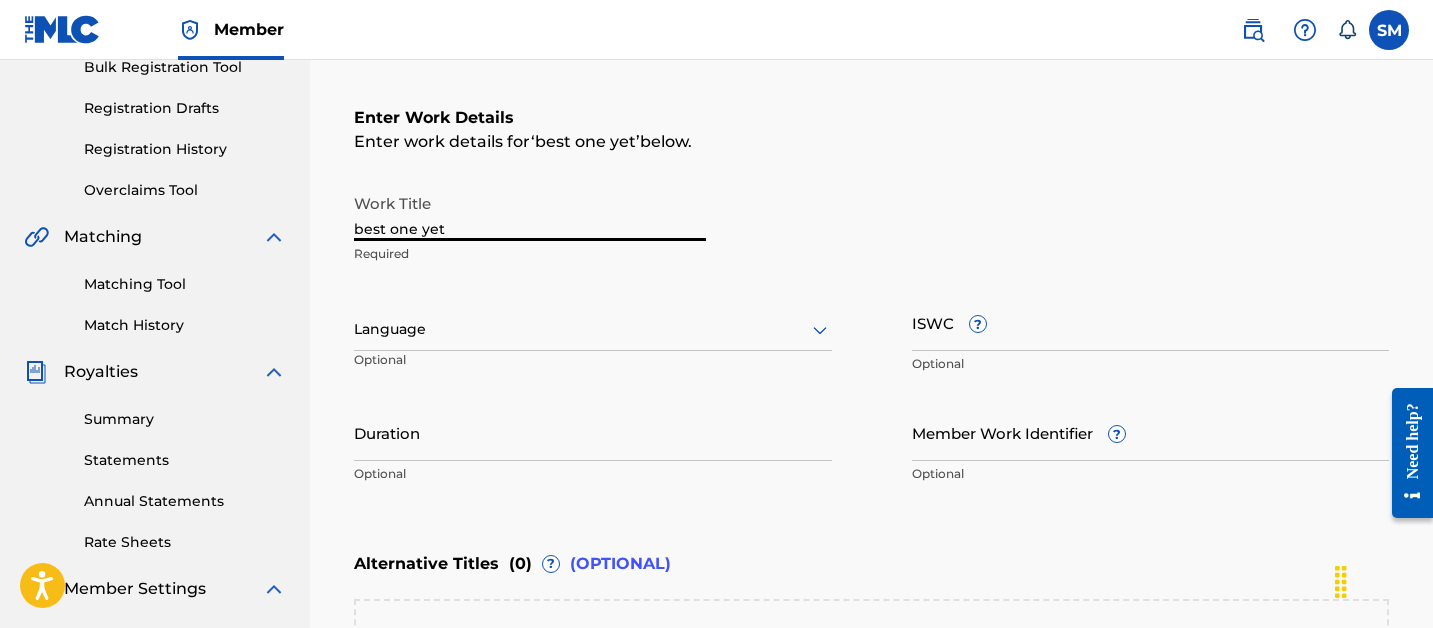 click on "best one yet" at bounding box center (530, 212) 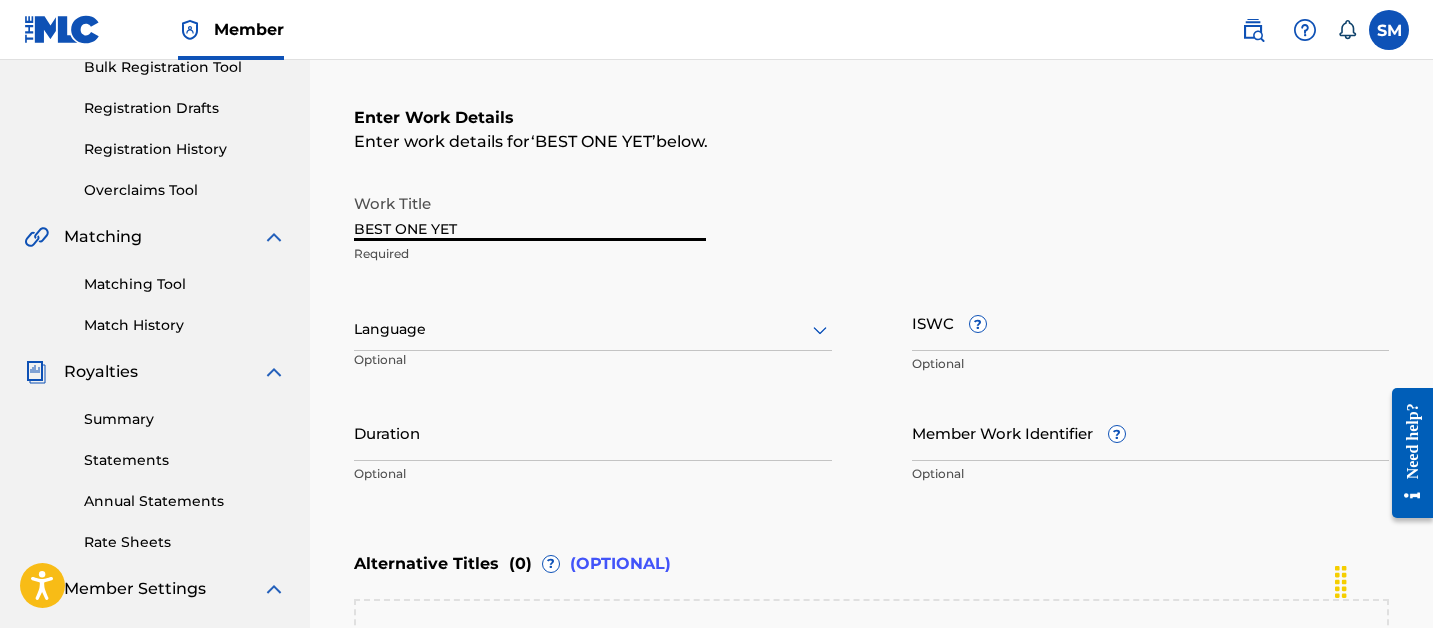 type on "BEST ONE YET" 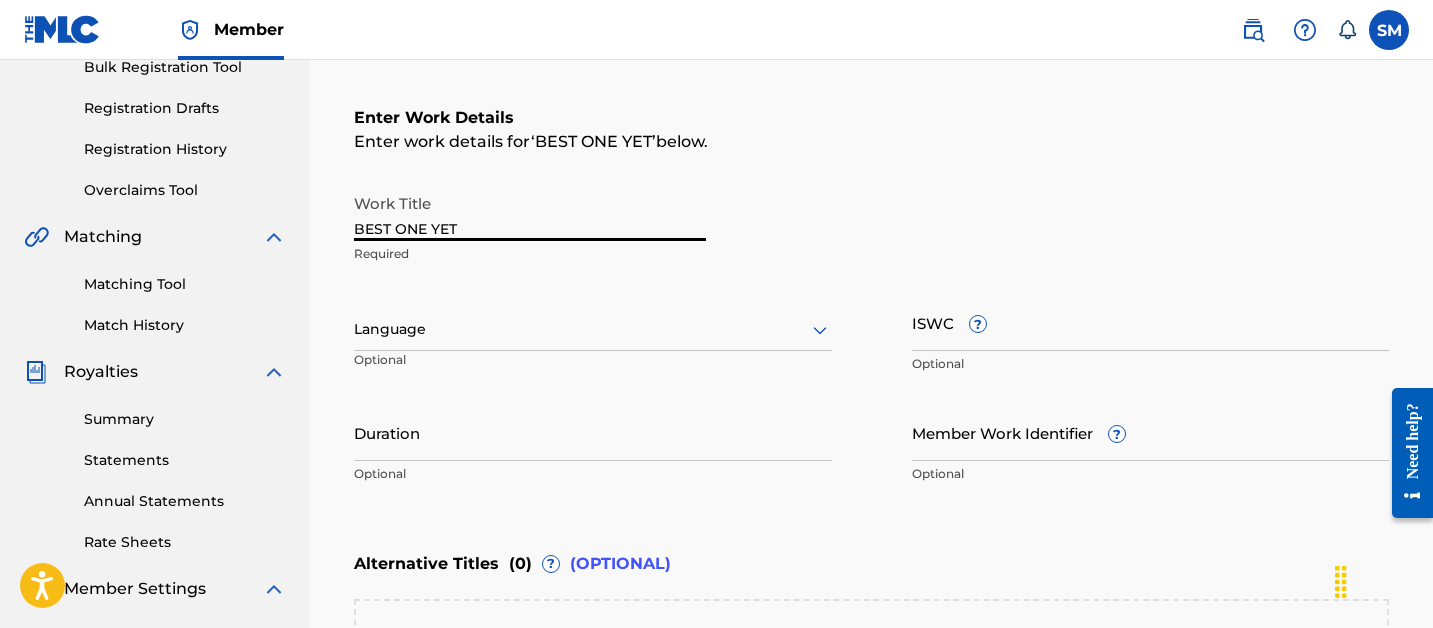 click on "Member Work Identifier   ?" at bounding box center (1151, 432) 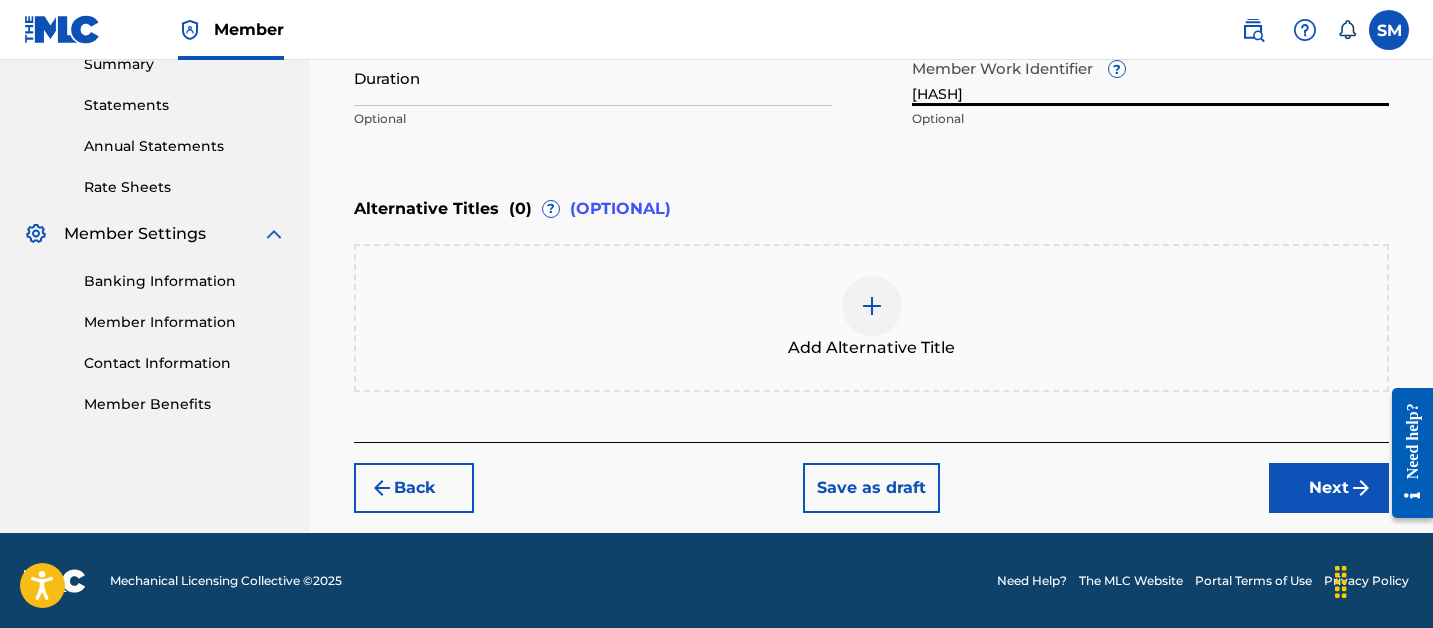 type on "ebbfa96af786c1" 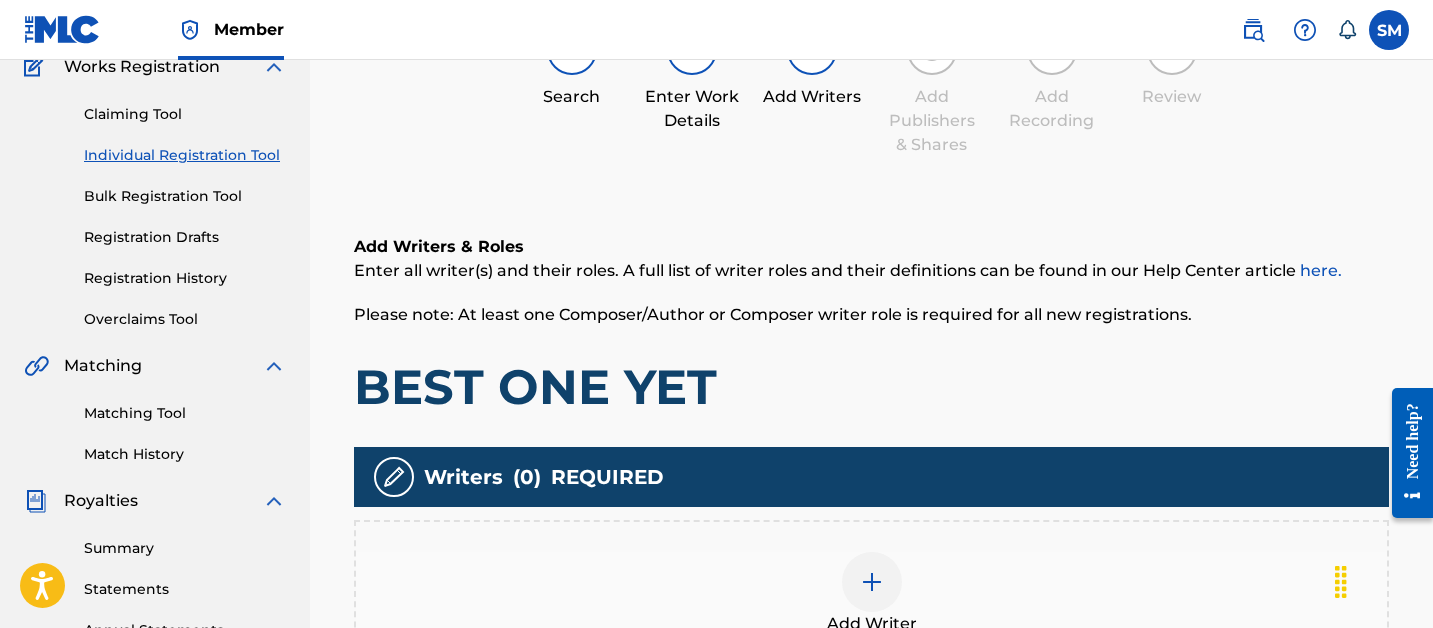 scroll, scrollTop: 227, scrollLeft: 0, axis: vertical 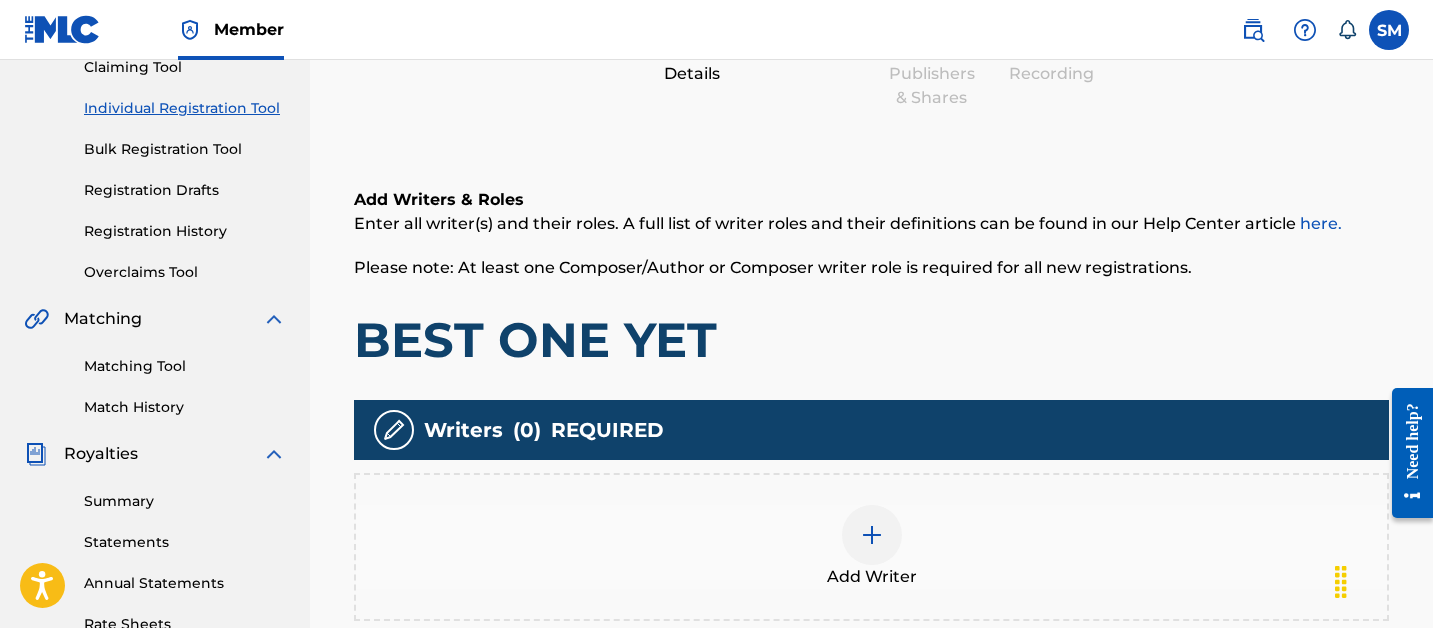 click on "Add Writer" at bounding box center (871, 547) 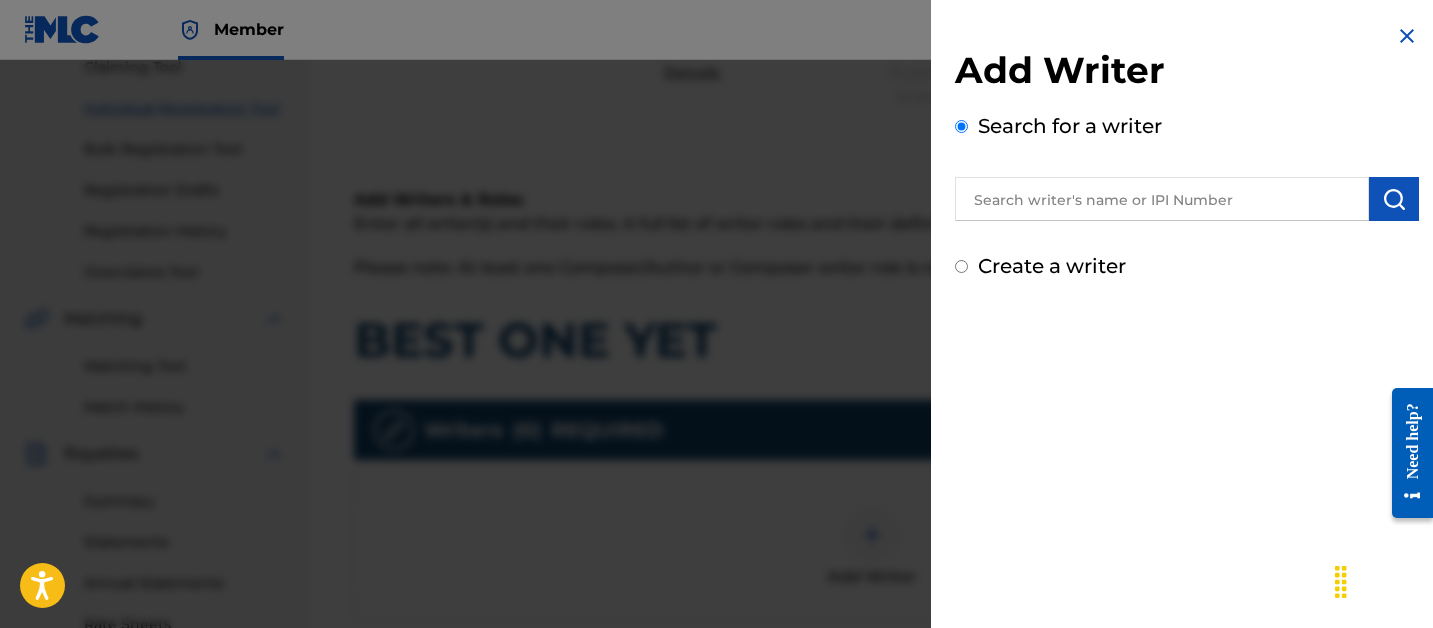 click at bounding box center (1162, 199) 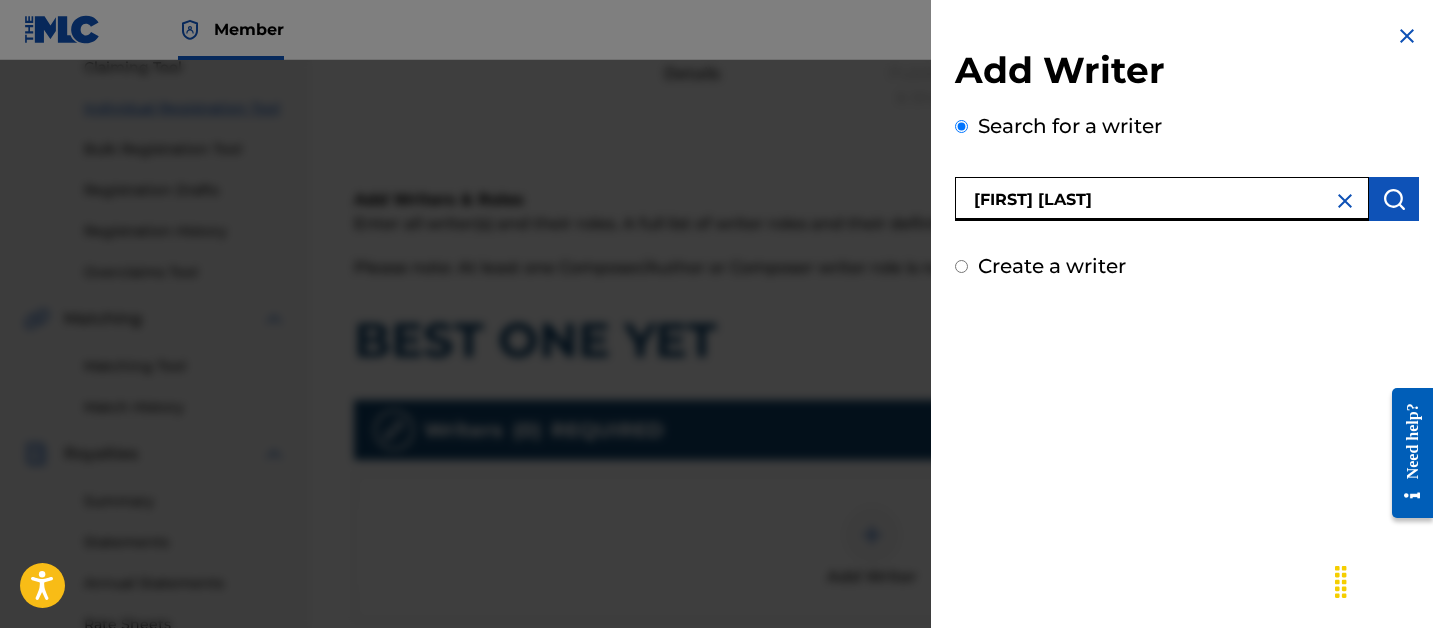 type on "CHRISTOPHER HENDERSON" 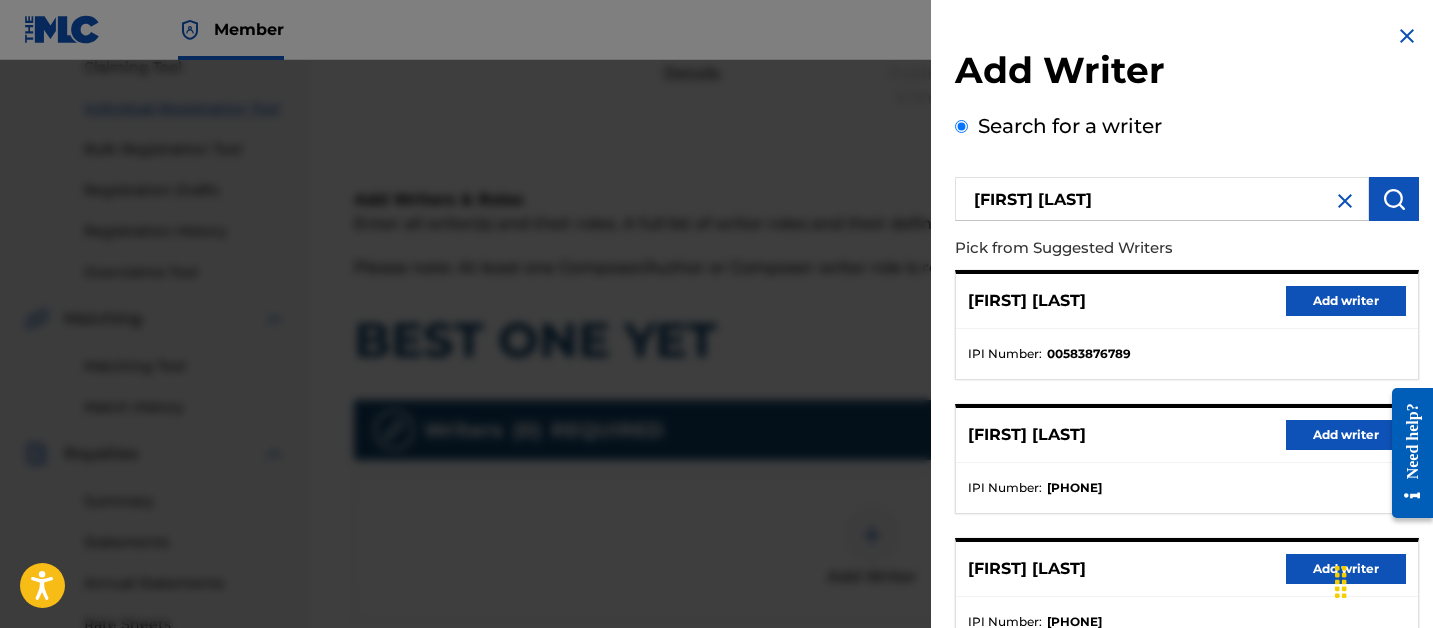 click on "Add writer" at bounding box center [1346, 301] 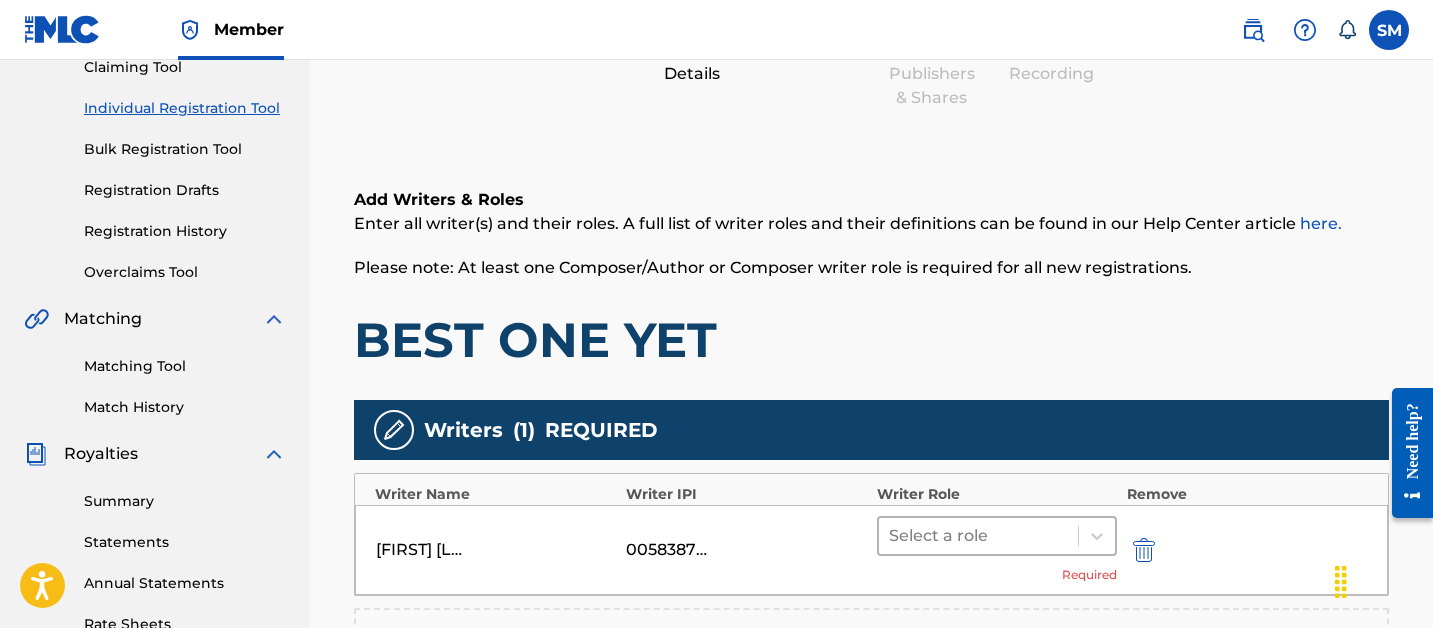 click at bounding box center [978, 536] 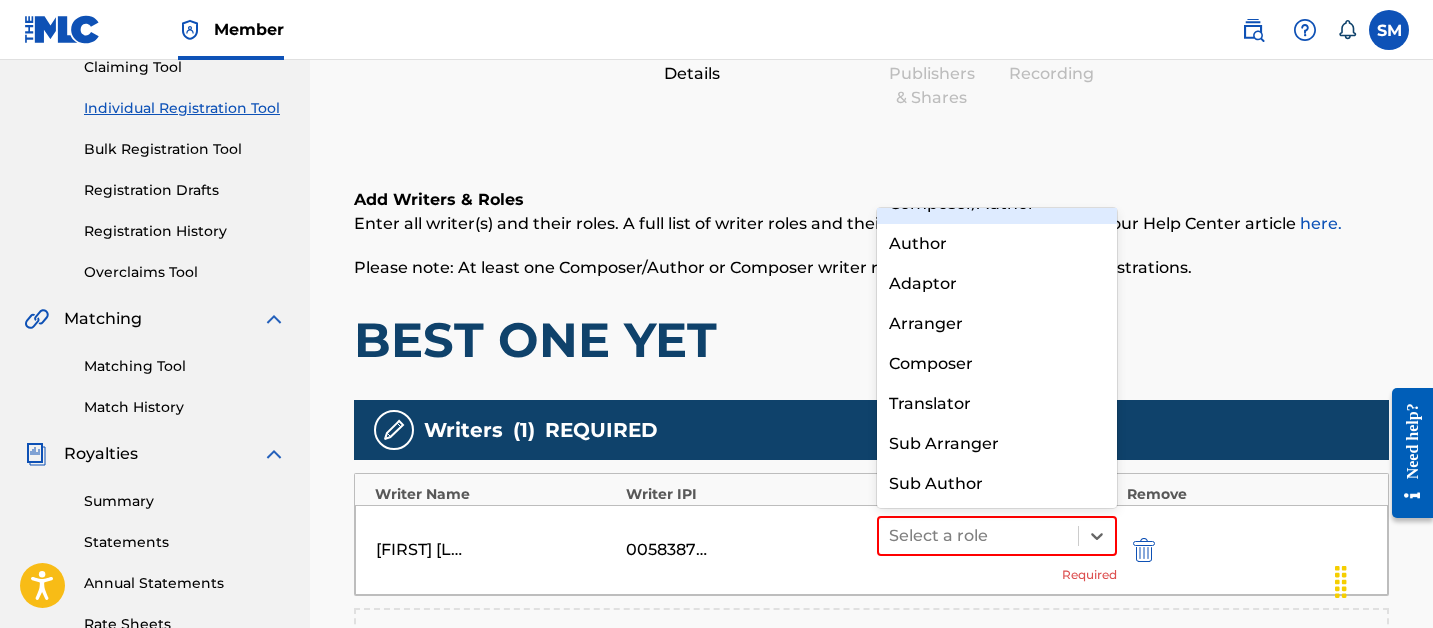 scroll, scrollTop: 0, scrollLeft: 0, axis: both 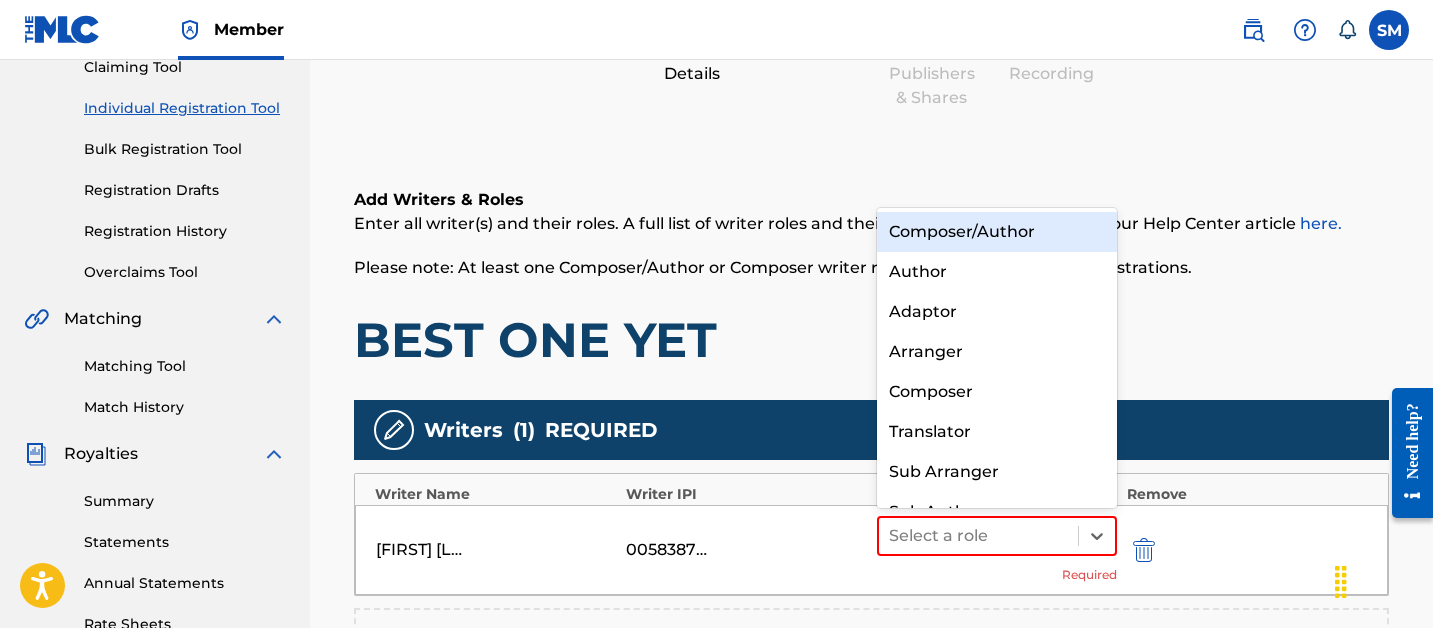 click on "Composer/Author" at bounding box center [997, 232] 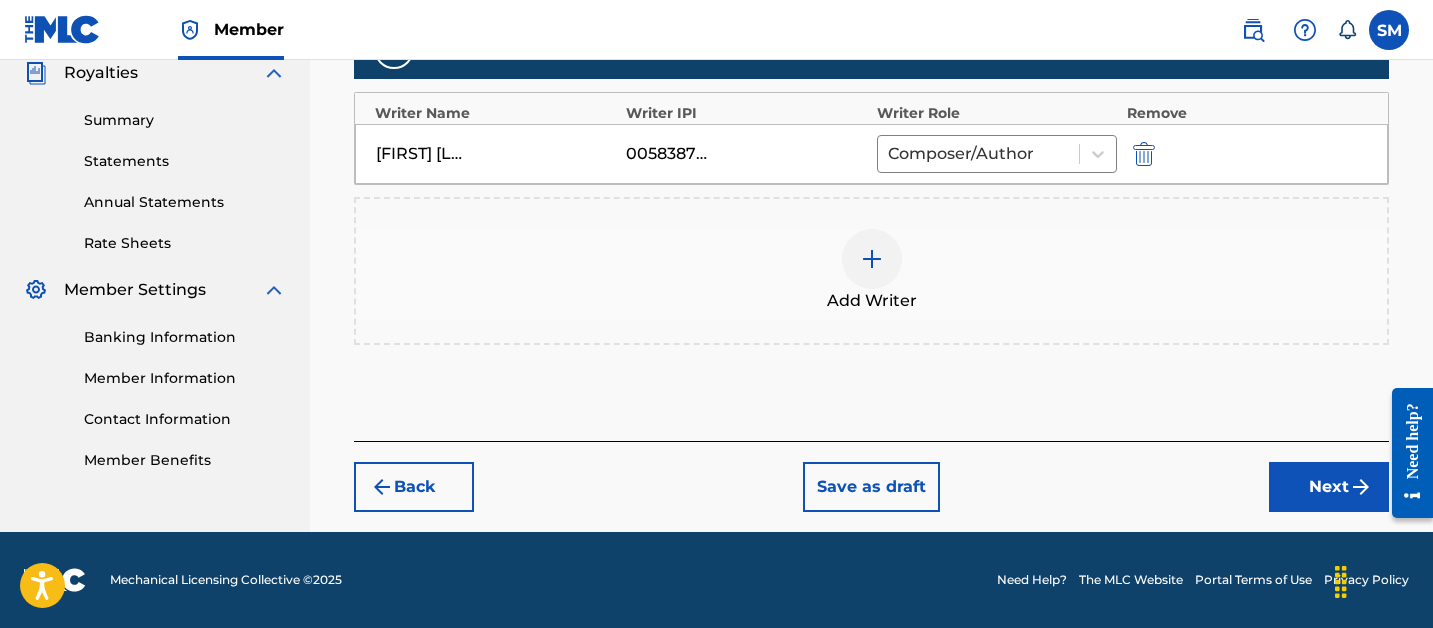 click on "Next" at bounding box center [1329, 487] 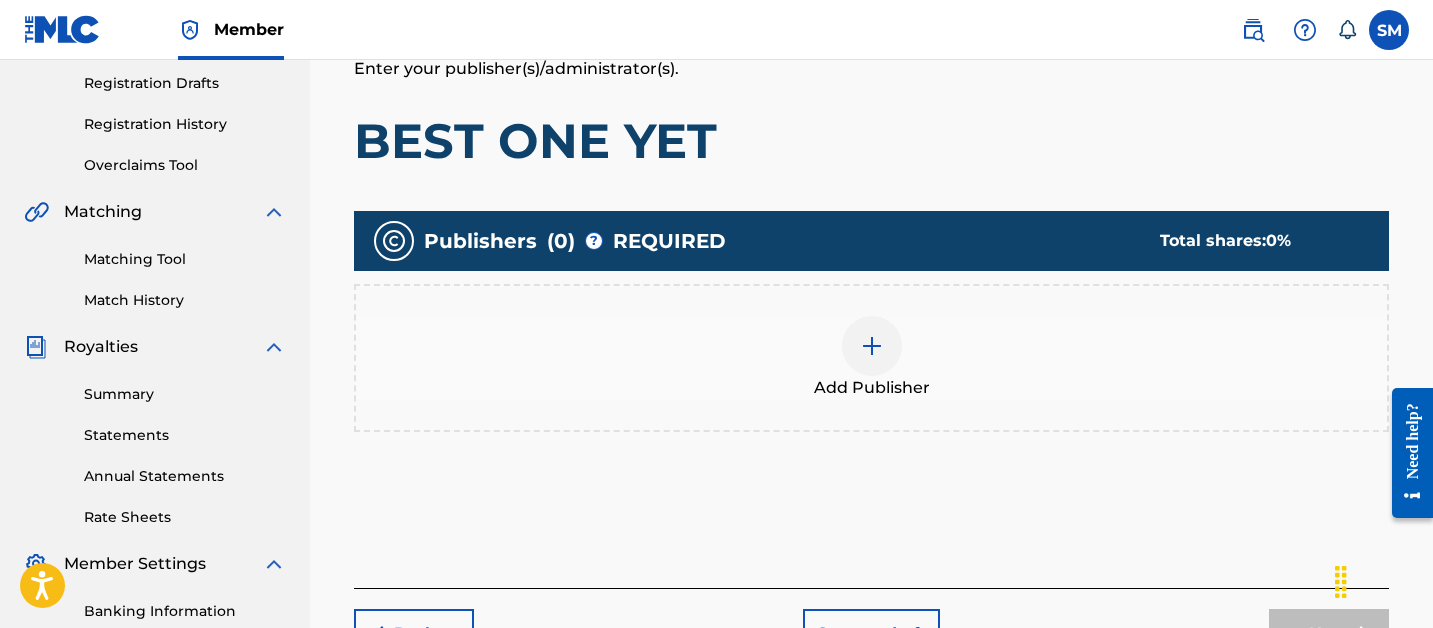 scroll, scrollTop: 350, scrollLeft: 0, axis: vertical 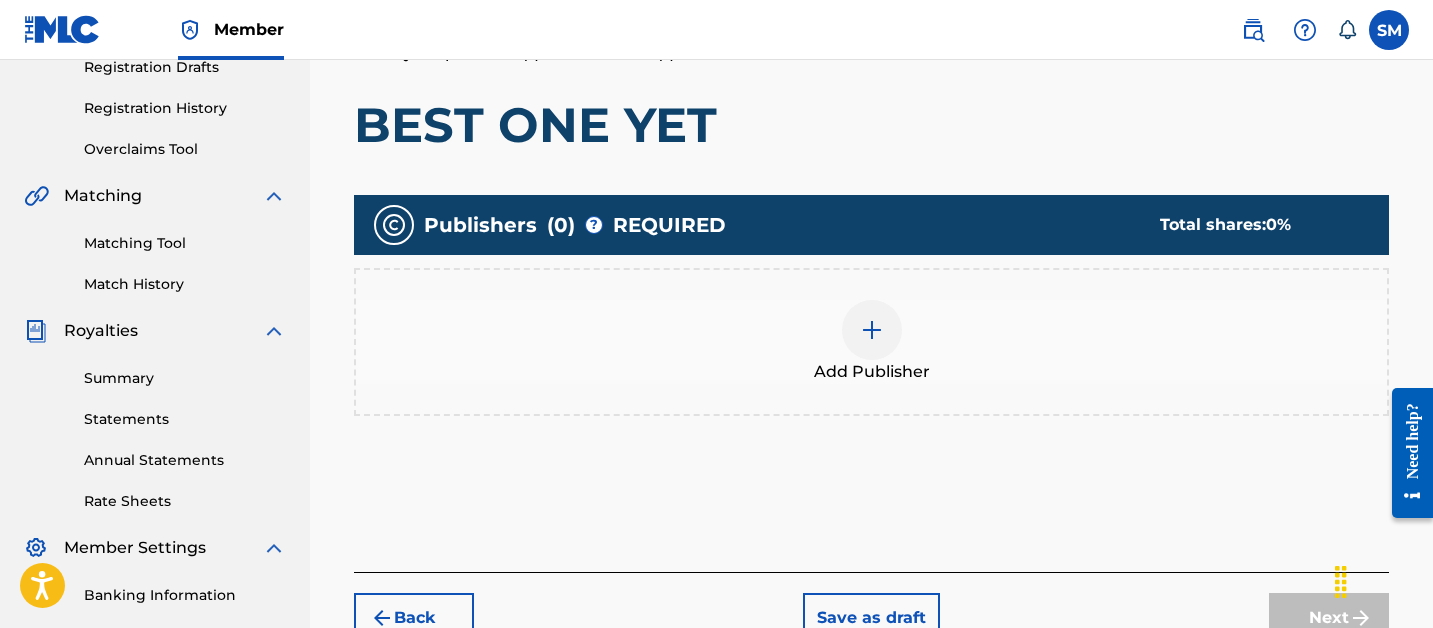 click at bounding box center [872, 330] 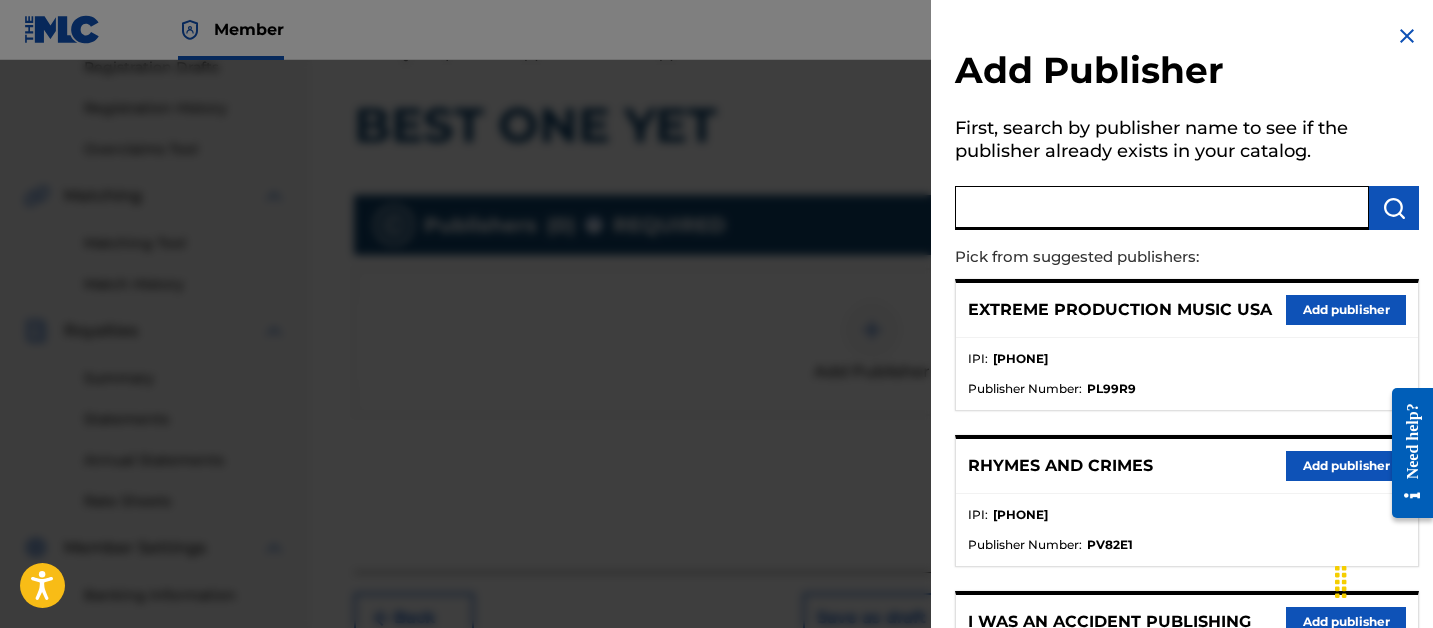 click at bounding box center [1162, 208] 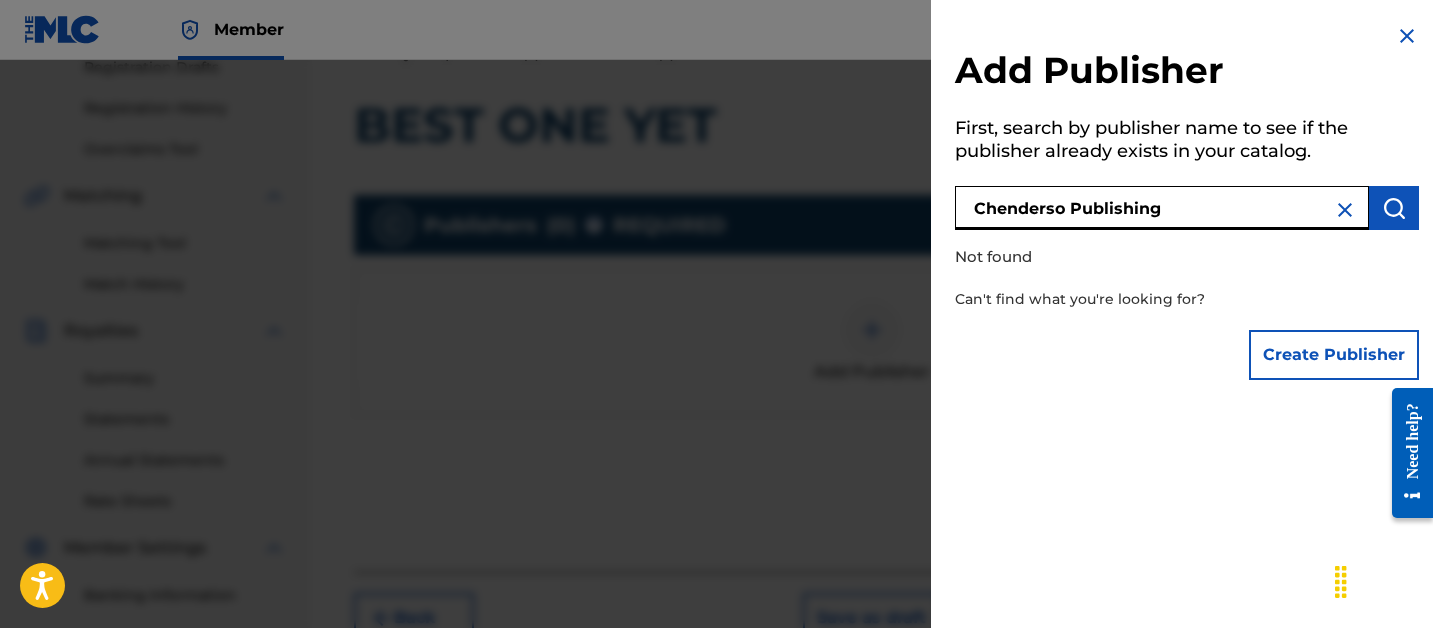 type on "Chenderso Publishing" 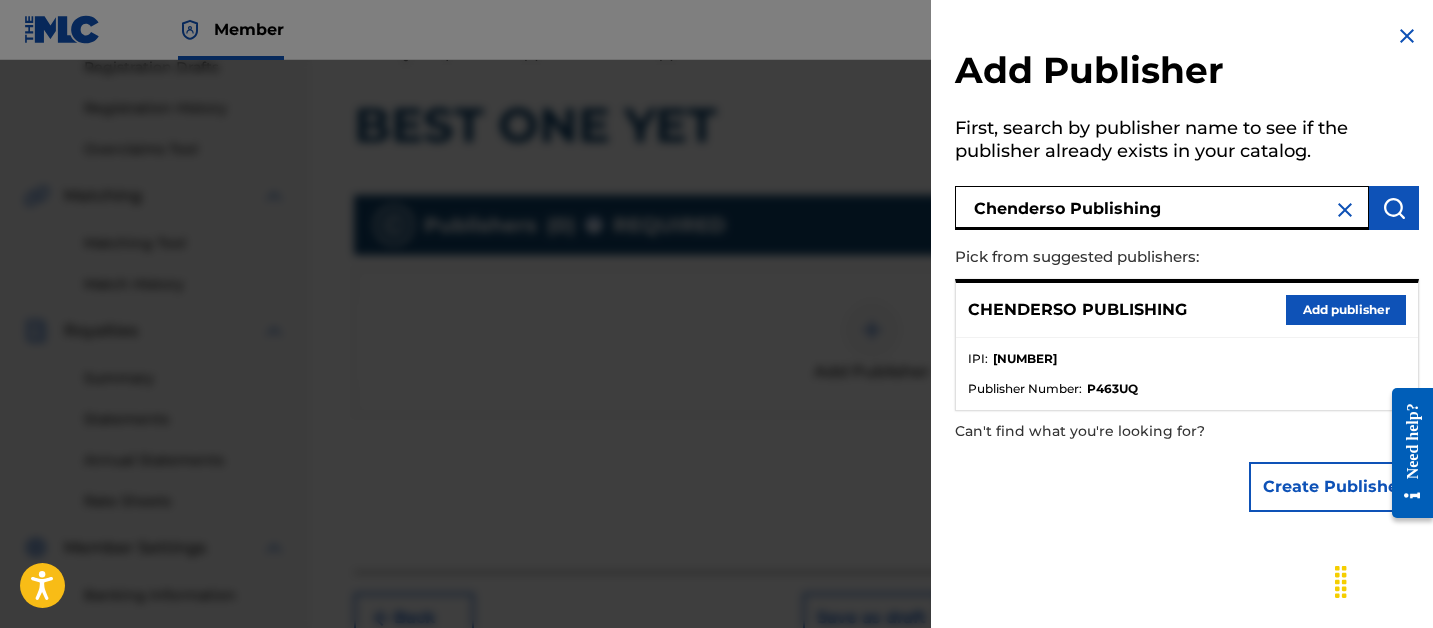 click on "Add publisher" at bounding box center (1346, 310) 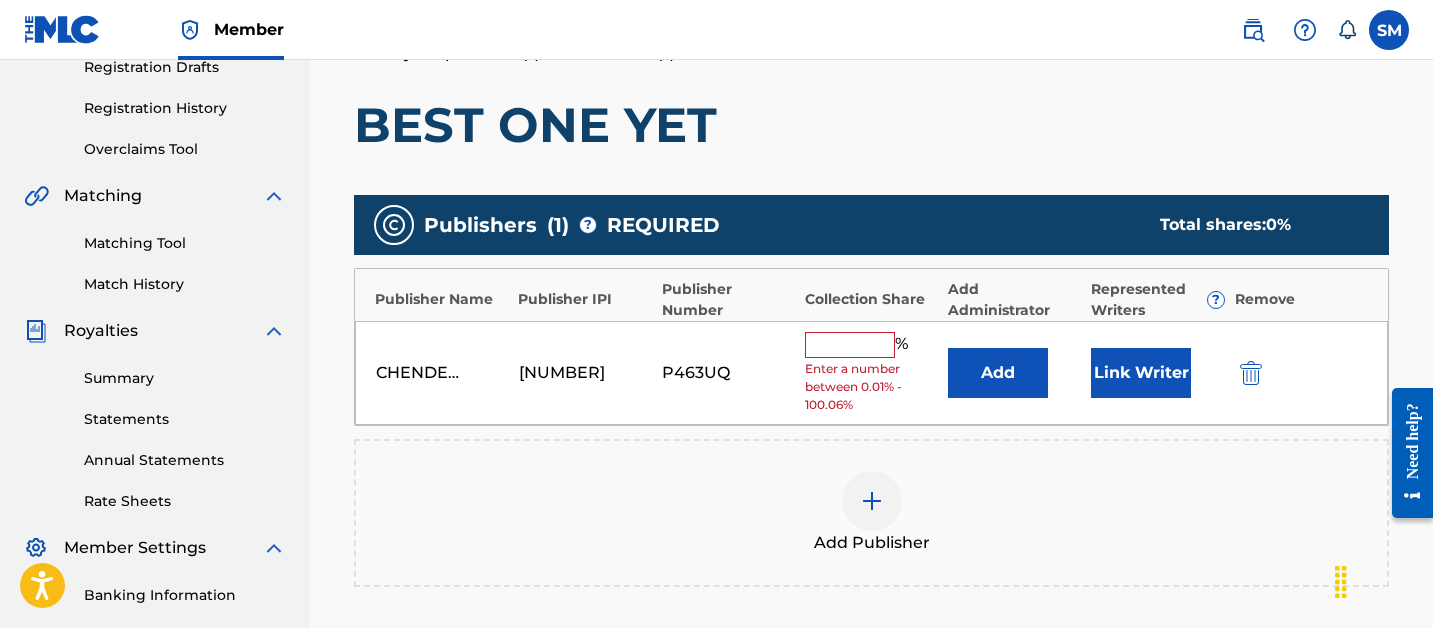 click on "Add" at bounding box center (998, 373) 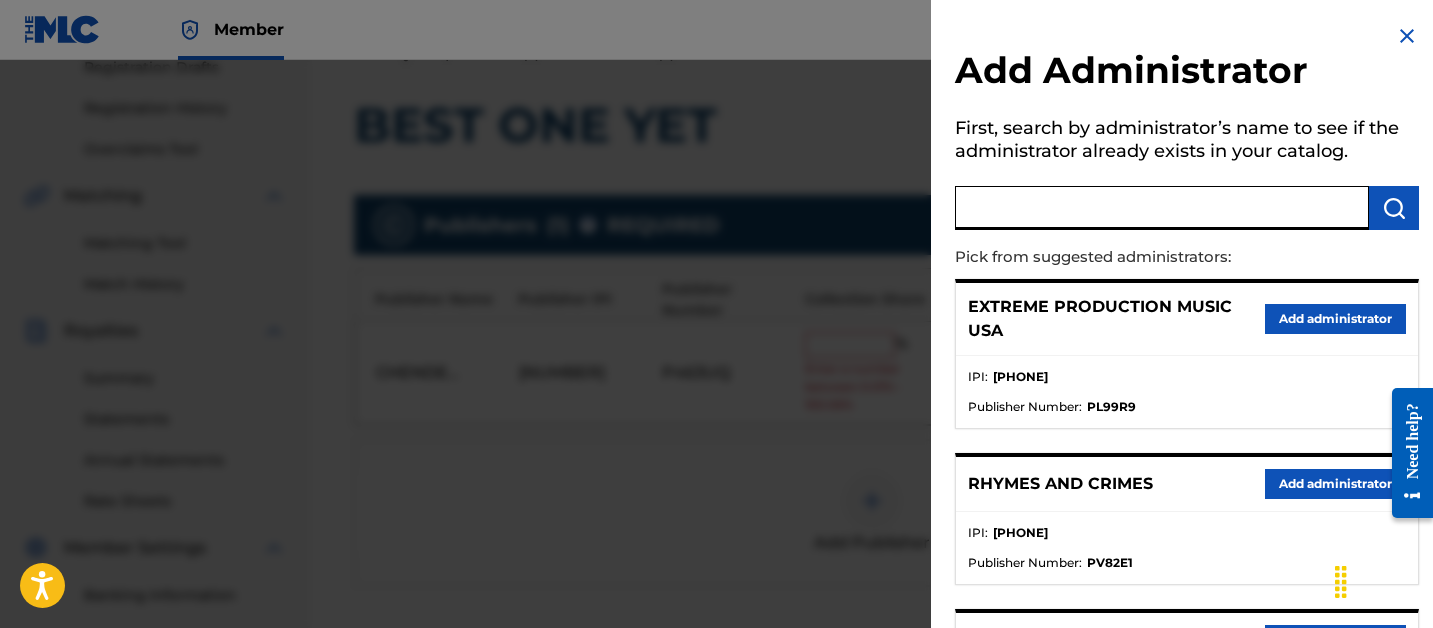 click at bounding box center (1162, 208) 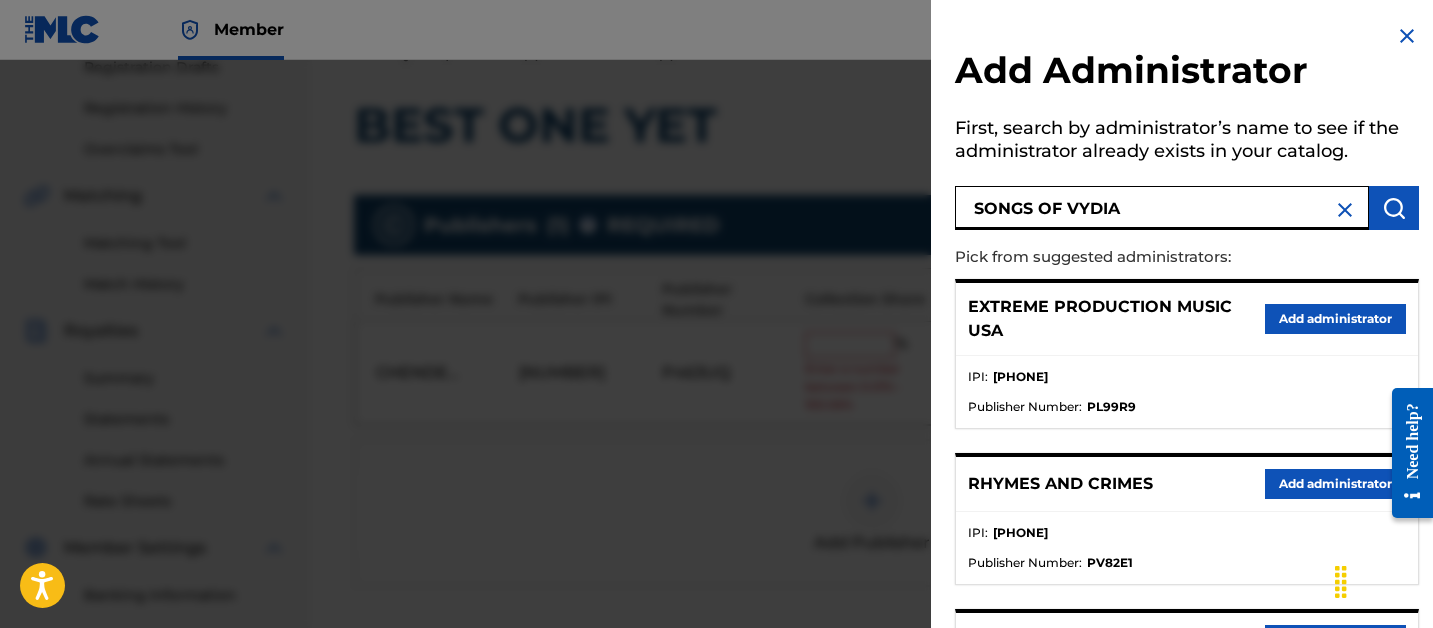type on "SONGS OF VYDIA" 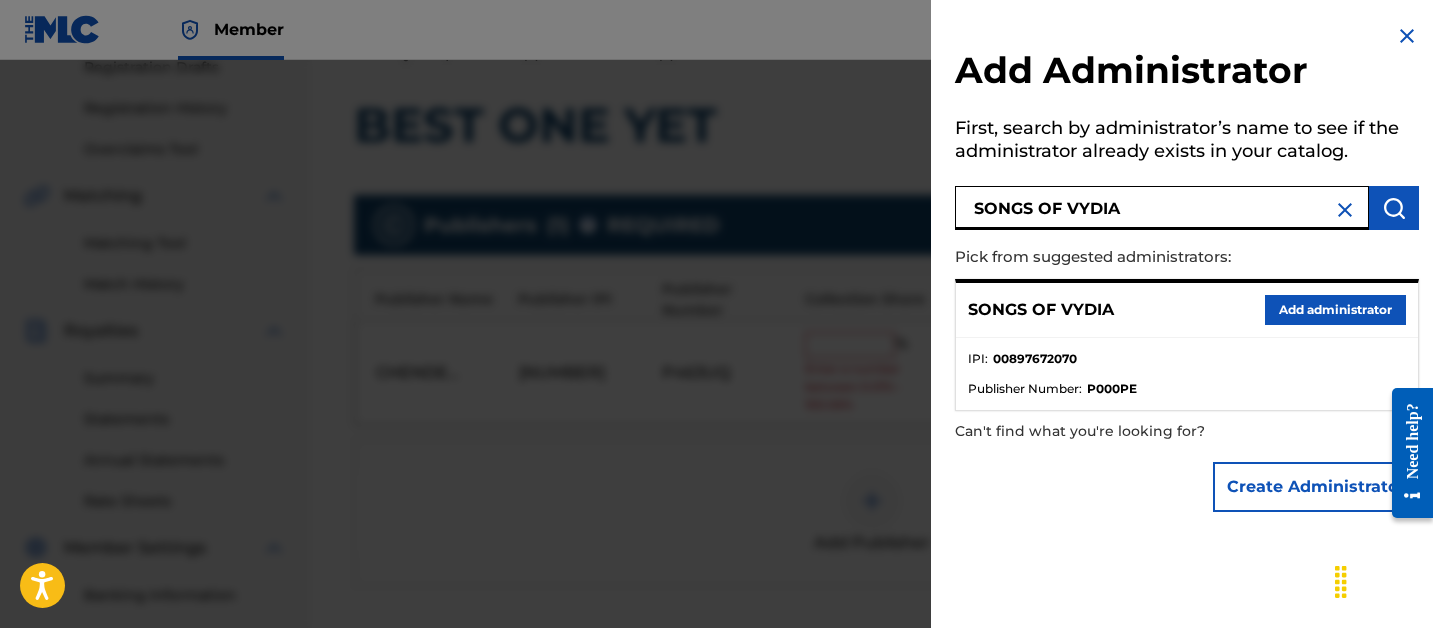 click on "Add administrator" at bounding box center (1335, 310) 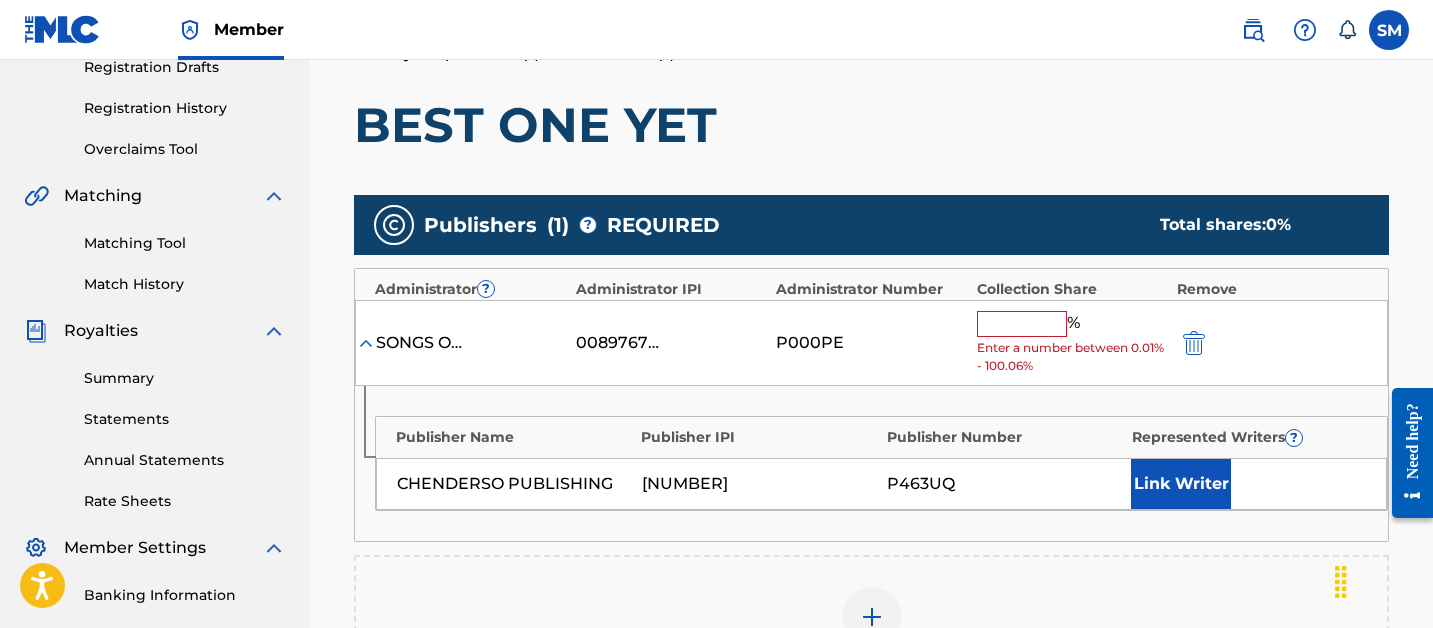 click at bounding box center [1022, 324] 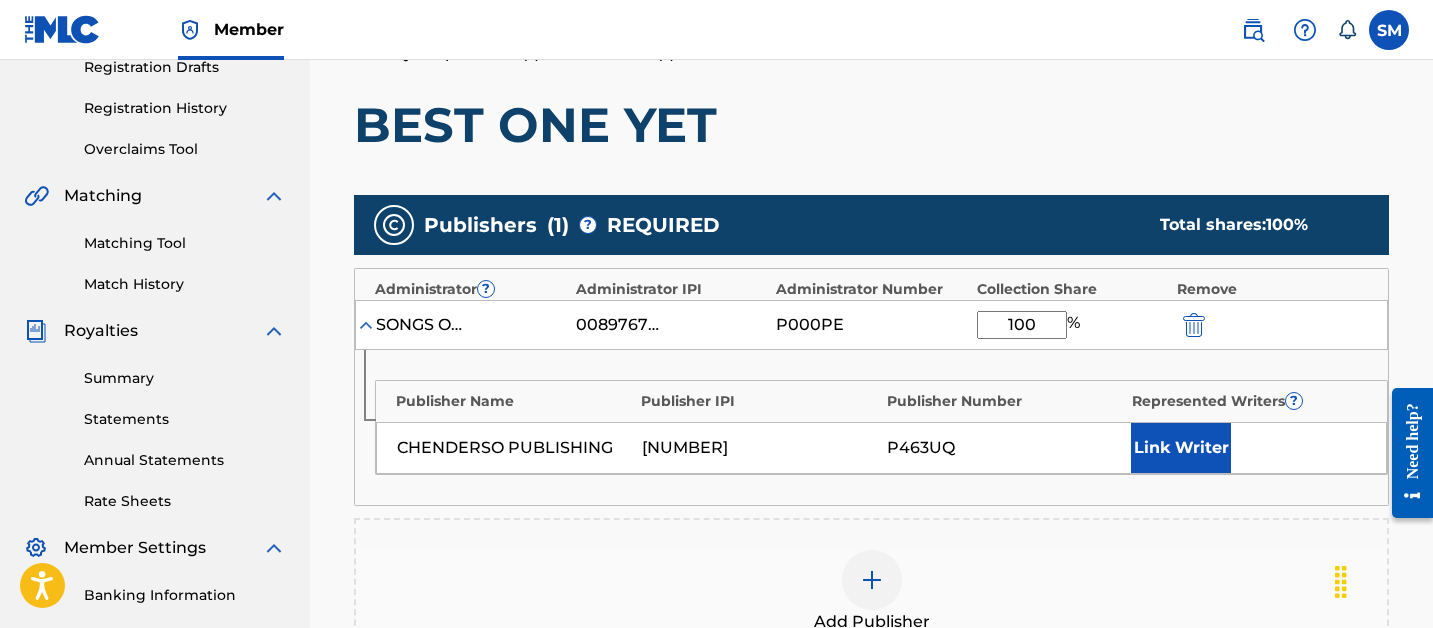 type on "100" 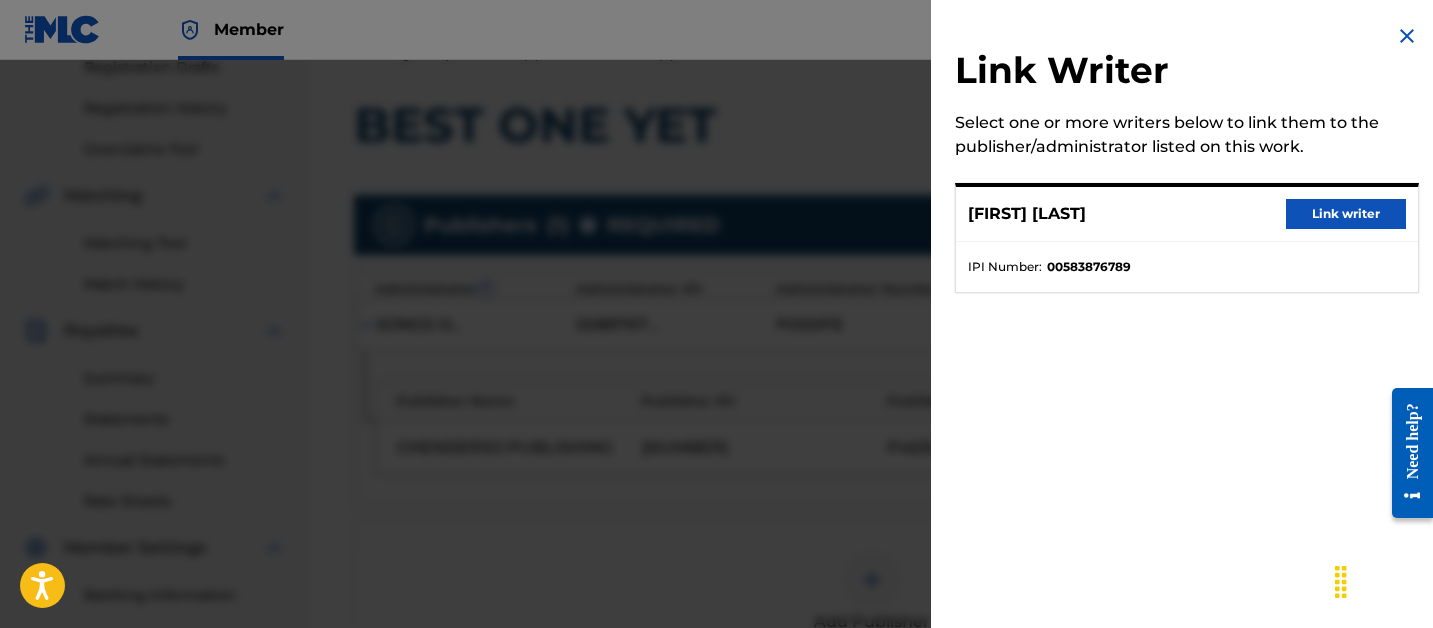 click on "Link writer" at bounding box center [1346, 214] 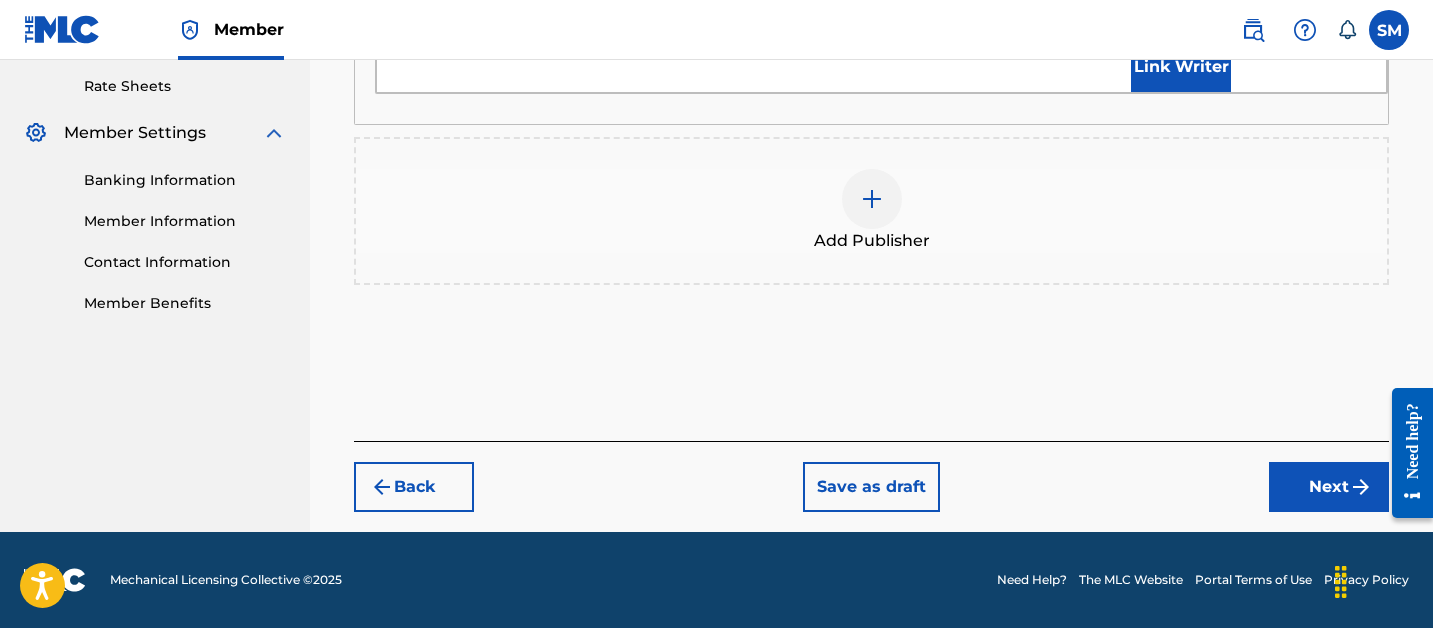 click on "Next" at bounding box center (1329, 487) 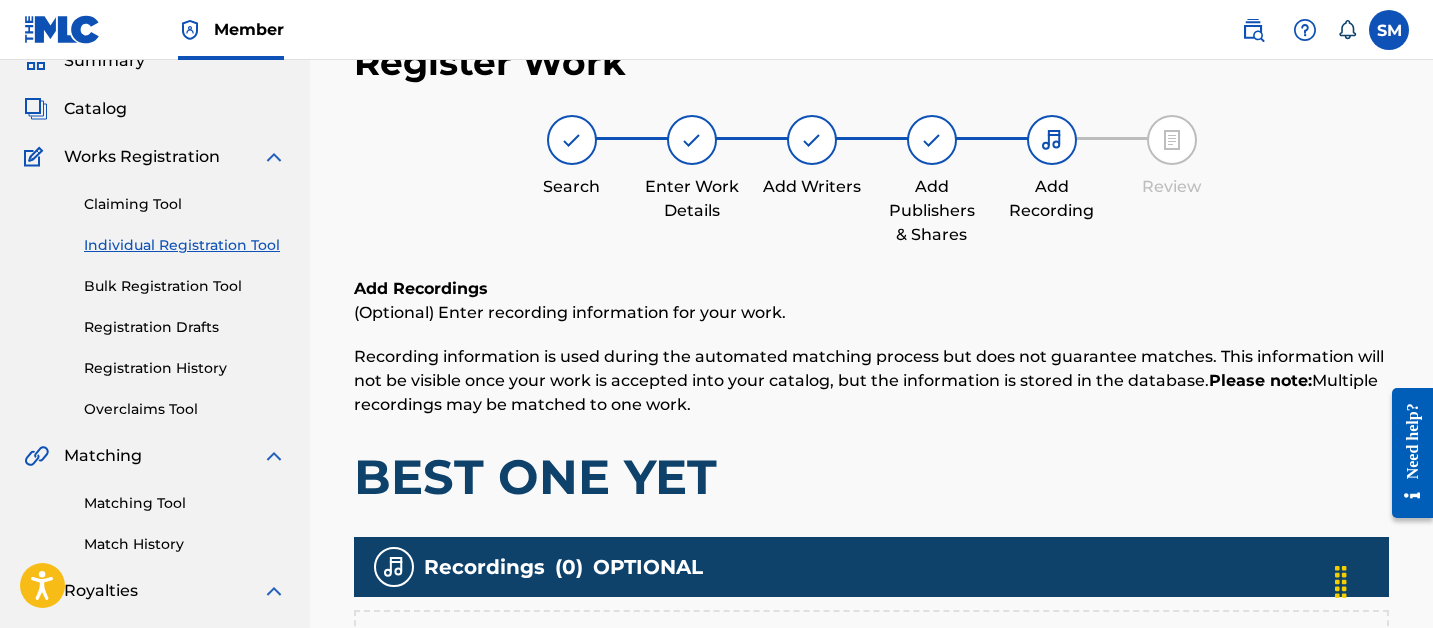 scroll, scrollTop: 185, scrollLeft: 0, axis: vertical 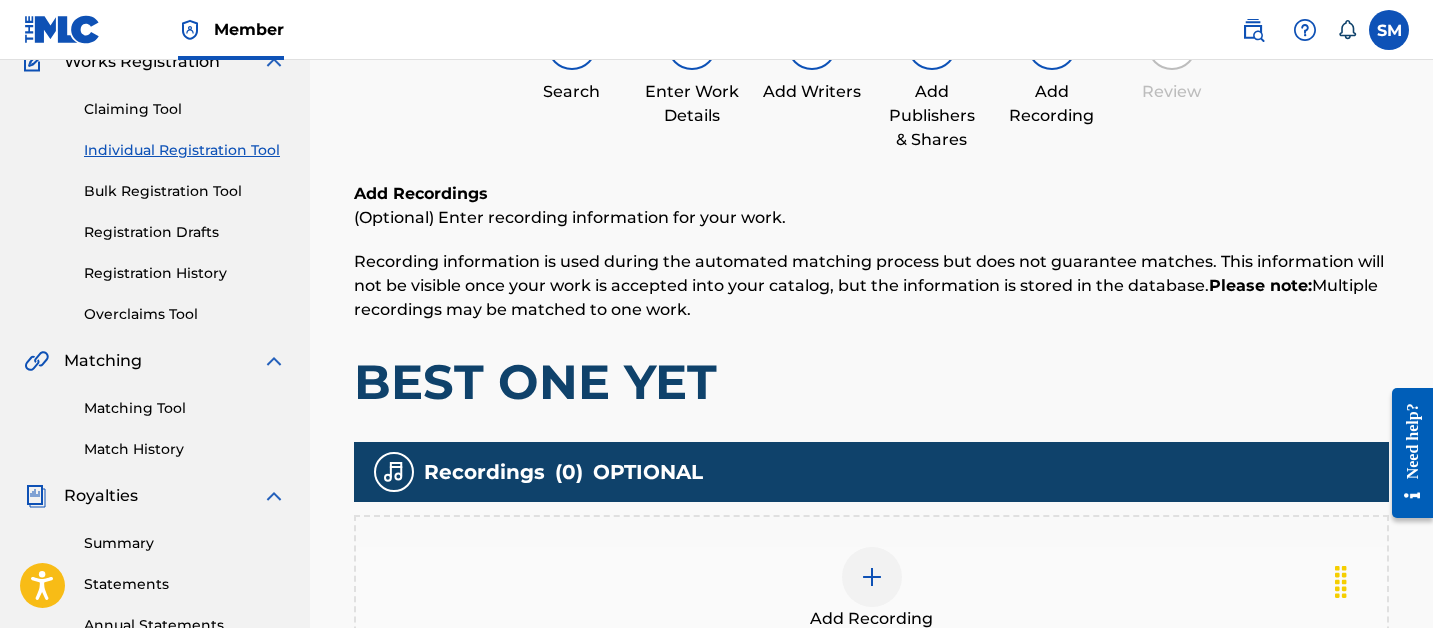 click at bounding box center [872, 577] 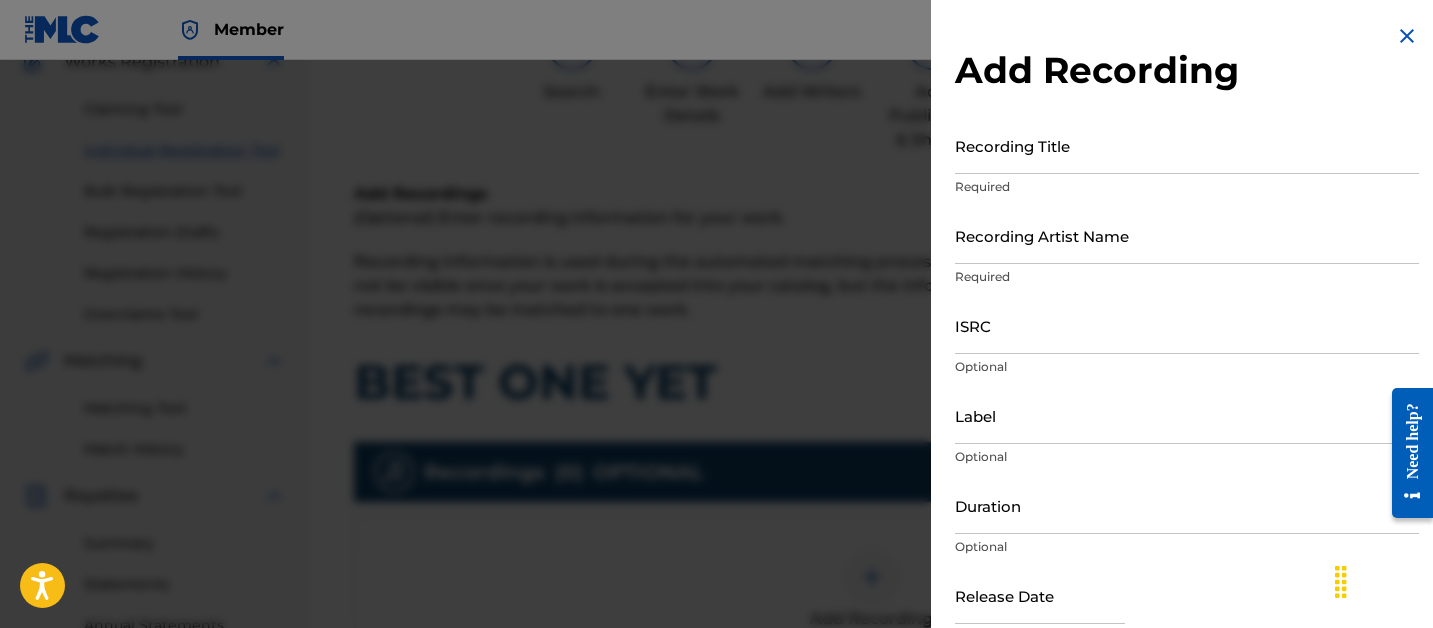 click on "Recording Title" at bounding box center (1187, 145) 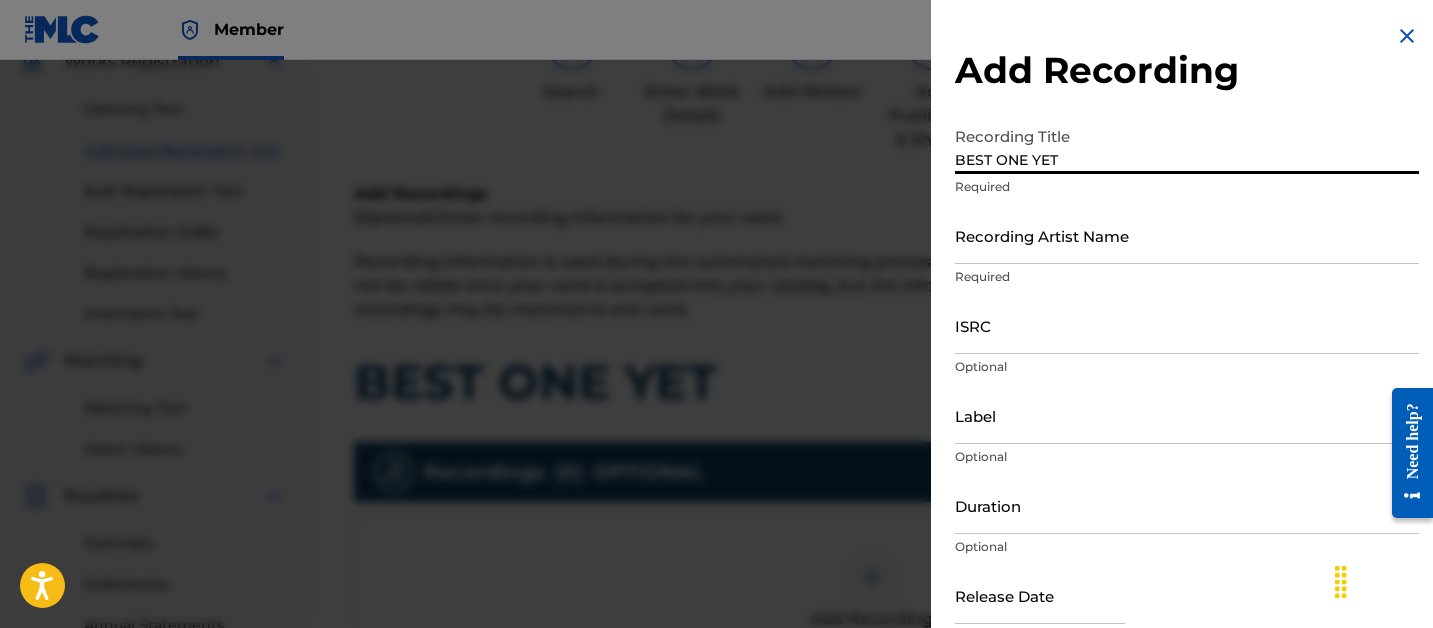 type on "BEST ONE YET" 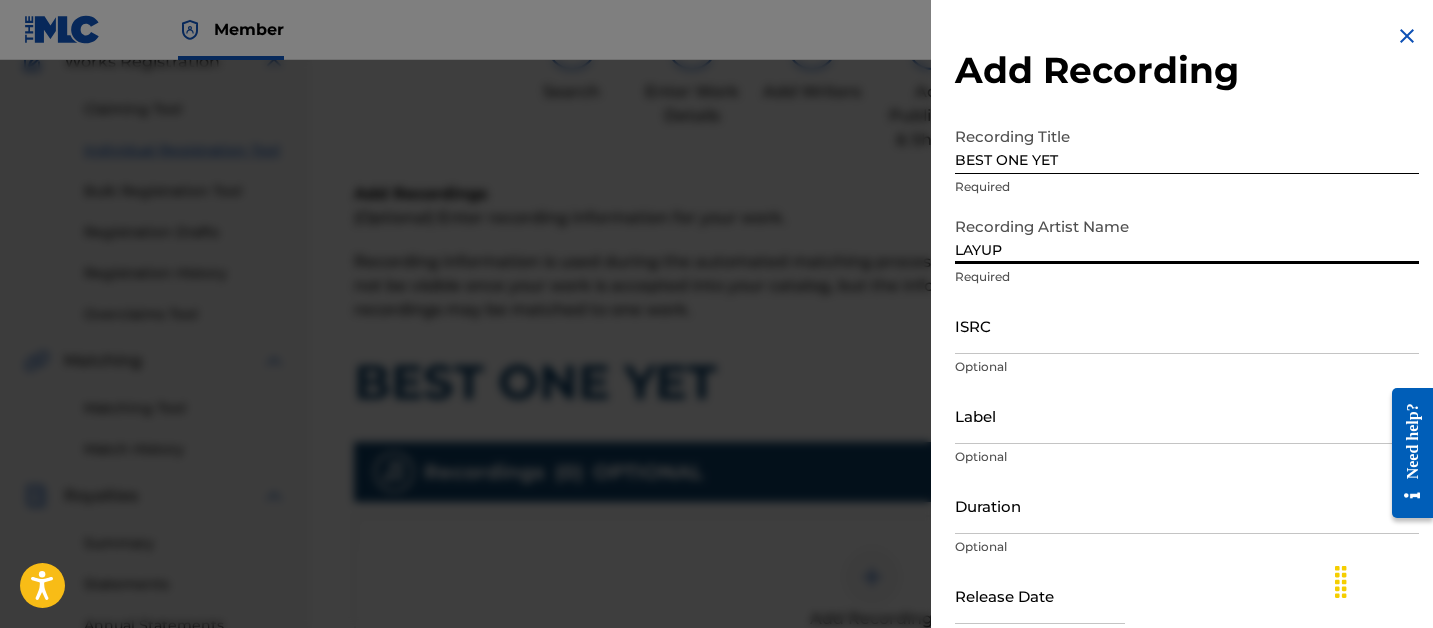 type on "LAYUP" 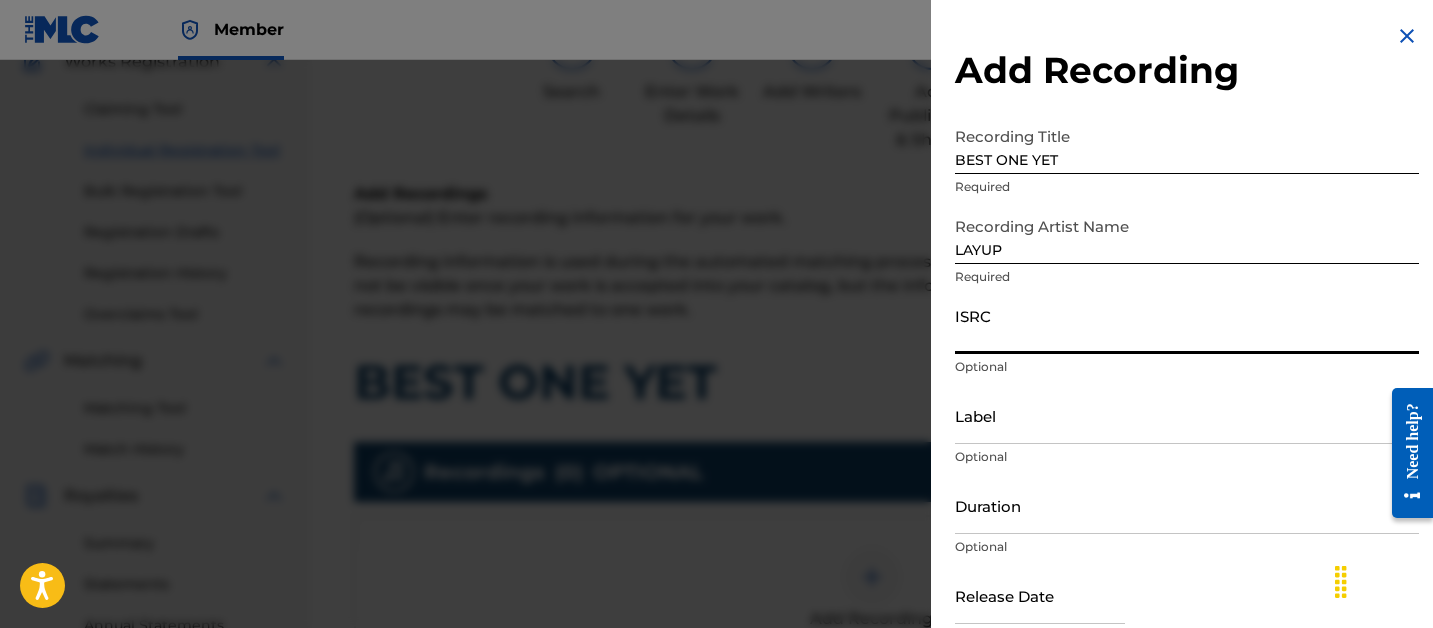 paste on "QZQAY2541591" 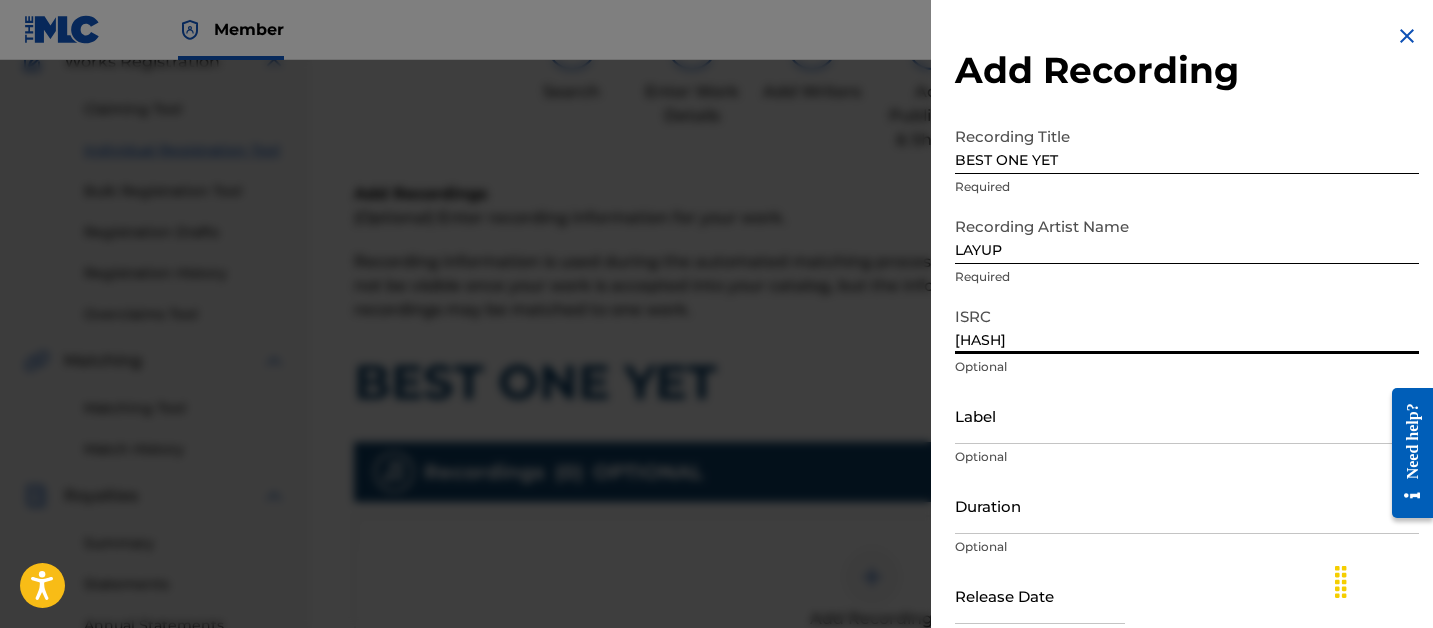 scroll, scrollTop: 103, scrollLeft: 0, axis: vertical 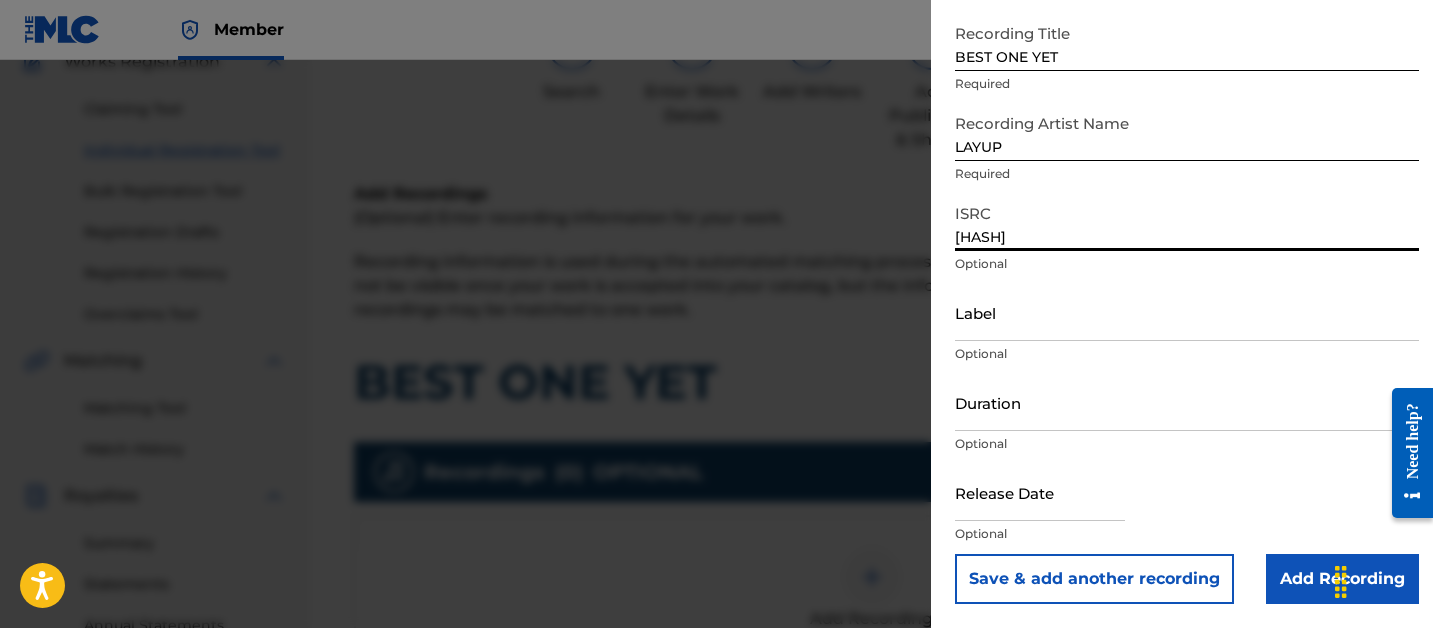 type on "QZQAY2541591" 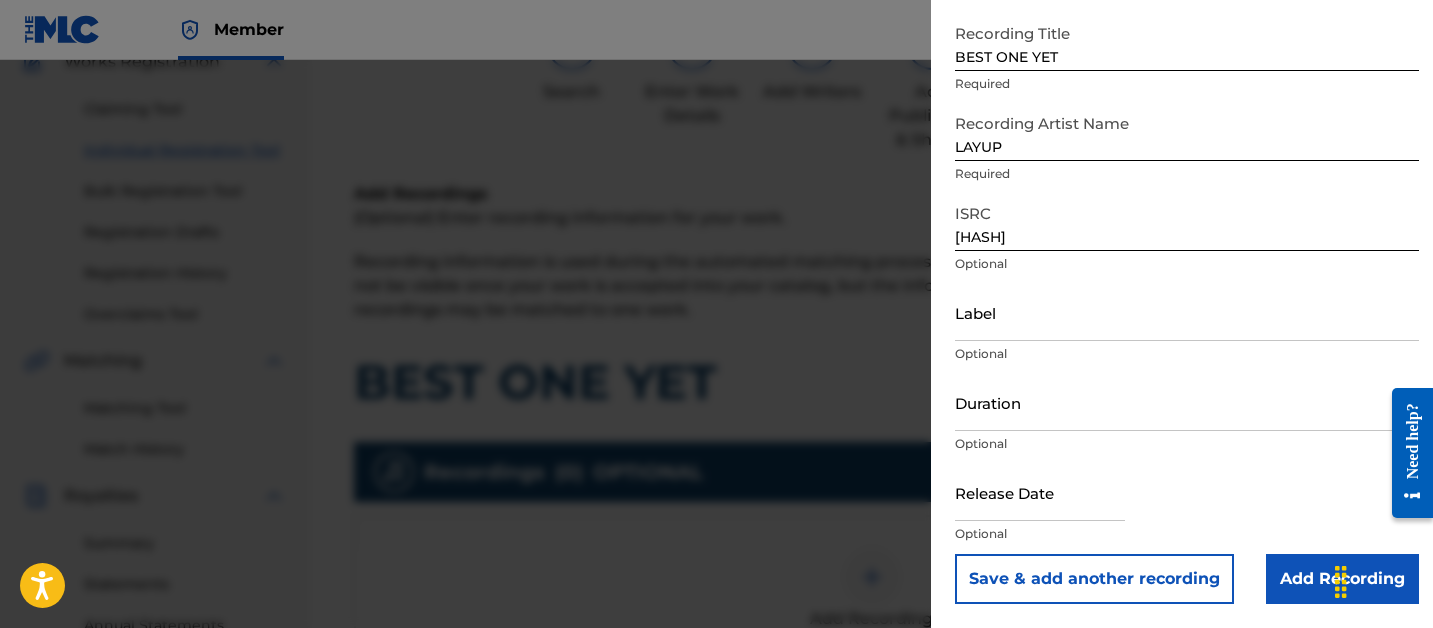 click on "Add Recording" at bounding box center (1342, 579) 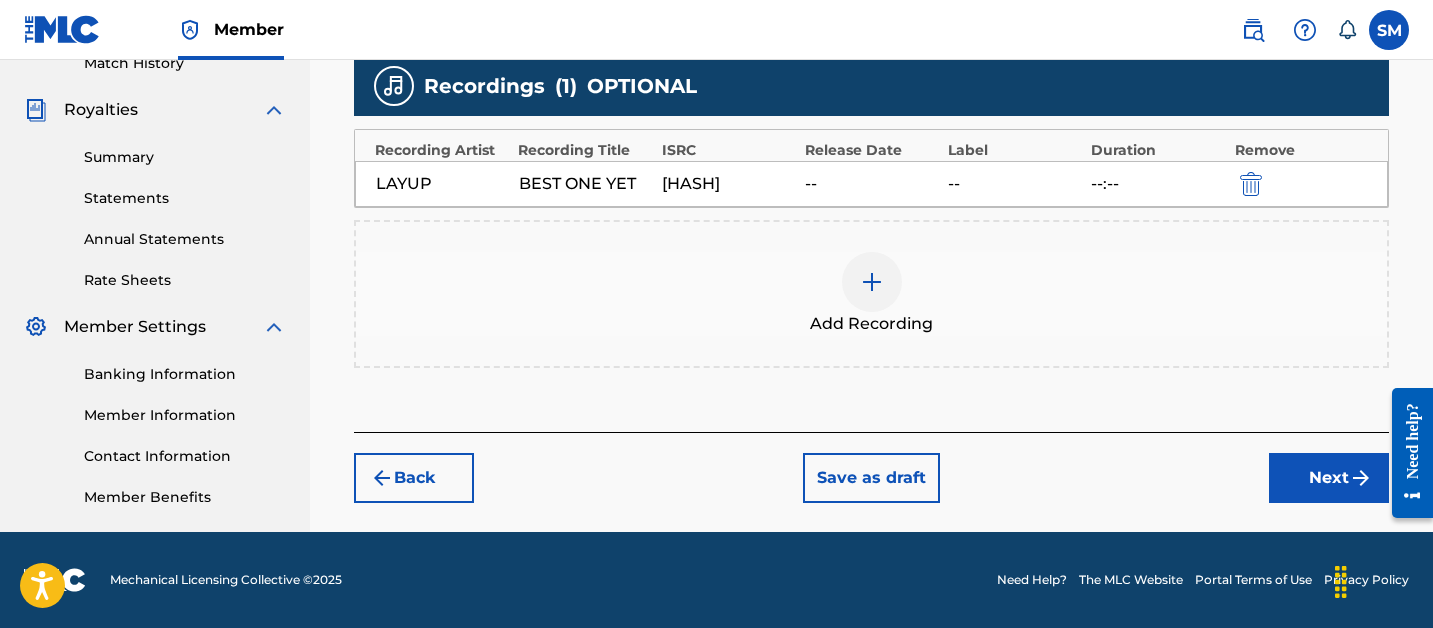 click on "Next" at bounding box center (1329, 478) 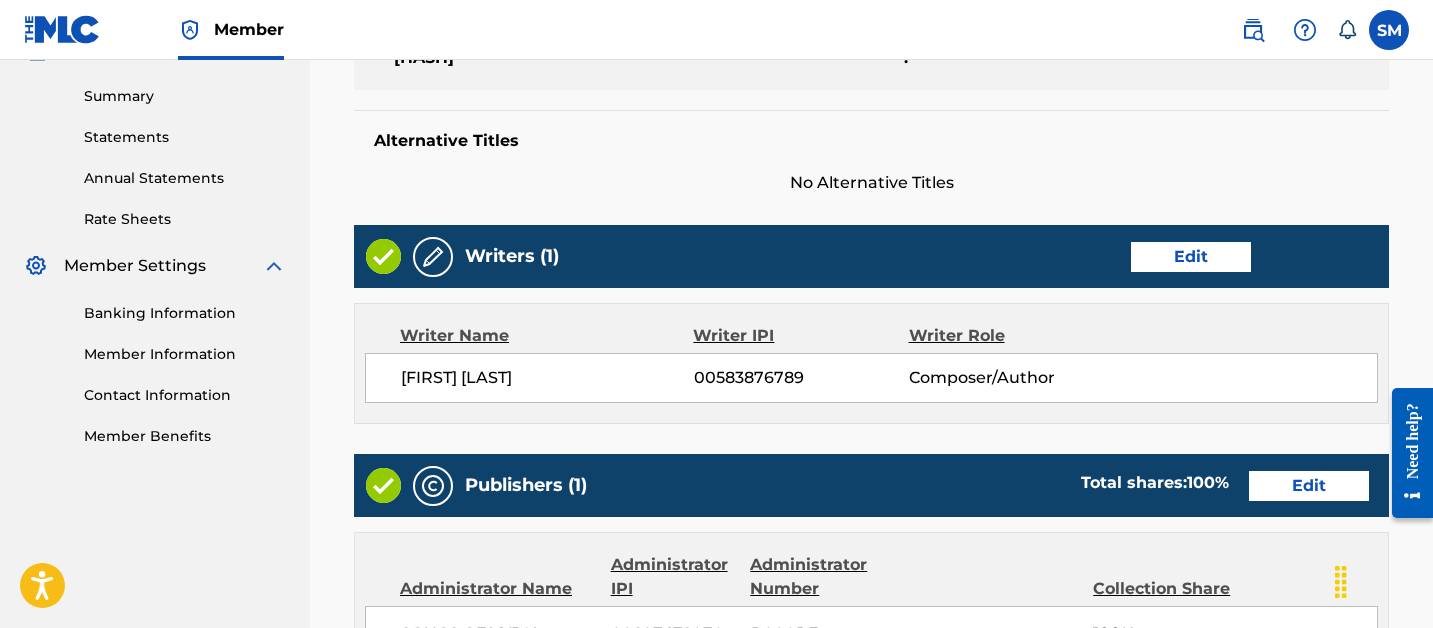 scroll, scrollTop: 1257, scrollLeft: 0, axis: vertical 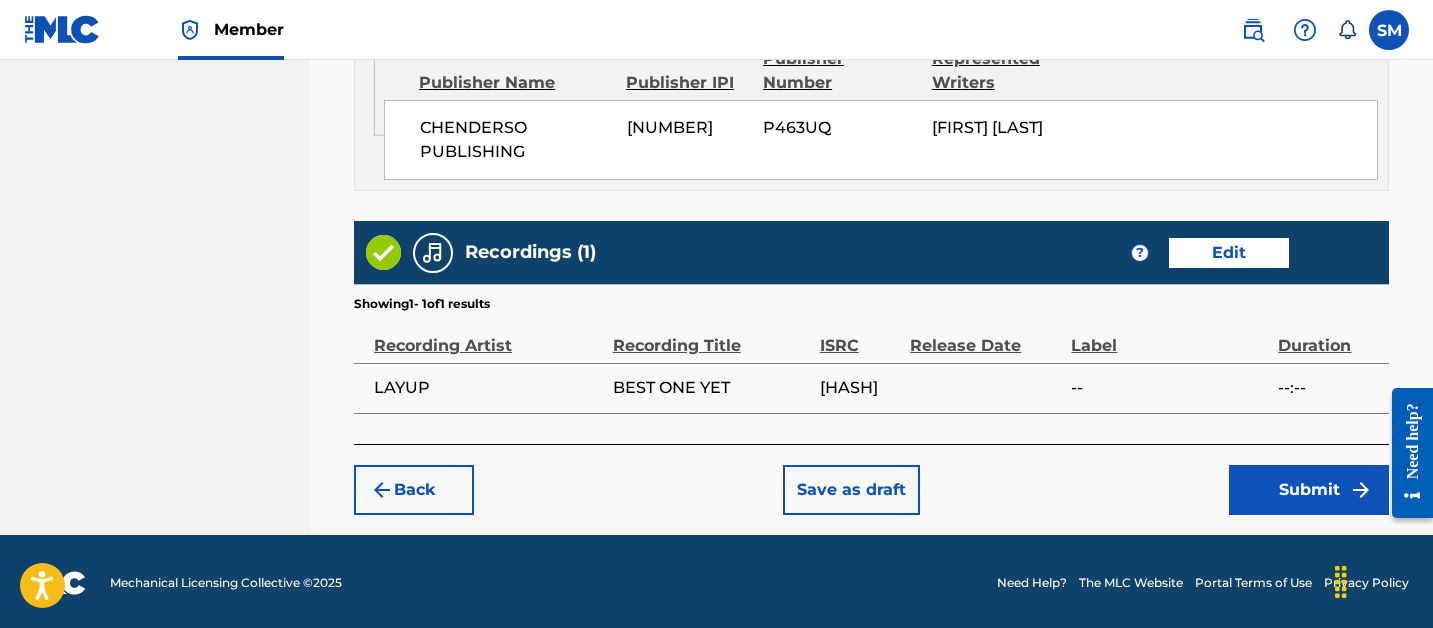 click on "Submit" at bounding box center (1309, 490) 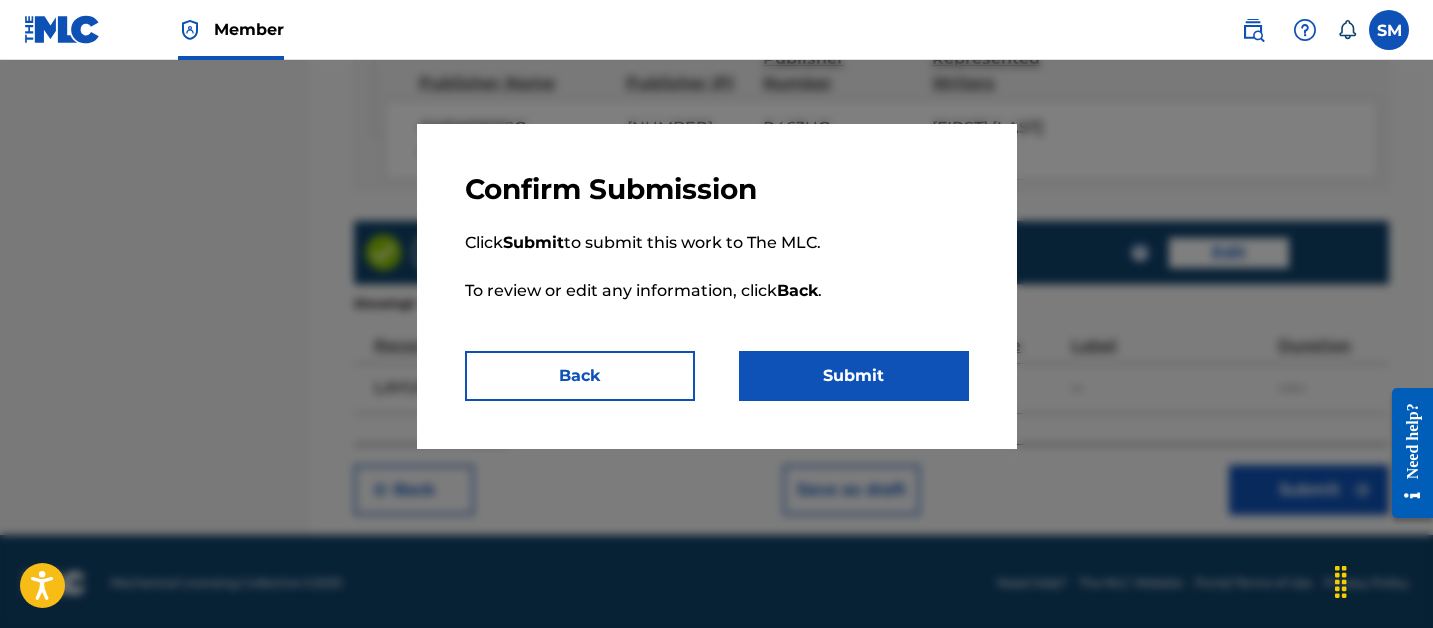 click on "Submit" at bounding box center (854, 376) 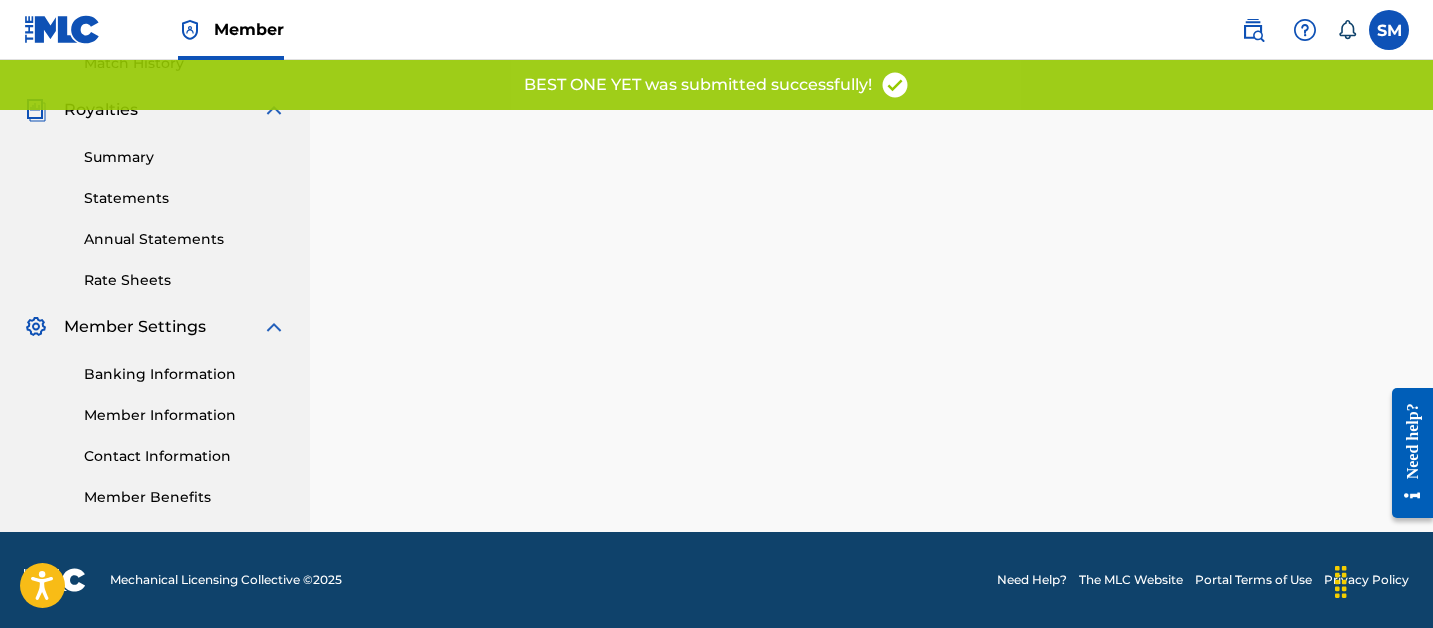scroll, scrollTop: 0, scrollLeft: 0, axis: both 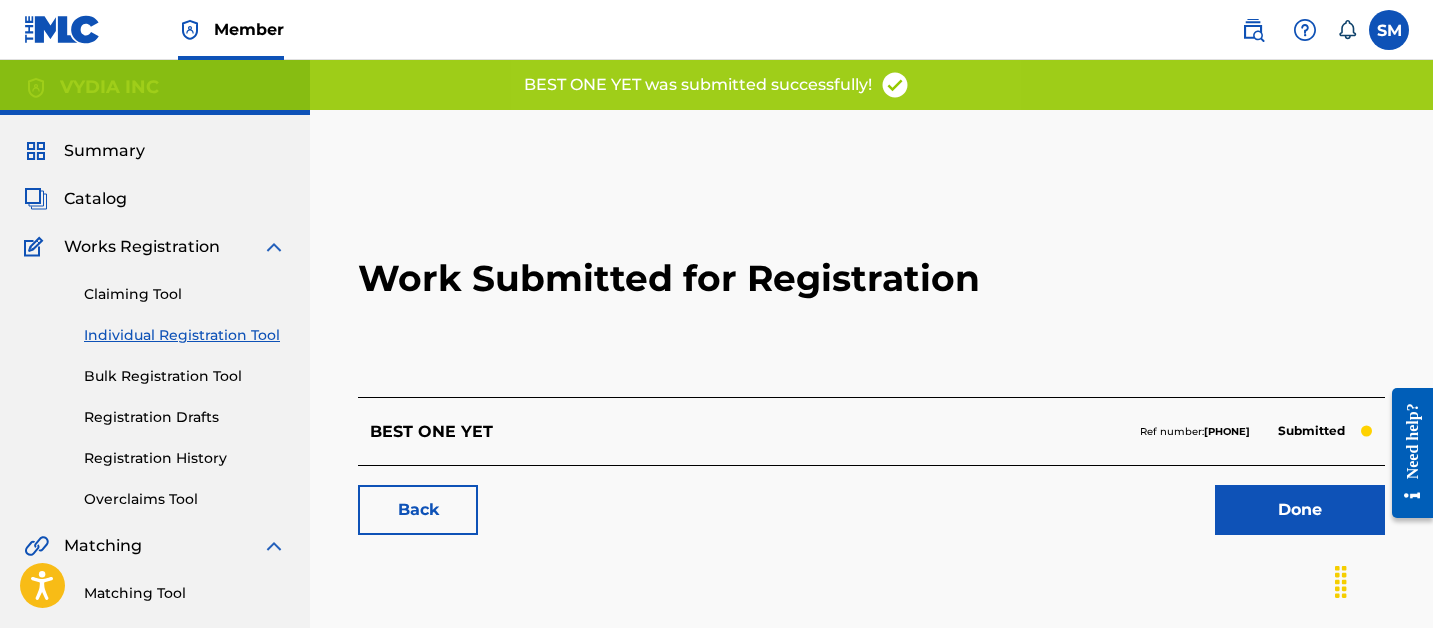 click on "Done" at bounding box center (1300, 510) 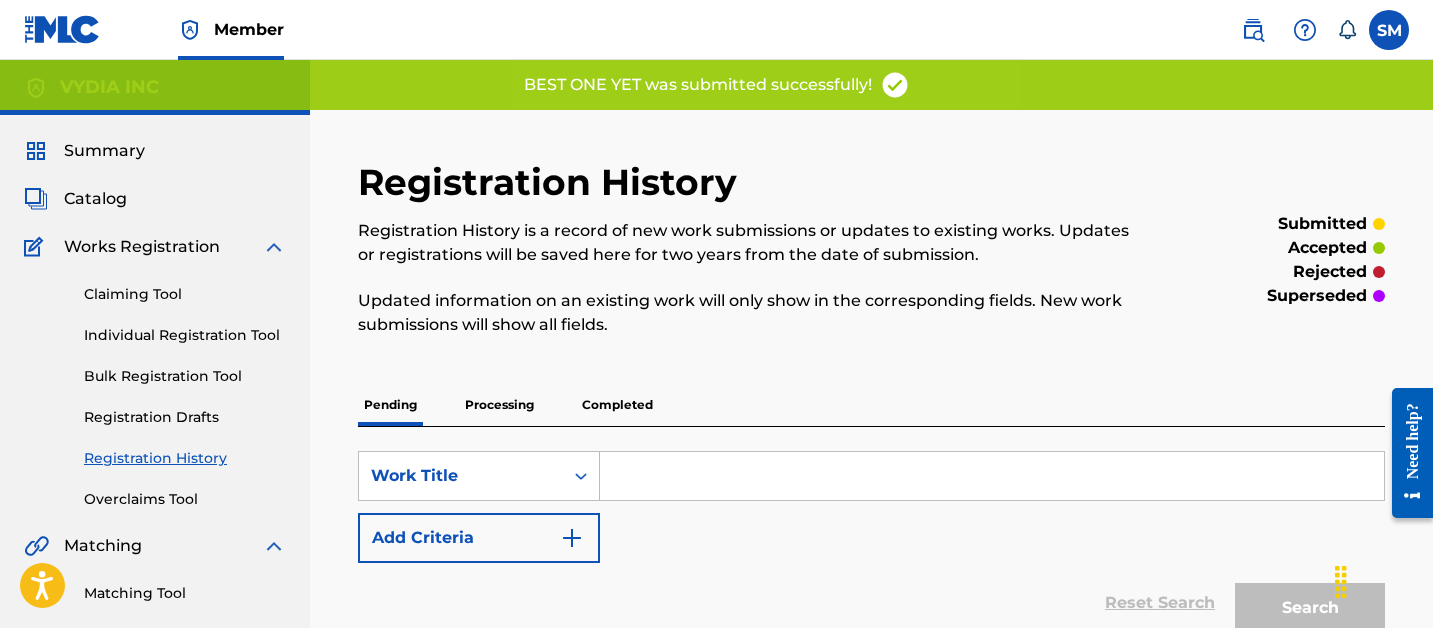 click on "Individual Registration Tool" at bounding box center [185, 335] 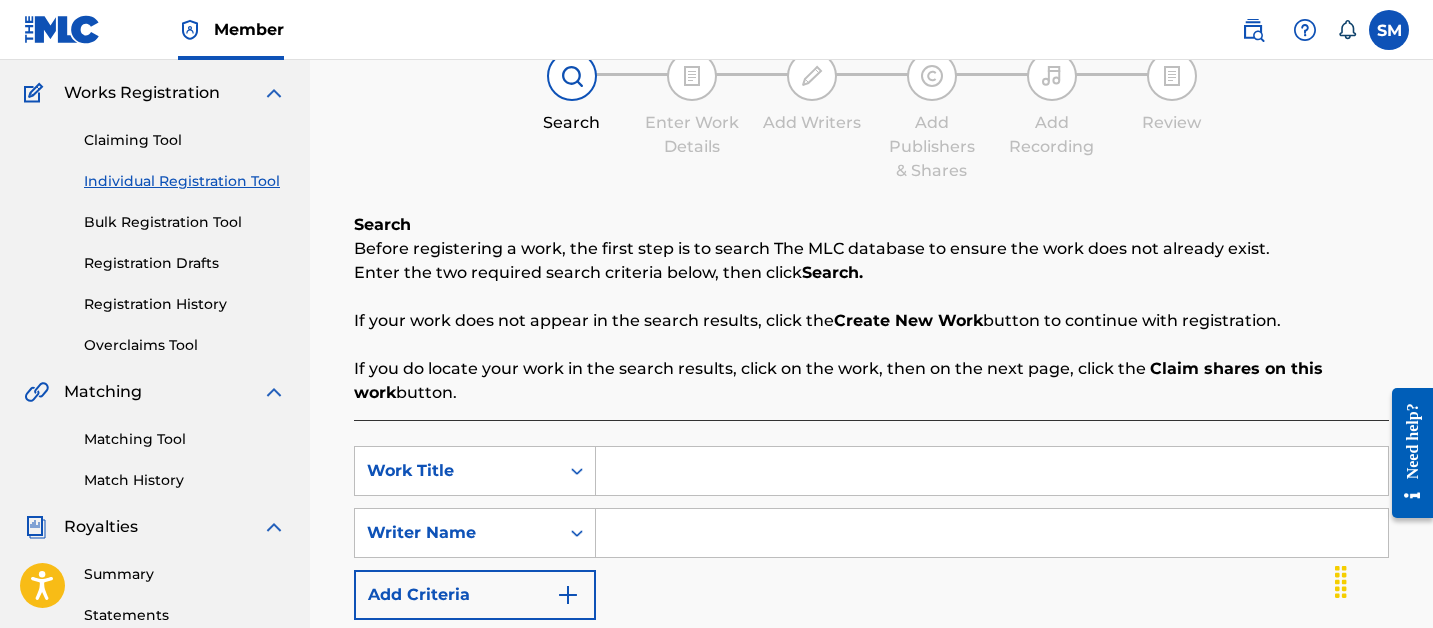 scroll, scrollTop: 170, scrollLeft: 0, axis: vertical 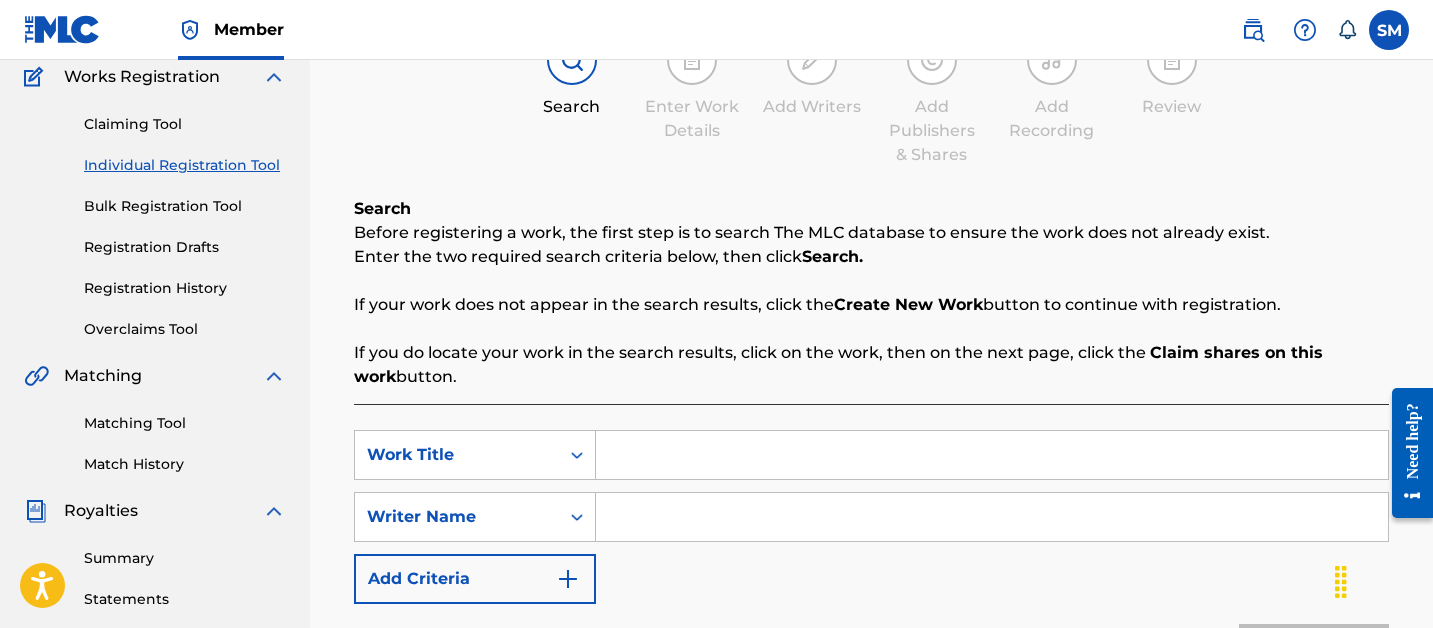 click at bounding box center (992, 455) 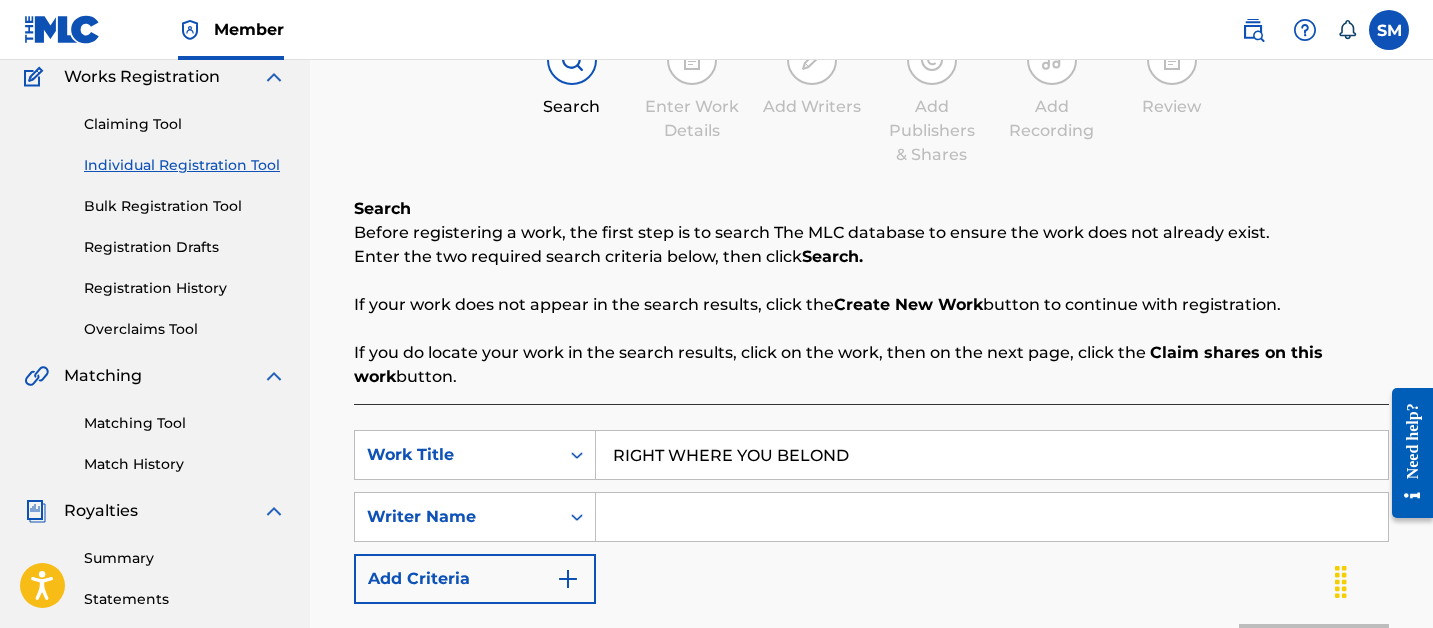 click on "RIGHT WHERE YOU BELOND" at bounding box center (992, 455) 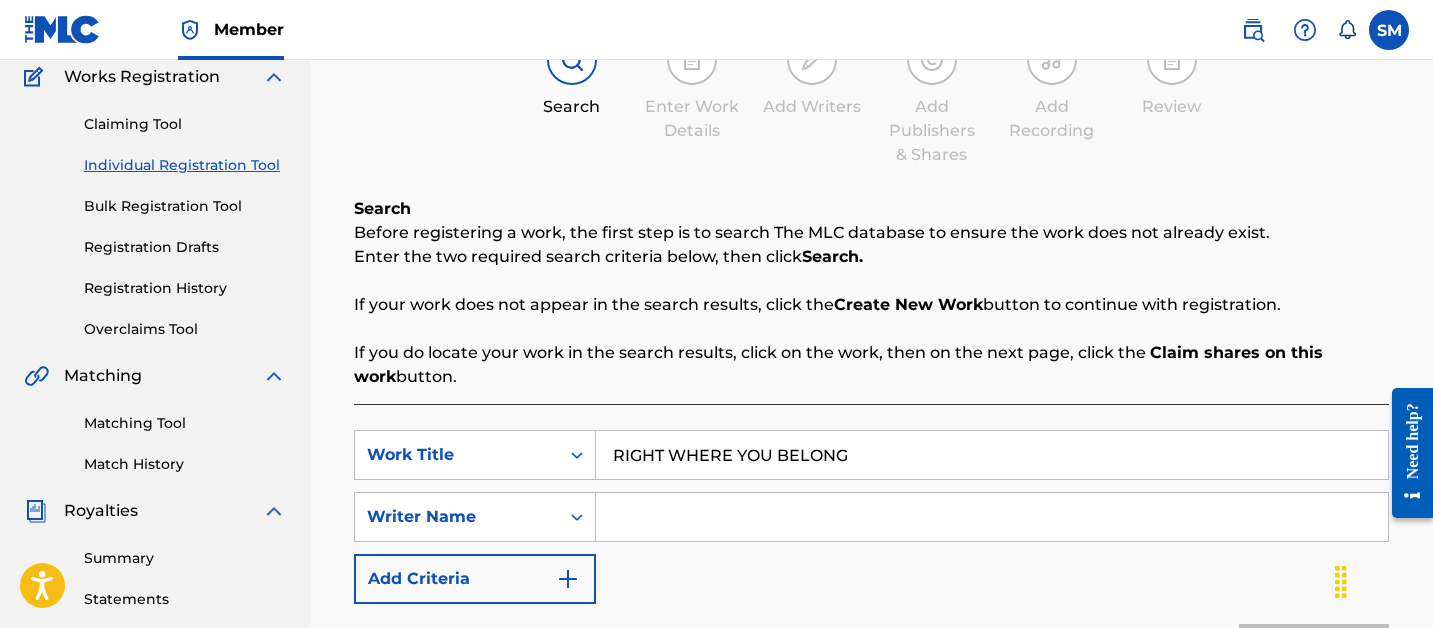 type on "RIGHT WHERE YOU BELONG" 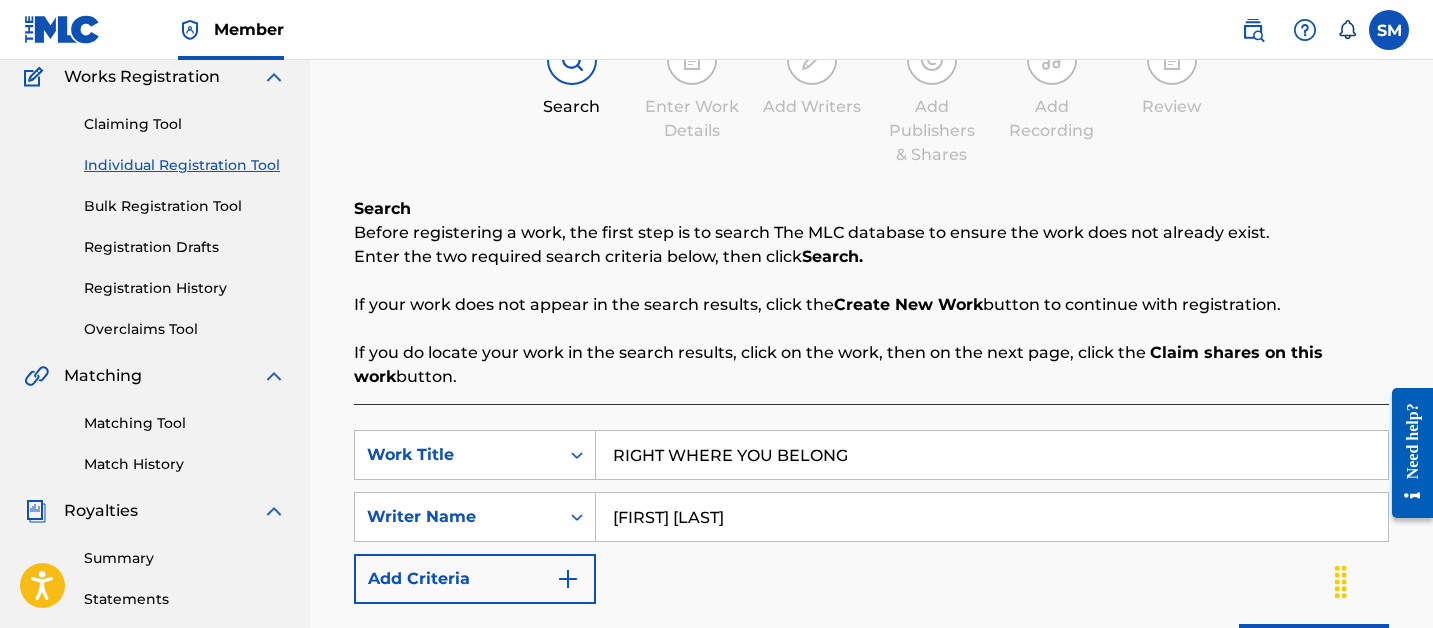 type on "CHRIS HENDERSON" 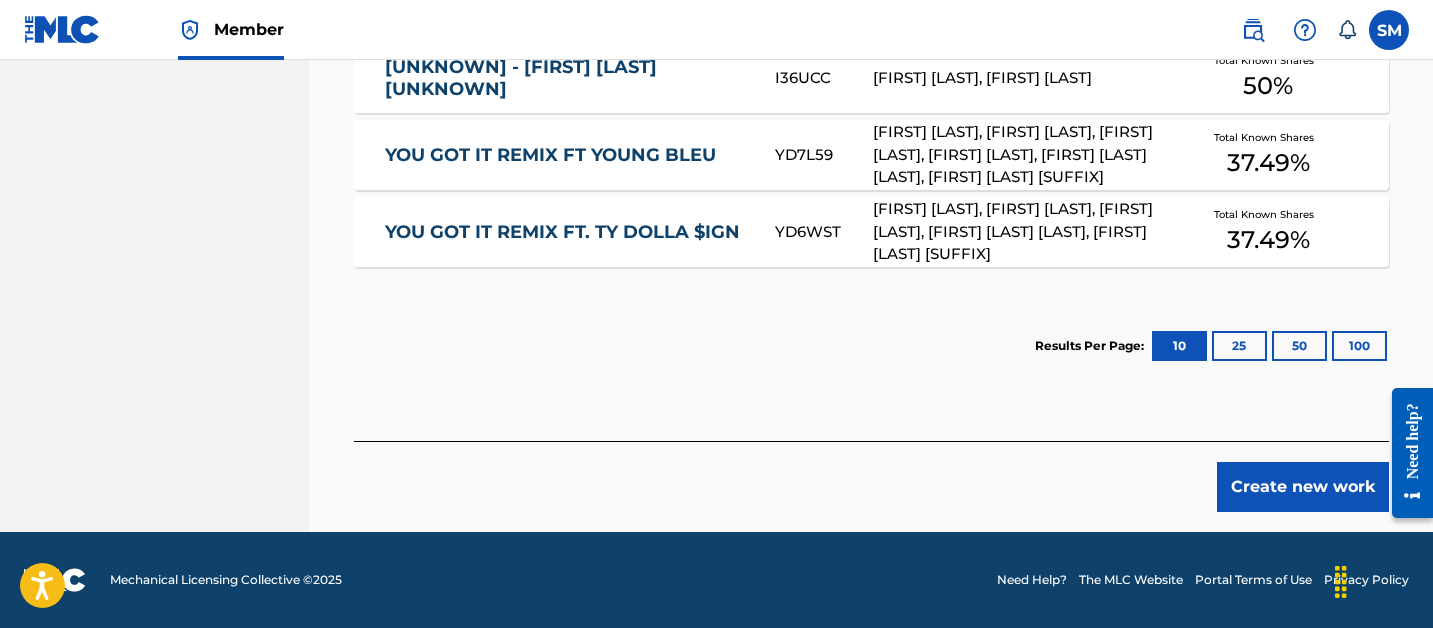 click on "Create new work" at bounding box center [1303, 487] 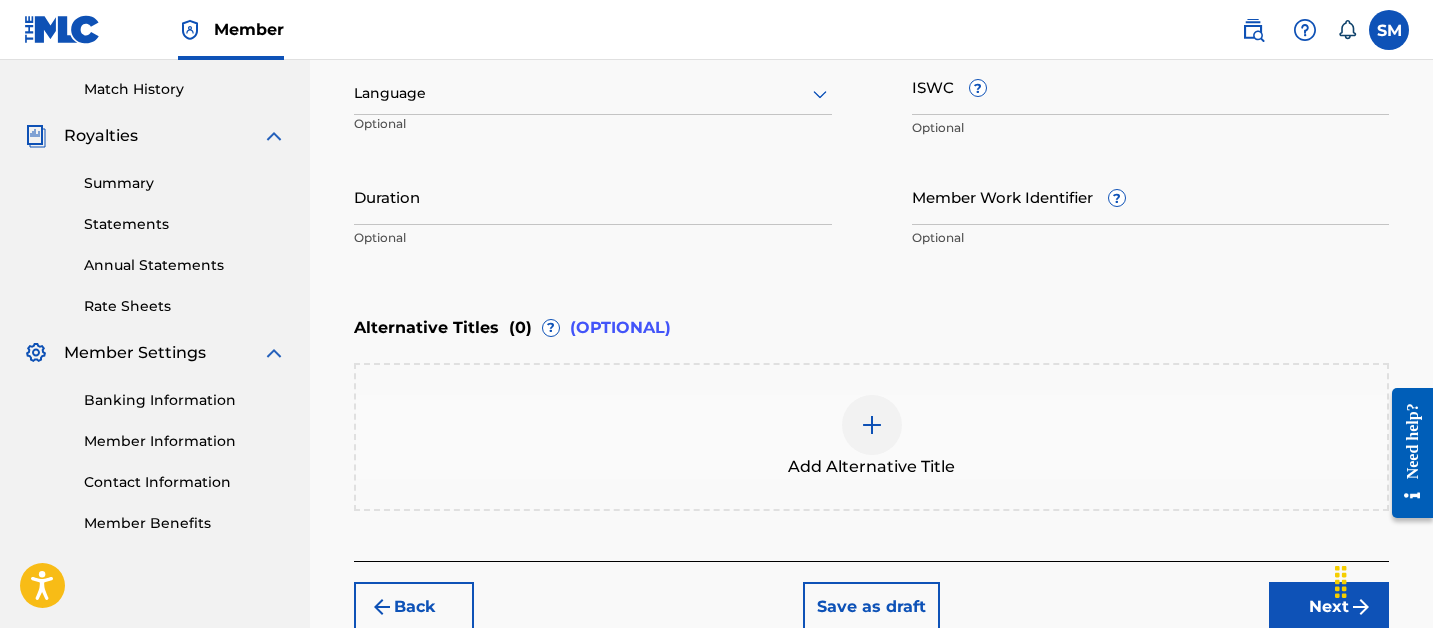 scroll, scrollTop: 537, scrollLeft: 0, axis: vertical 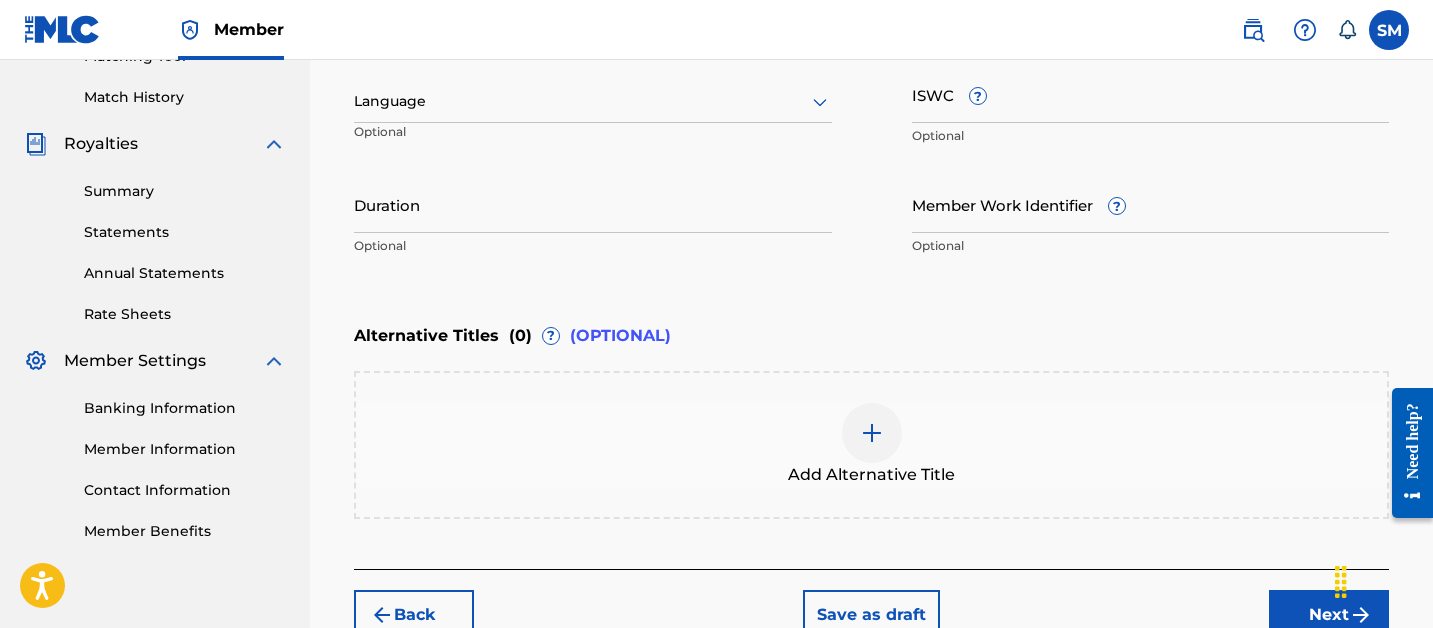 click on "Member Work Identifier   ?" at bounding box center (1151, 204) 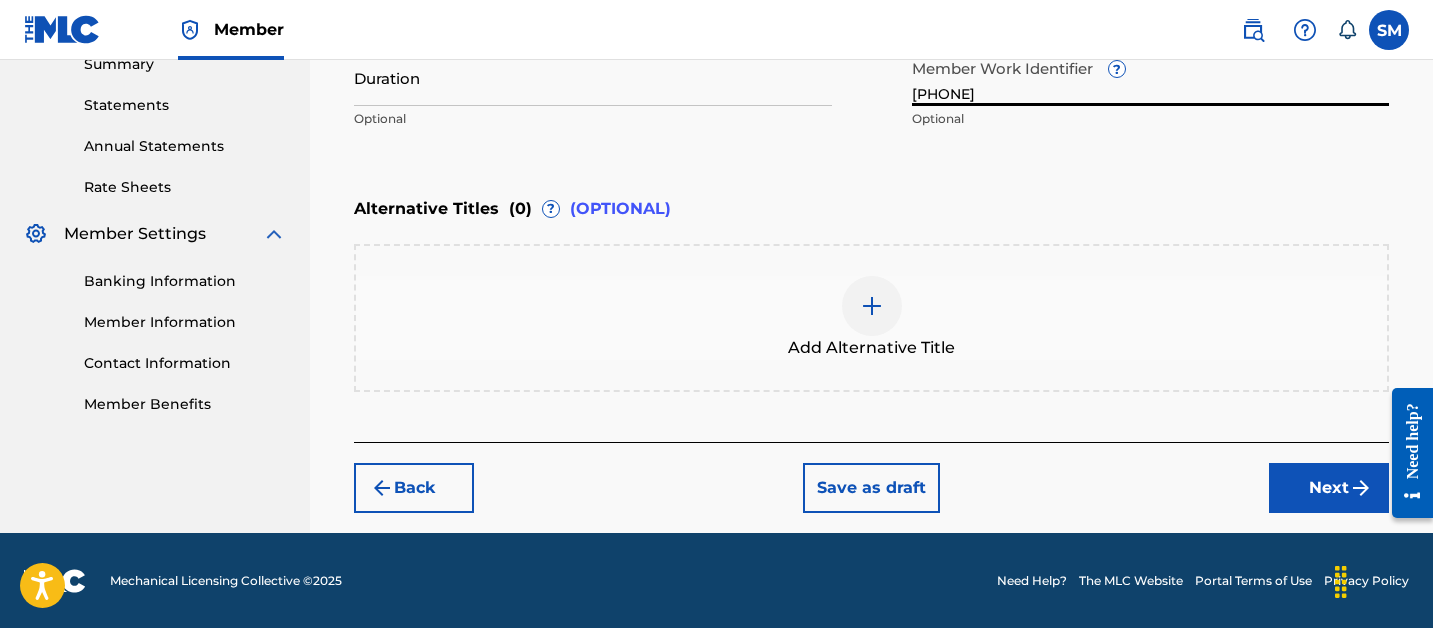 type on "d9052e96663d29" 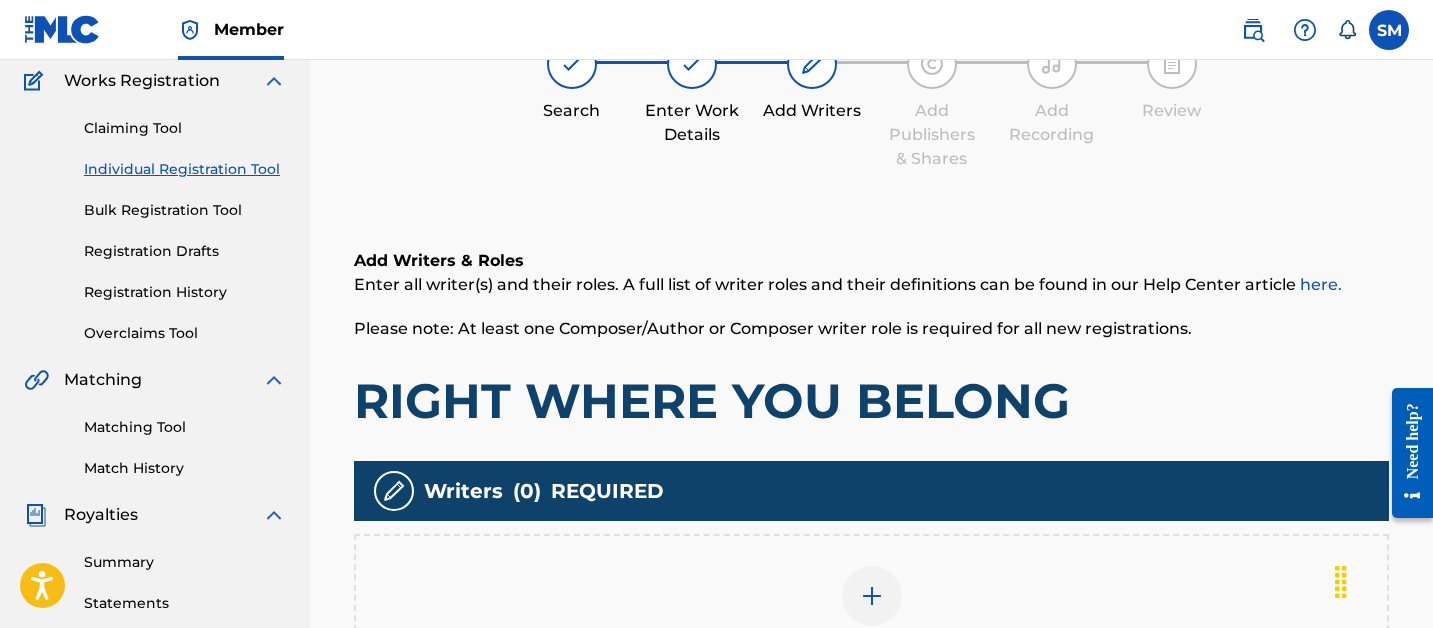 scroll, scrollTop: 214, scrollLeft: 0, axis: vertical 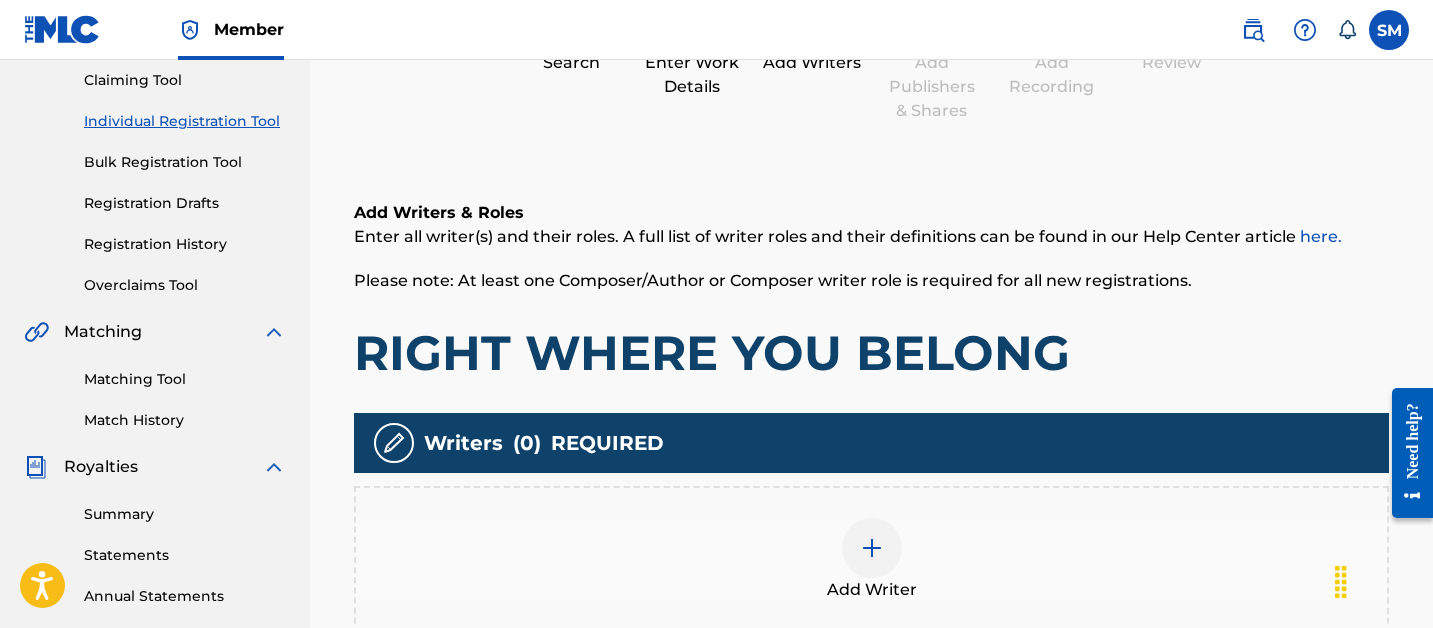 click at bounding box center (872, 548) 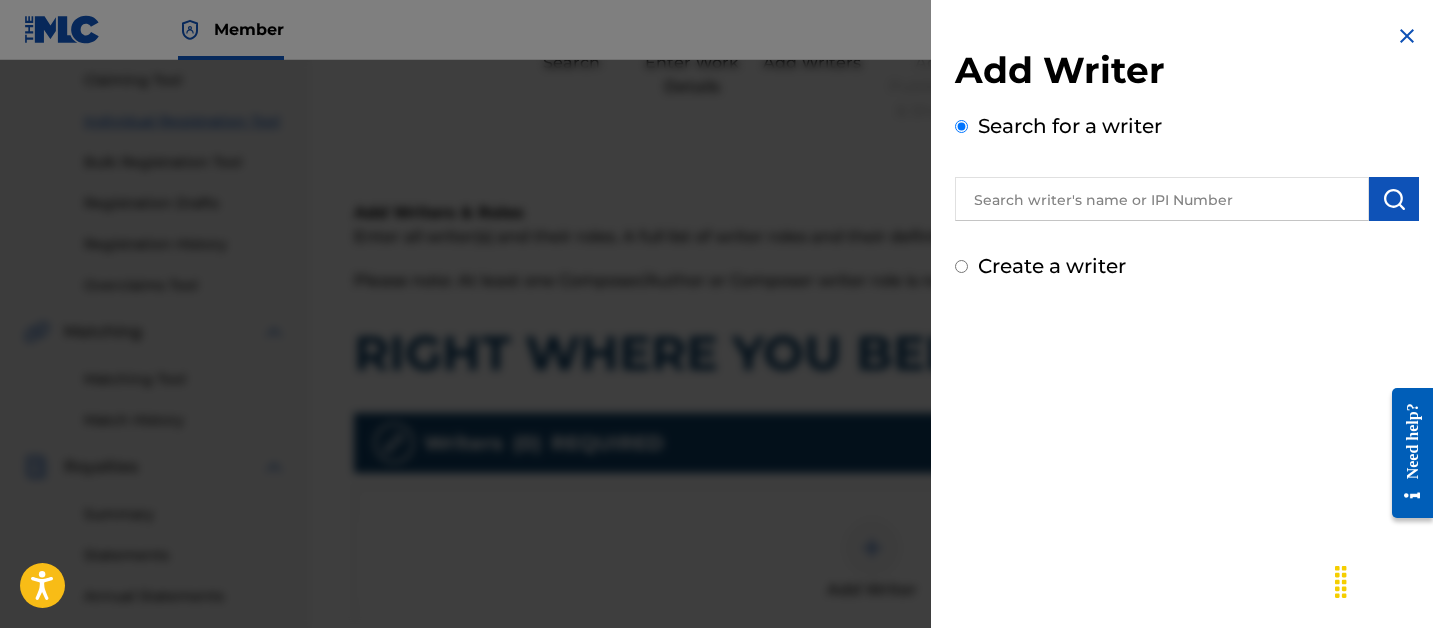 click at bounding box center [1162, 199] 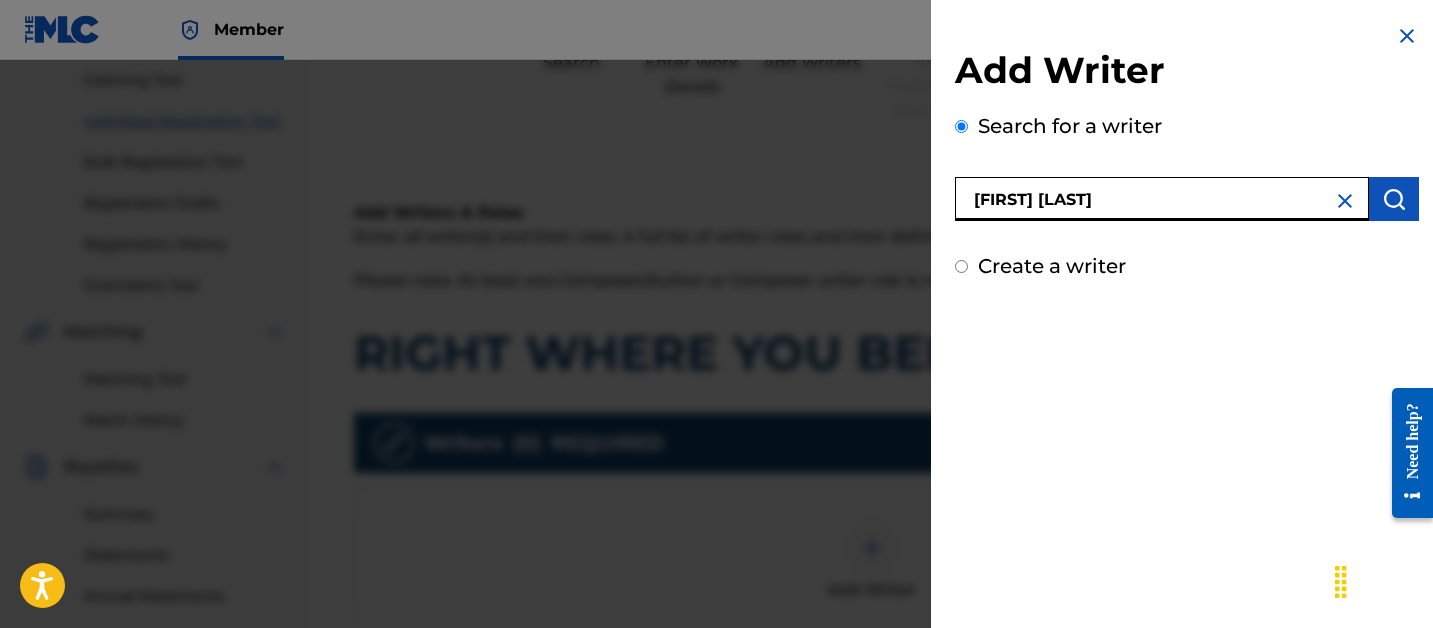 type on "CHRISTOPHER HENDERSON" 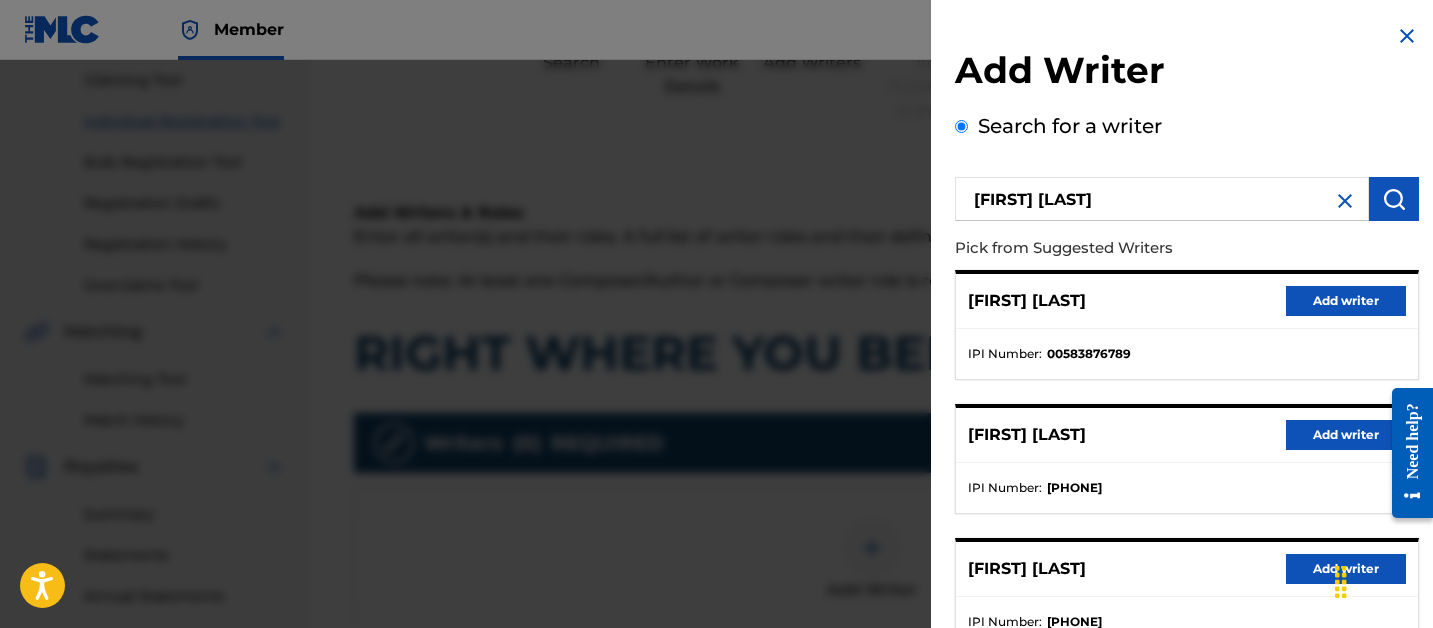 click on "Add writer" at bounding box center (1346, 301) 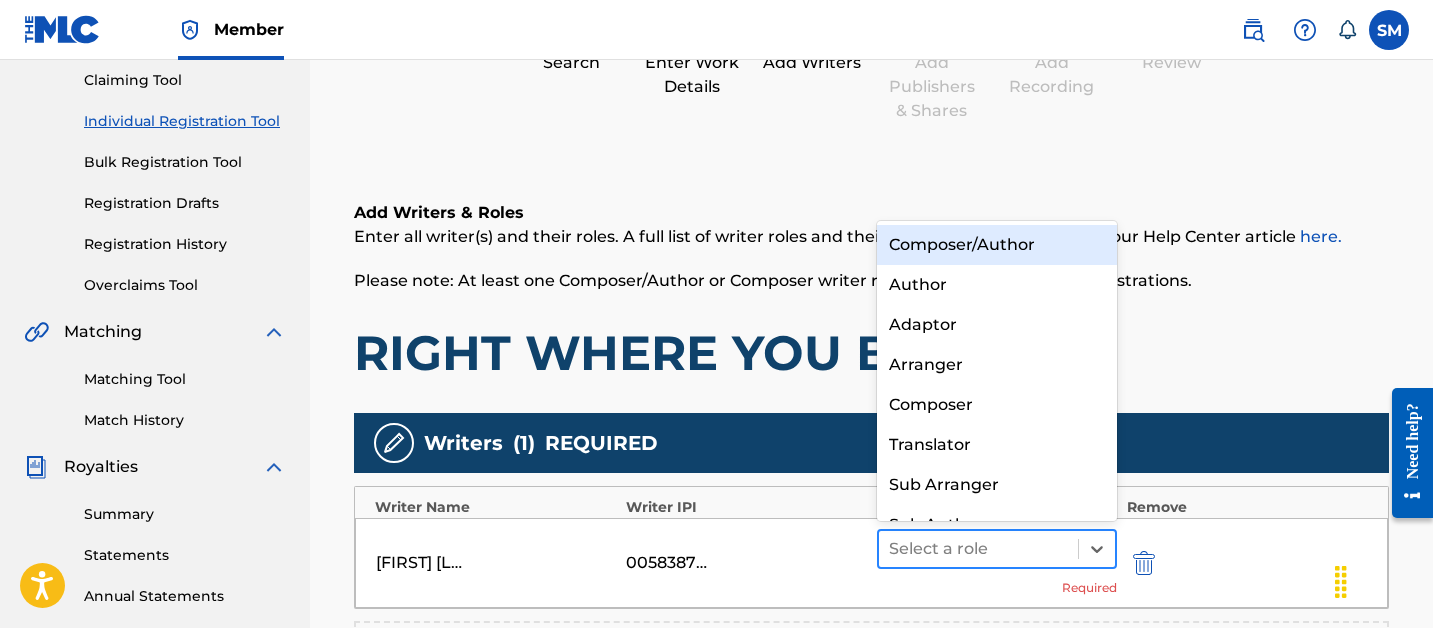 click on "Select a role" at bounding box center (978, 549) 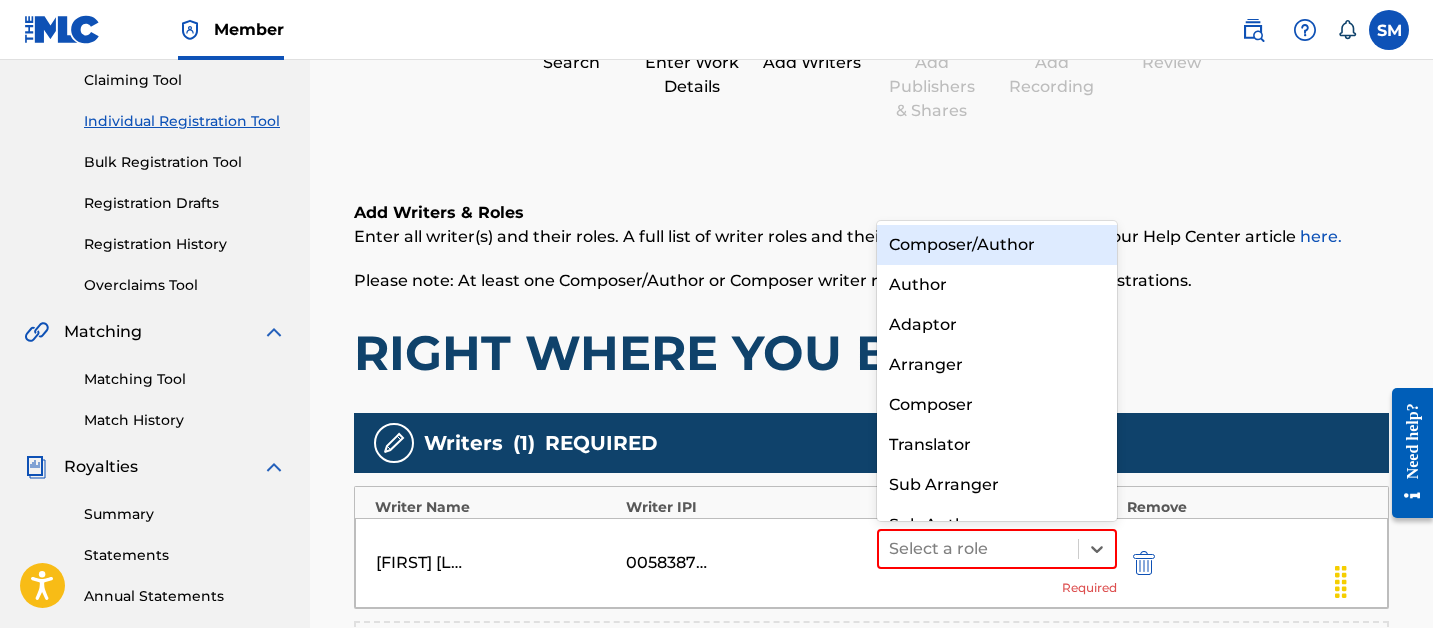 click on "Composer/Author" at bounding box center [997, 245] 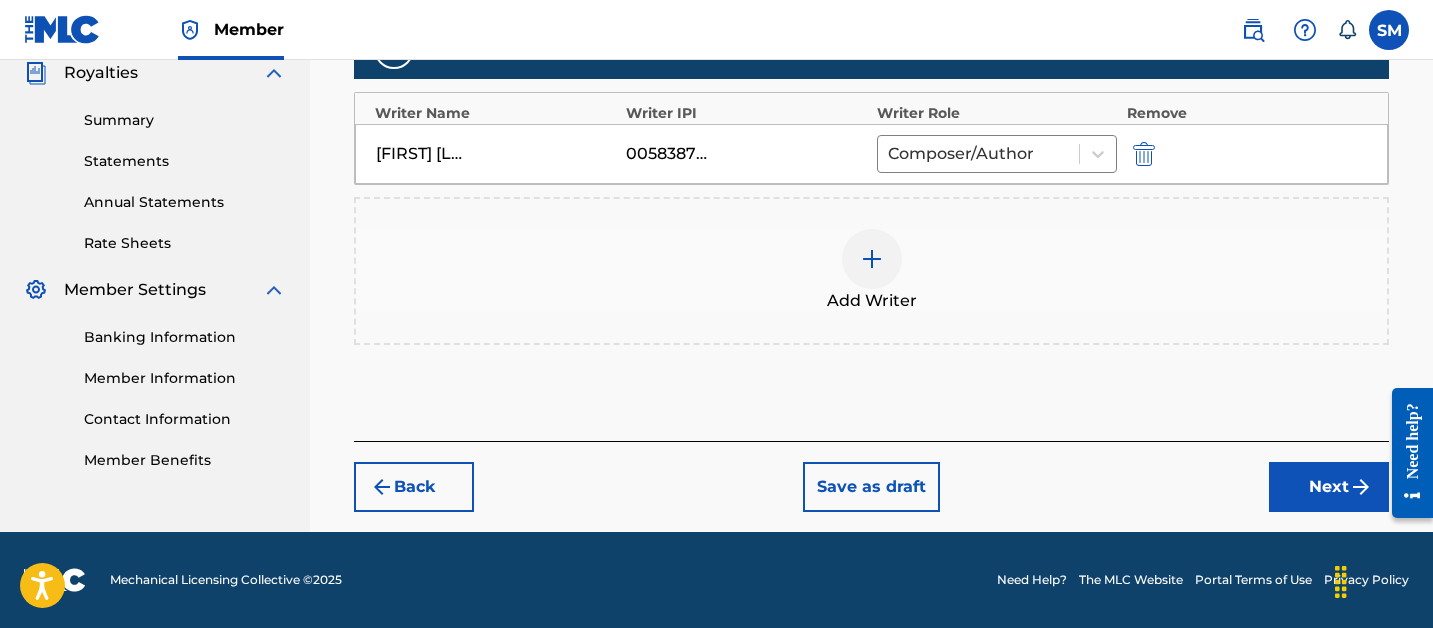 click at bounding box center [1361, 487] 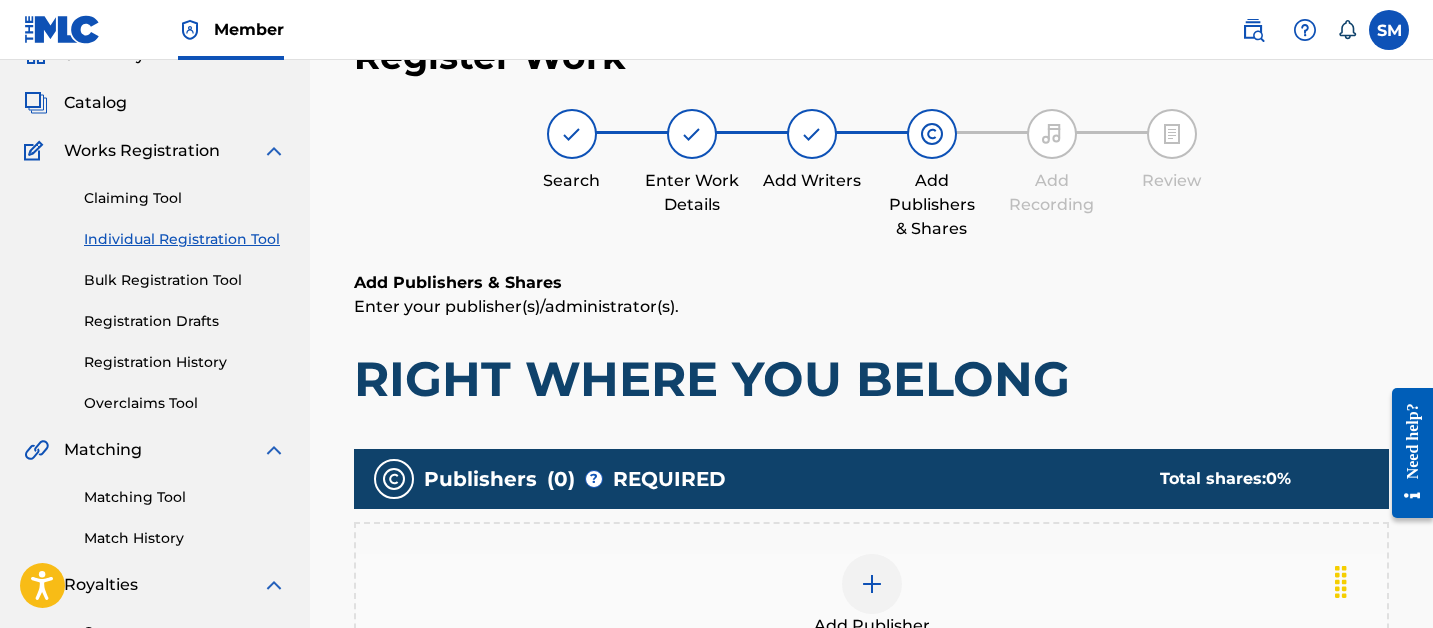 scroll, scrollTop: 94, scrollLeft: 0, axis: vertical 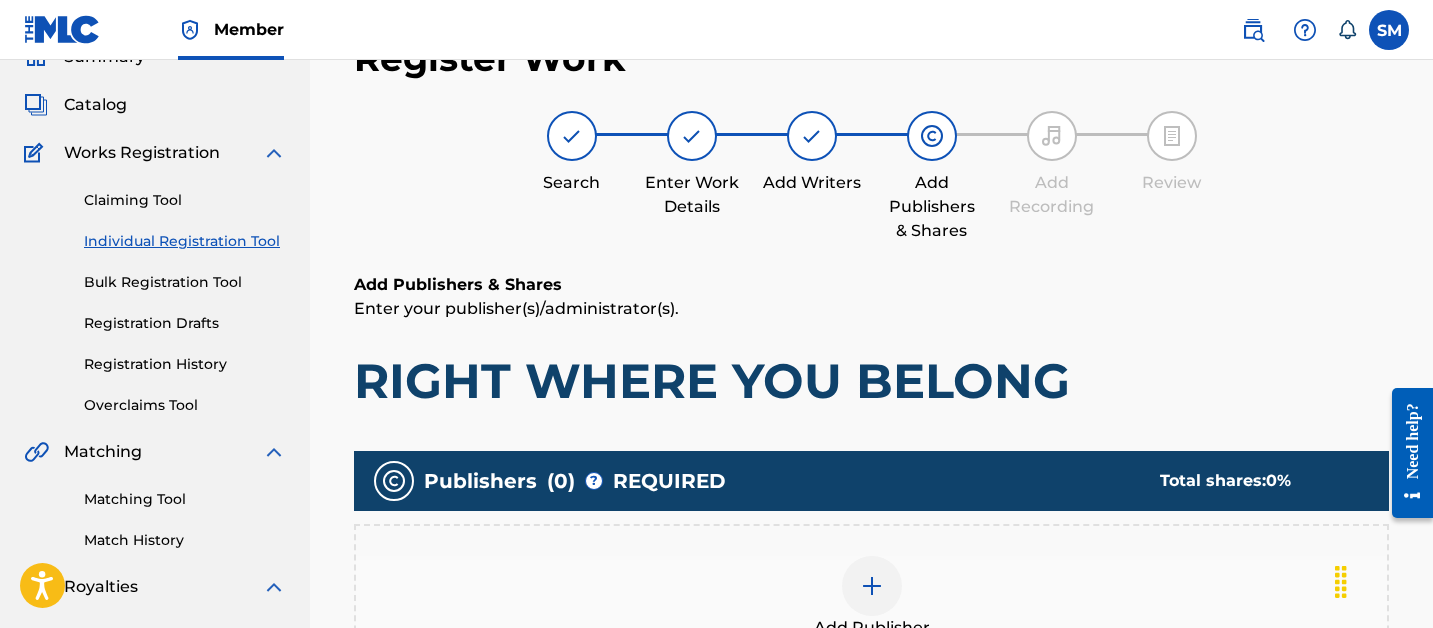 click at bounding box center [872, 586] 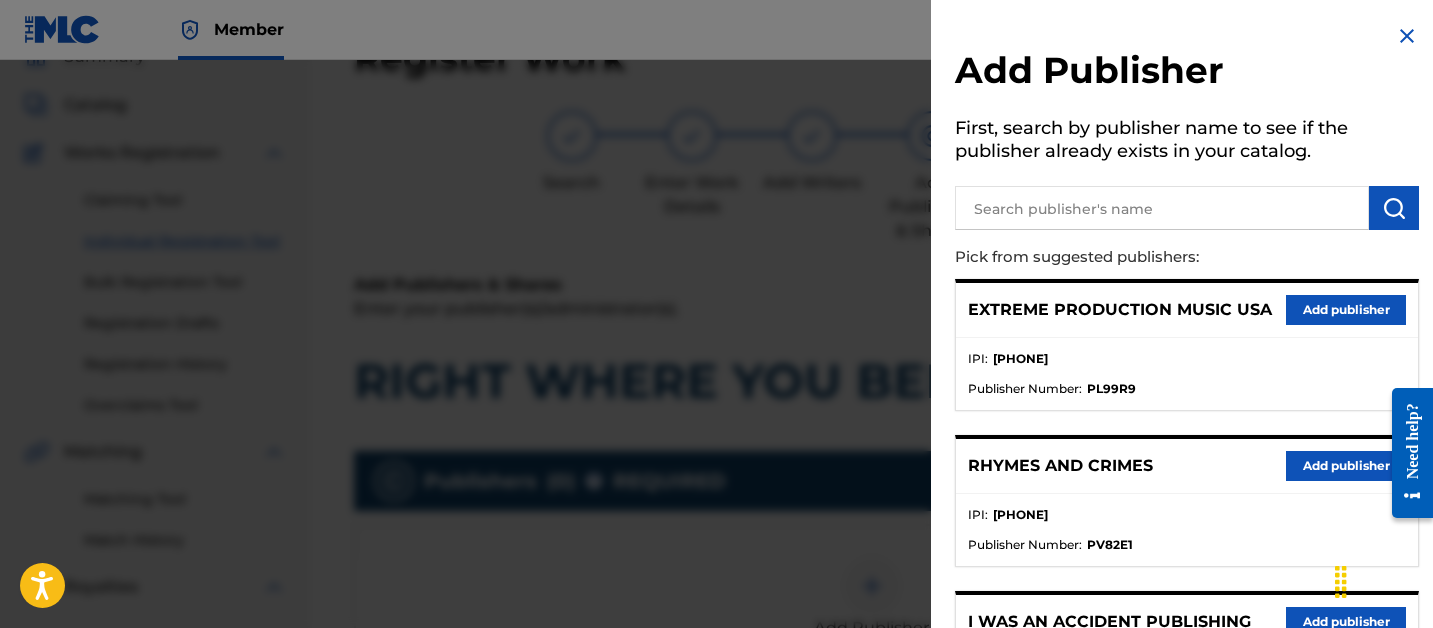 click at bounding box center [1162, 208] 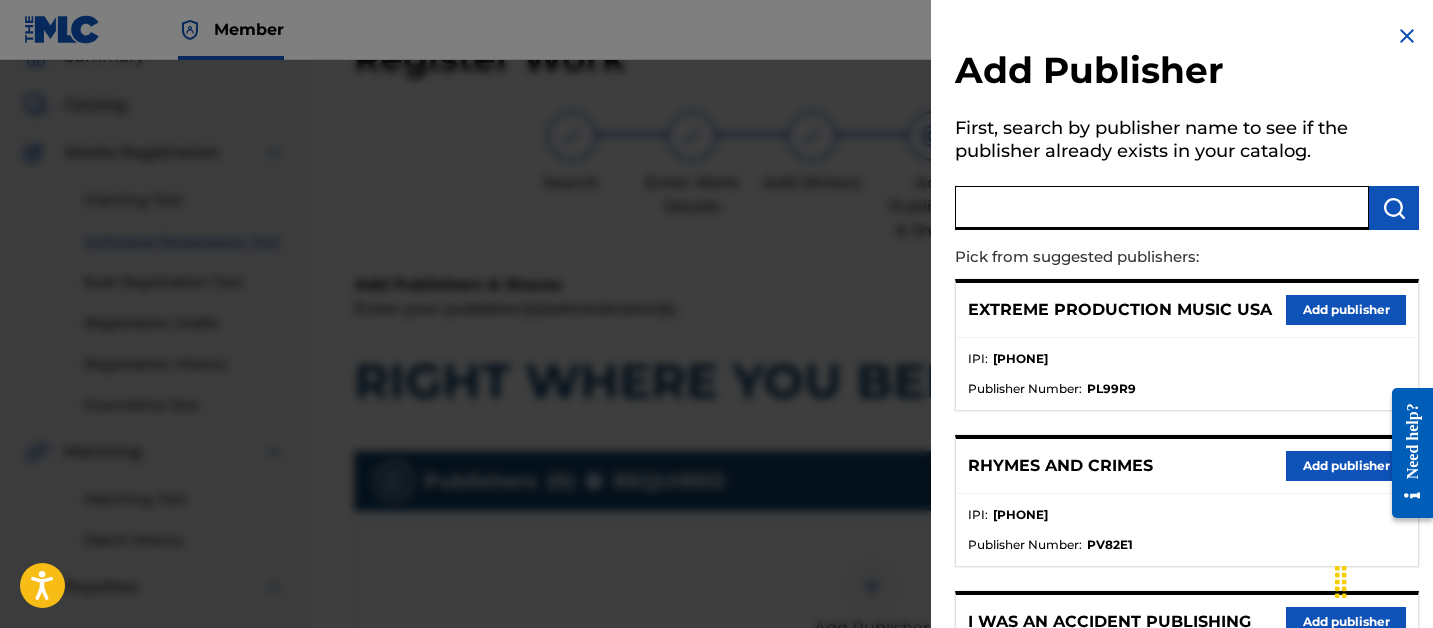 paste on "Chenderso Publishing" 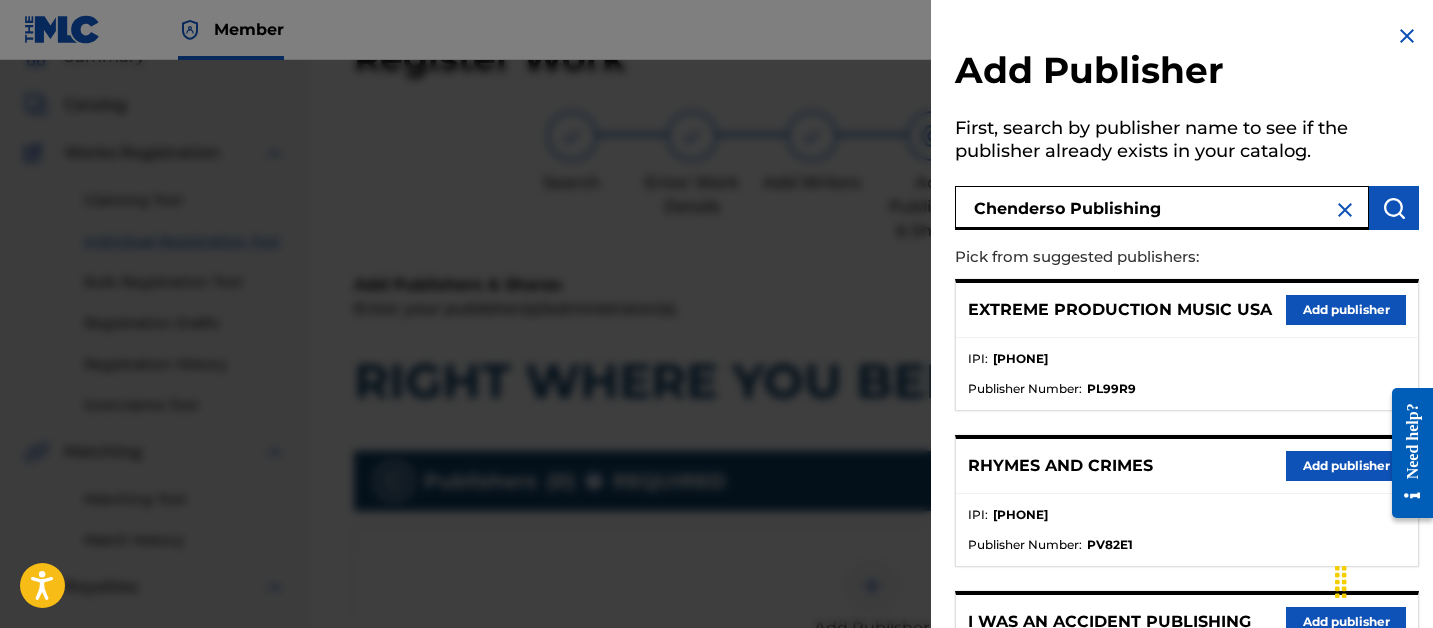 type on "Chenderso Publishing" 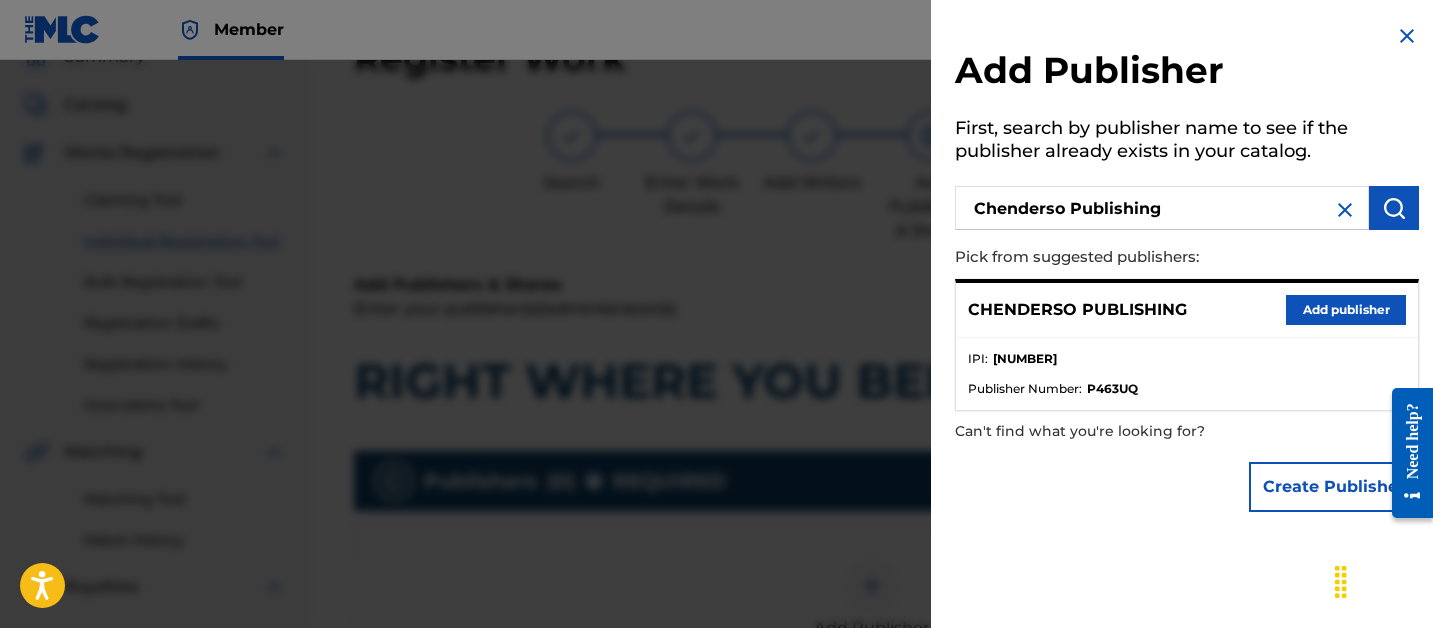click on "Add publisher" at bounding box center (1346, 310) 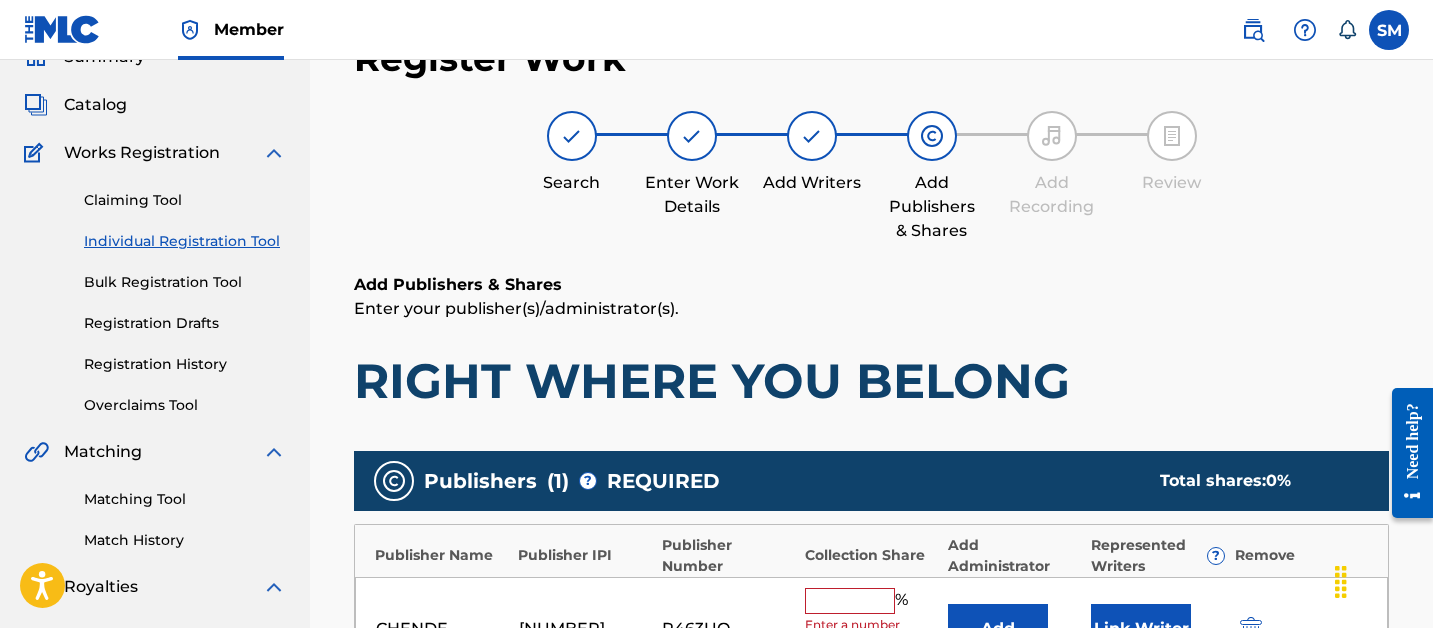 click on "Add" at bounding box center (998, 629) 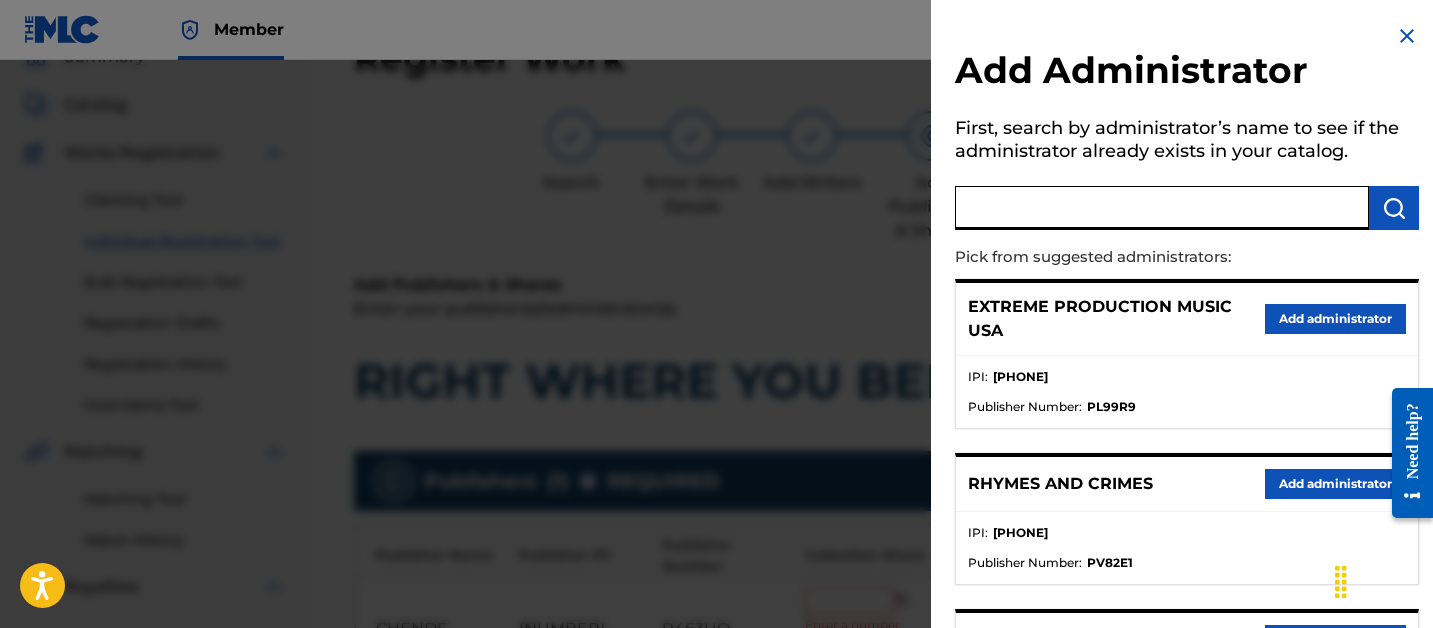 click at bounding box center (1162, 208) 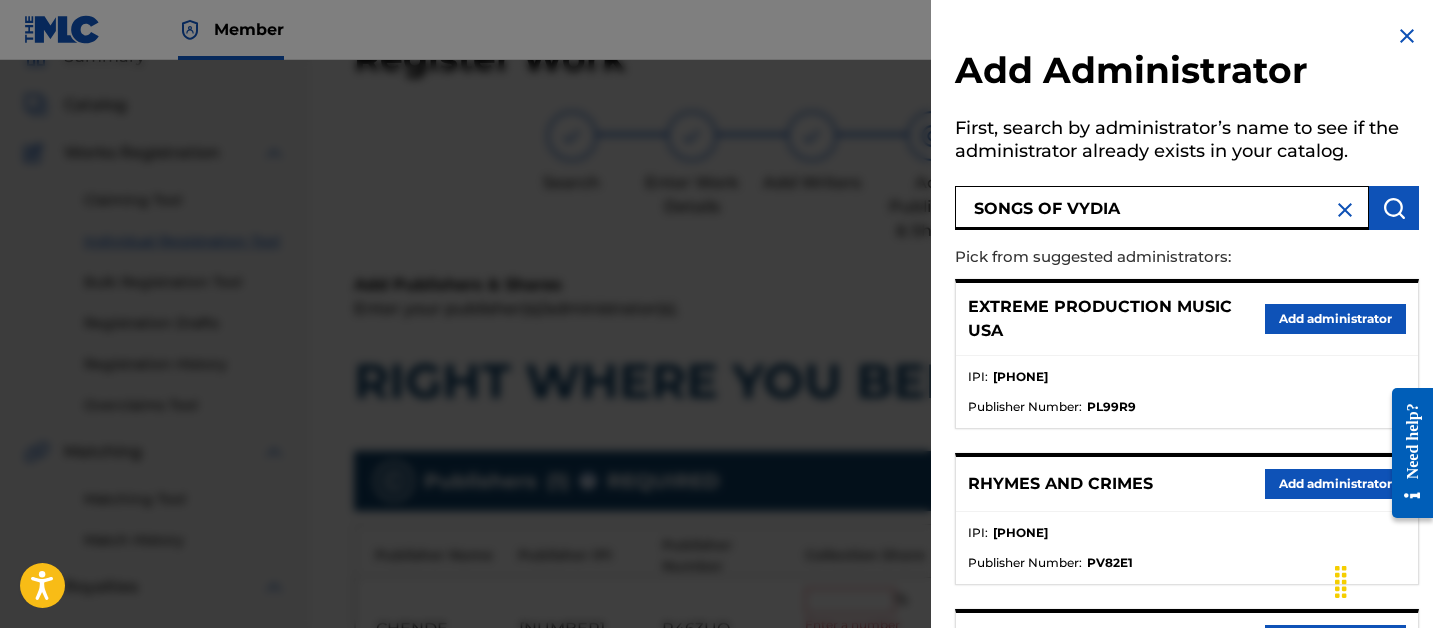 type on "SONGS OF VYDIA" 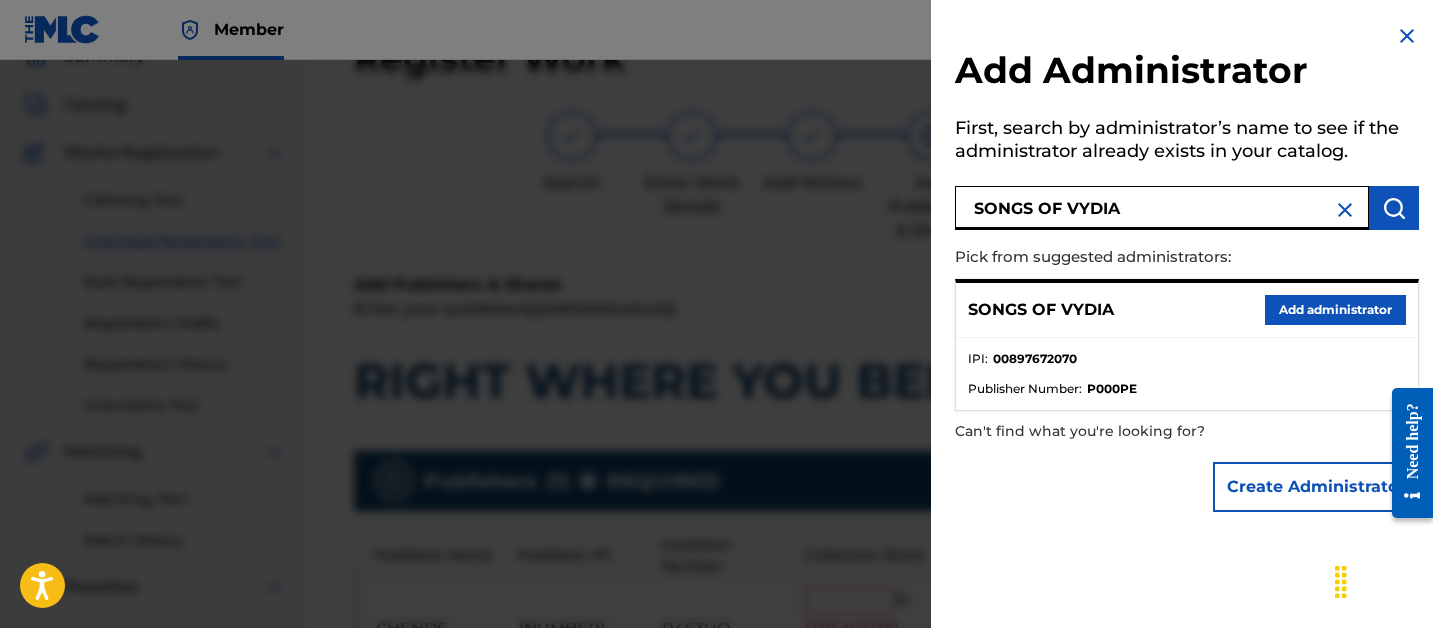click on "Add administrator" at bounding box center [1335, 310] 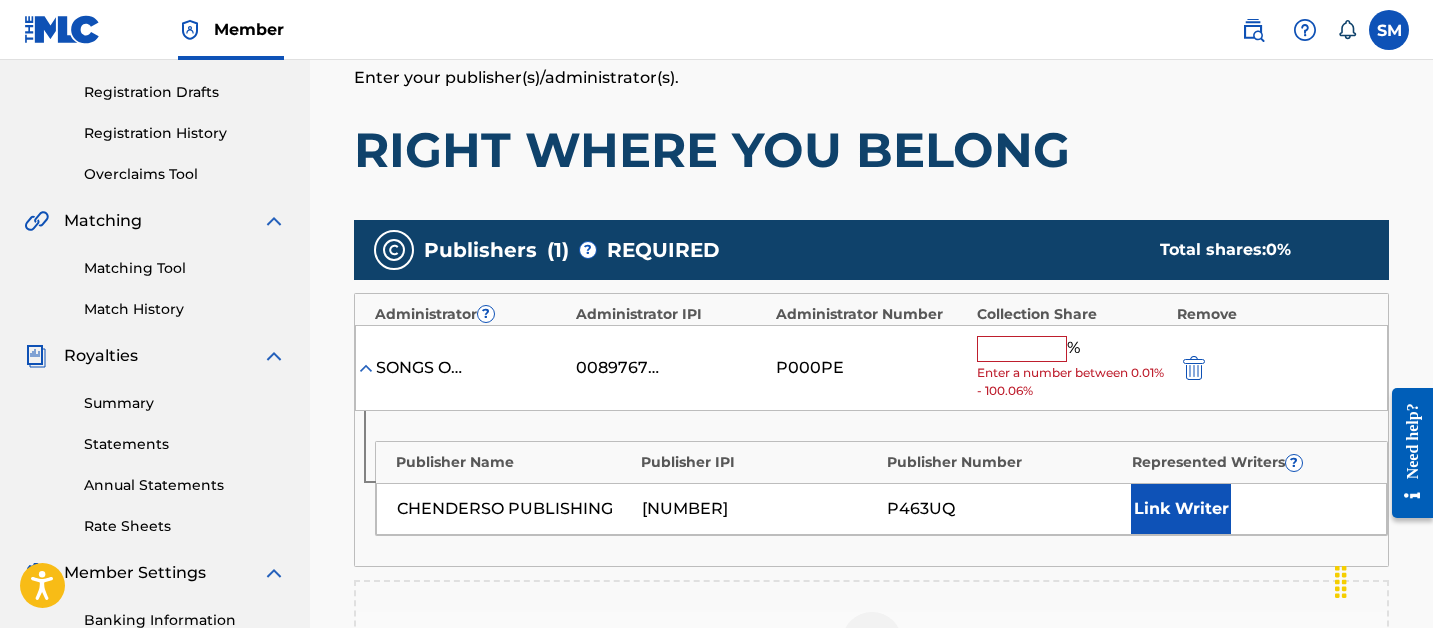 scroll, scrollTop: 346, scrollLeft: 0, axis: vertical 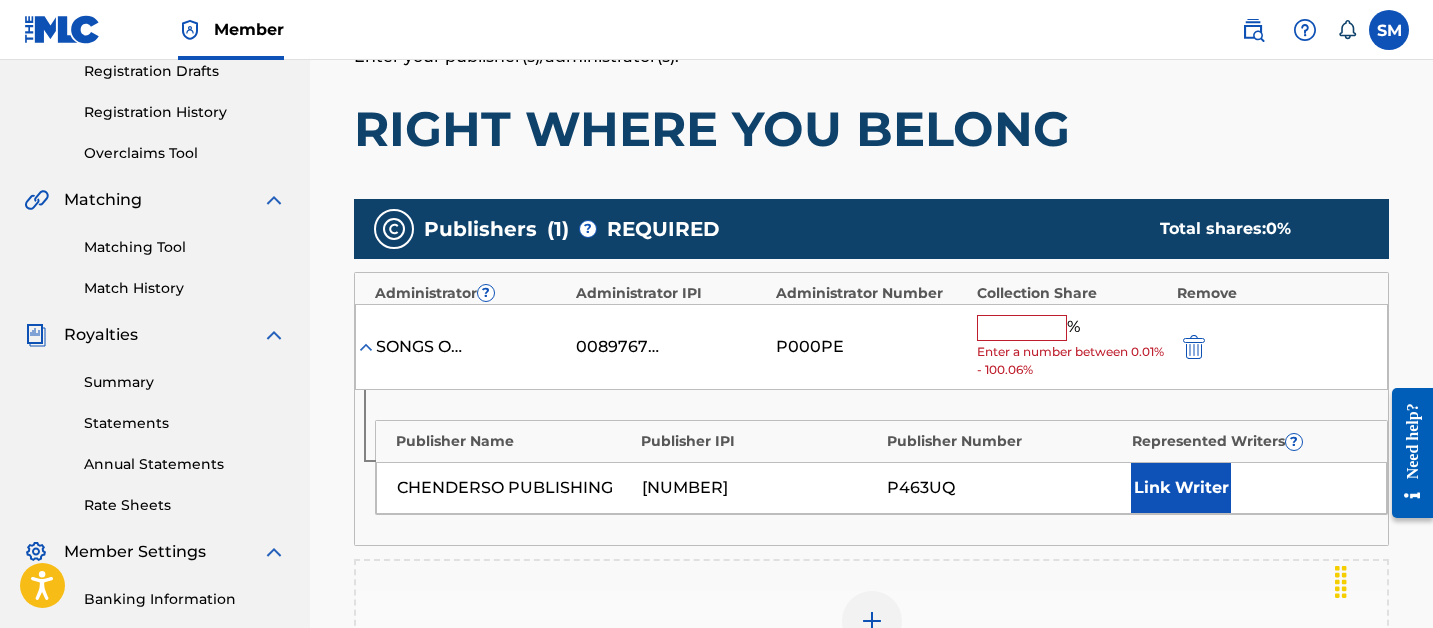 click at bounding box center [1022, 328] 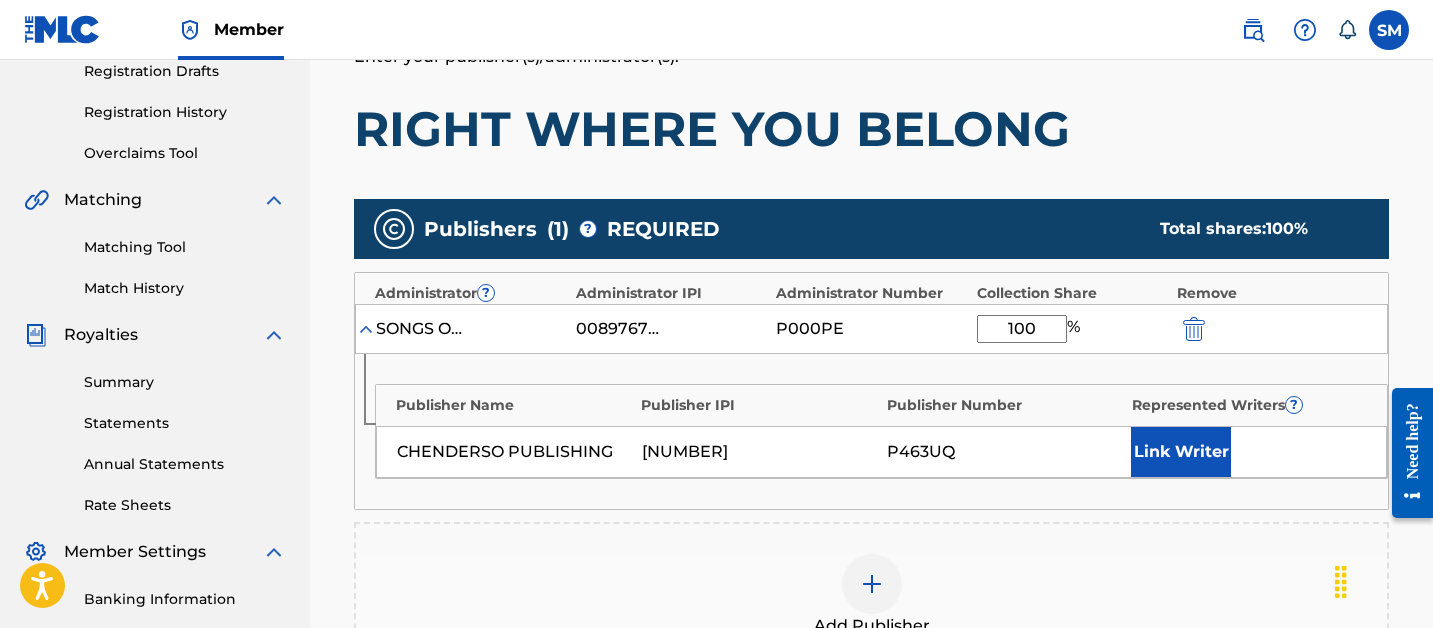 type on "100" 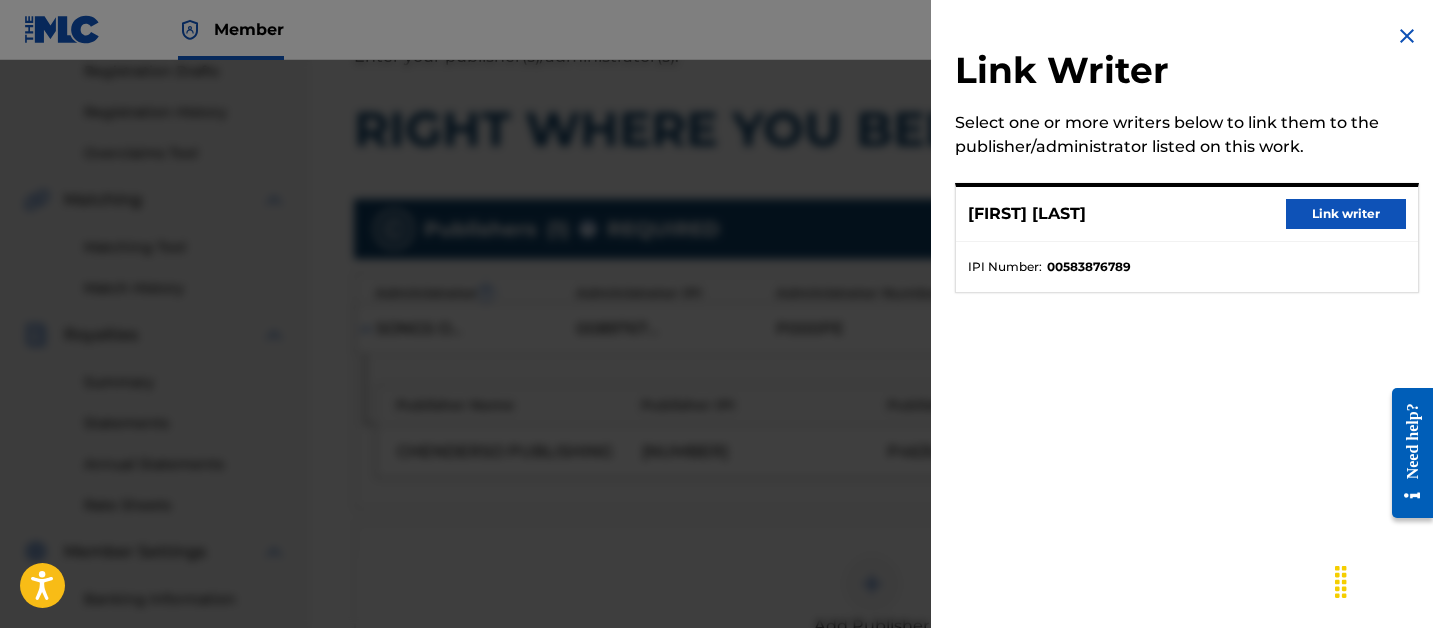 click on "Link writer" at bounding box center [1346, 214] 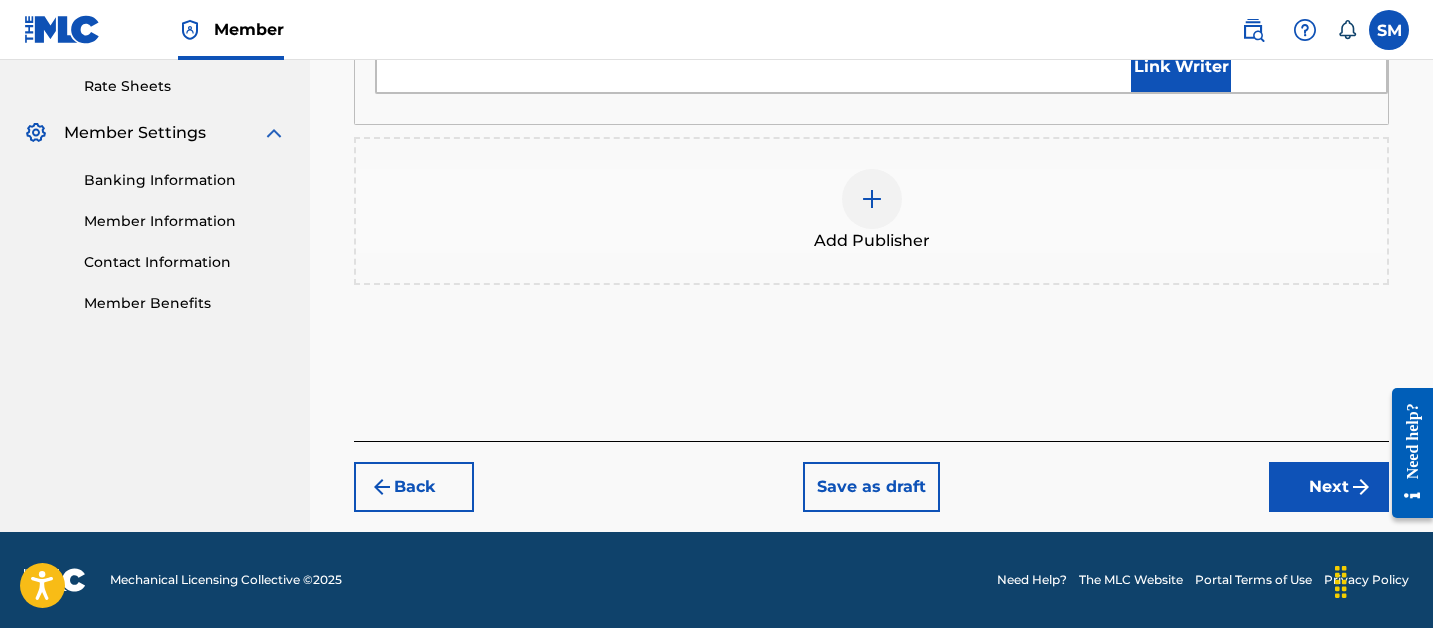 click on "Next" at bounding box center [1329, 487] 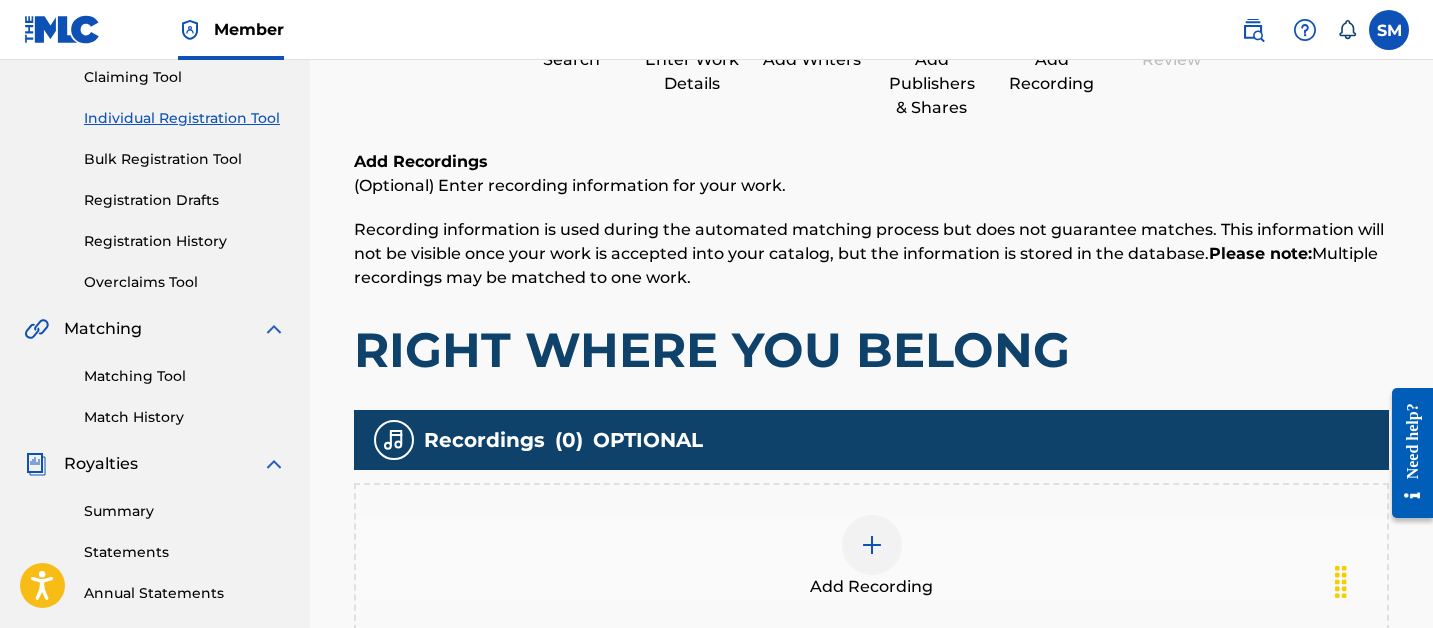 scroll, scrollTop: 278, scrollLeft: 0, axis: vertical 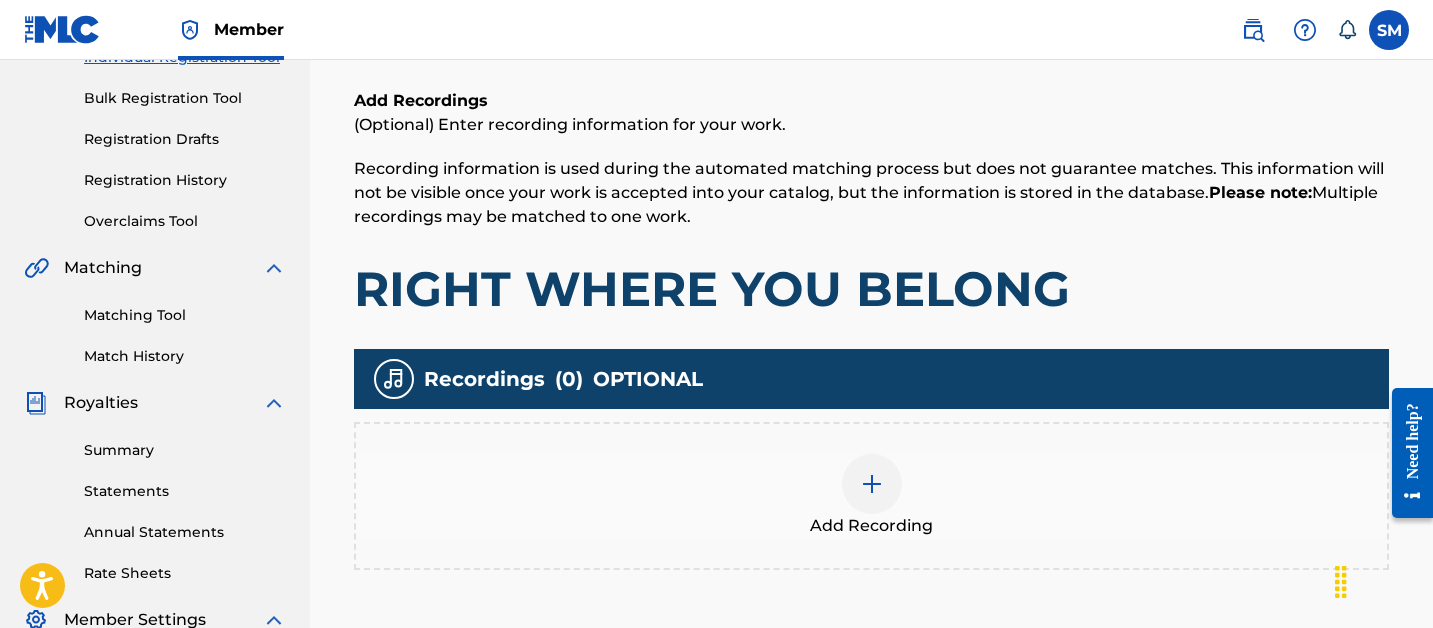 click at bounding box center [872, 484] 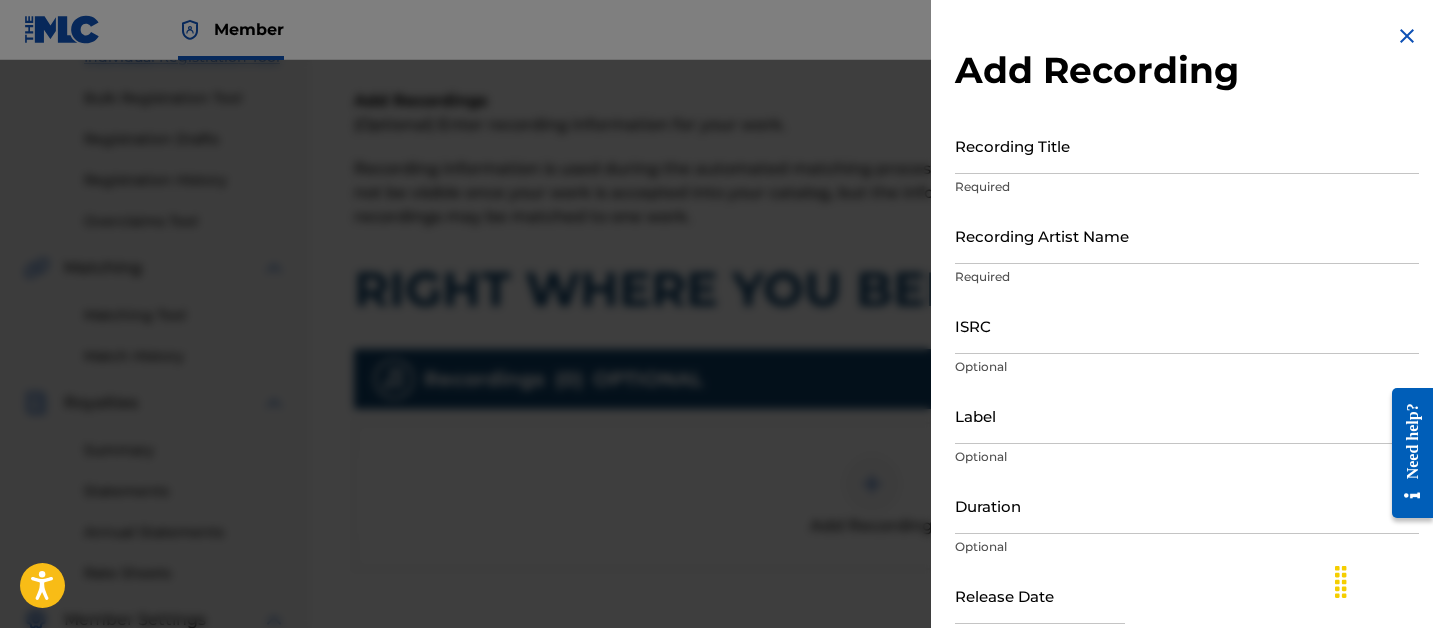 click on "Recording Title" at bounding box center (1187, 145) 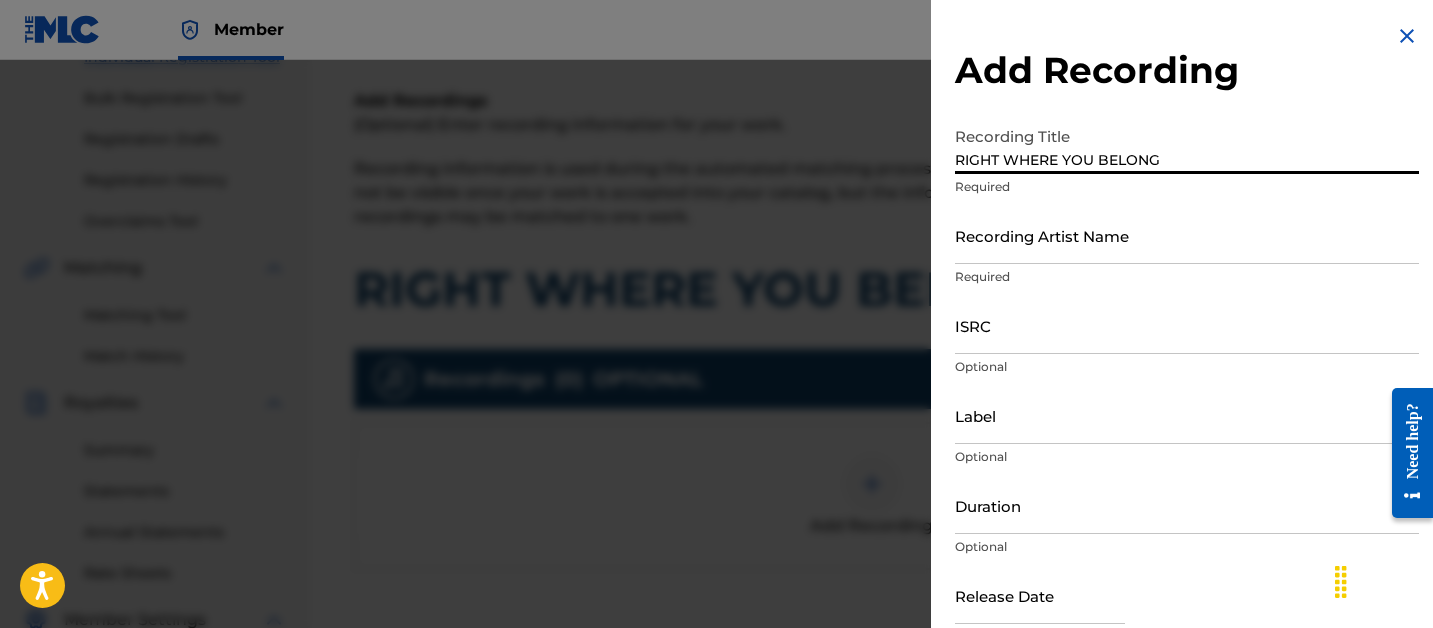 type on "RIGHT WHERE YOU BELONG" 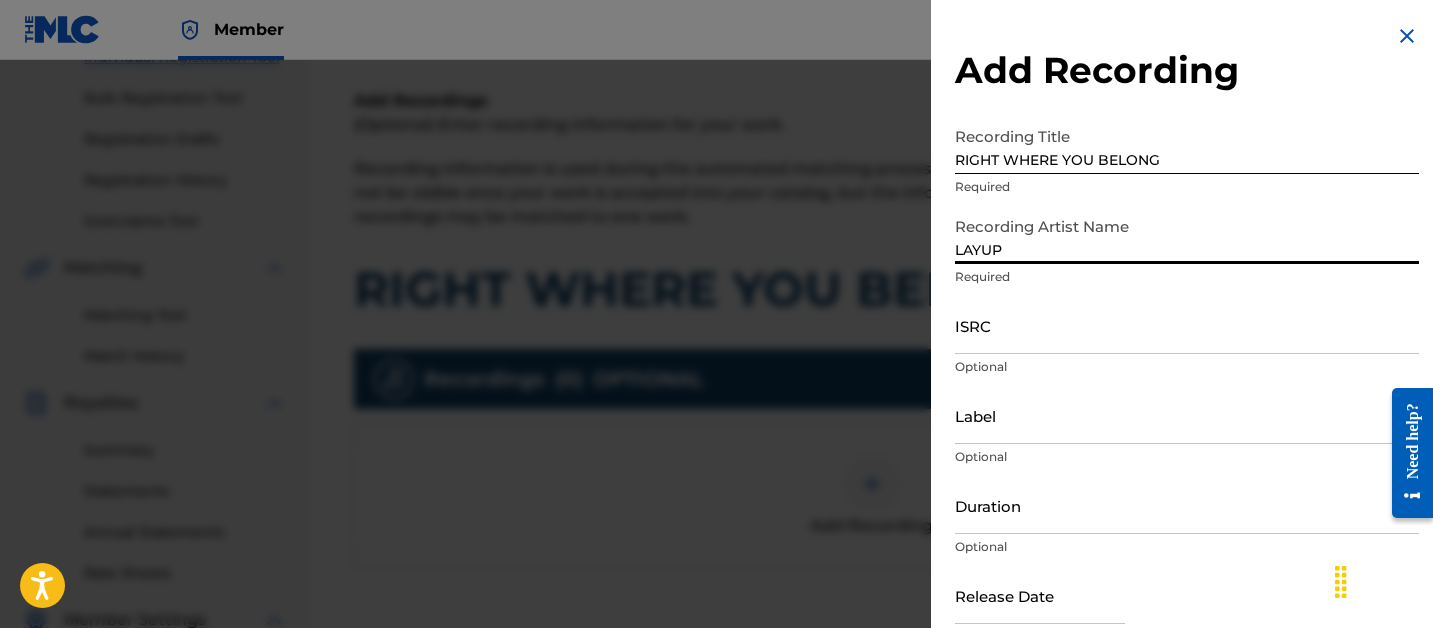 type on "LAYUP" 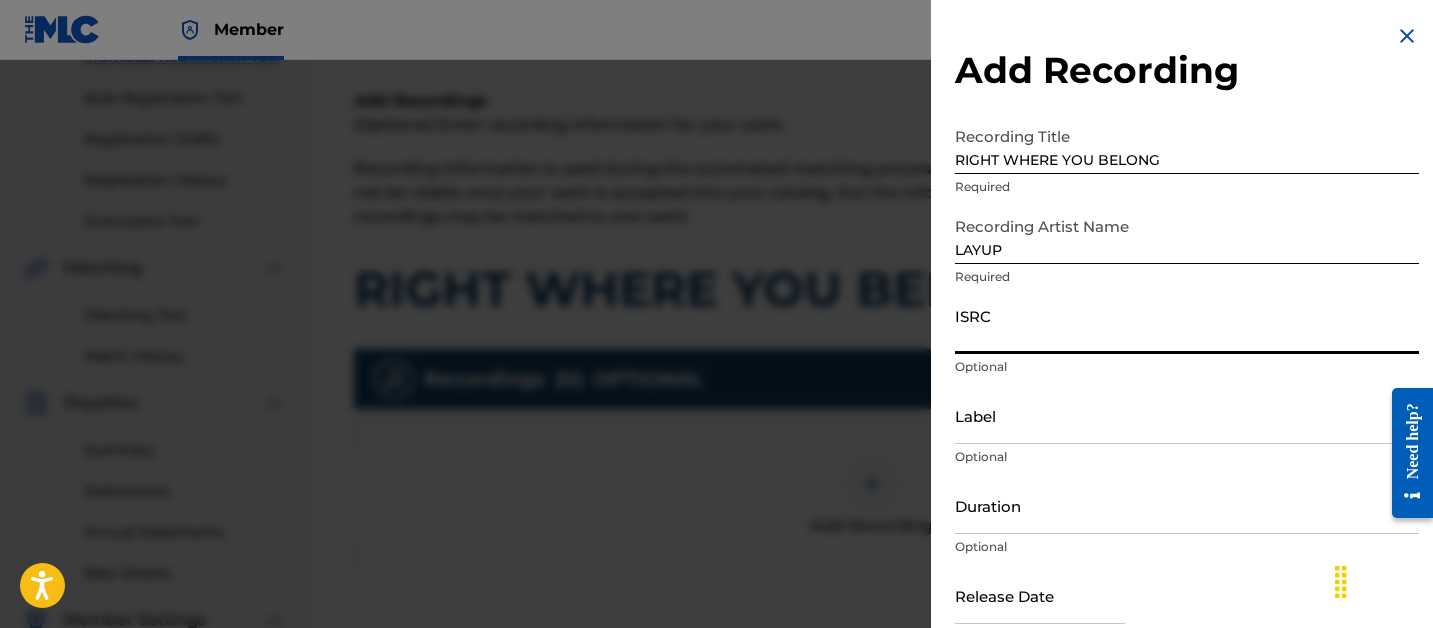 paste on "QZQAY2583862" 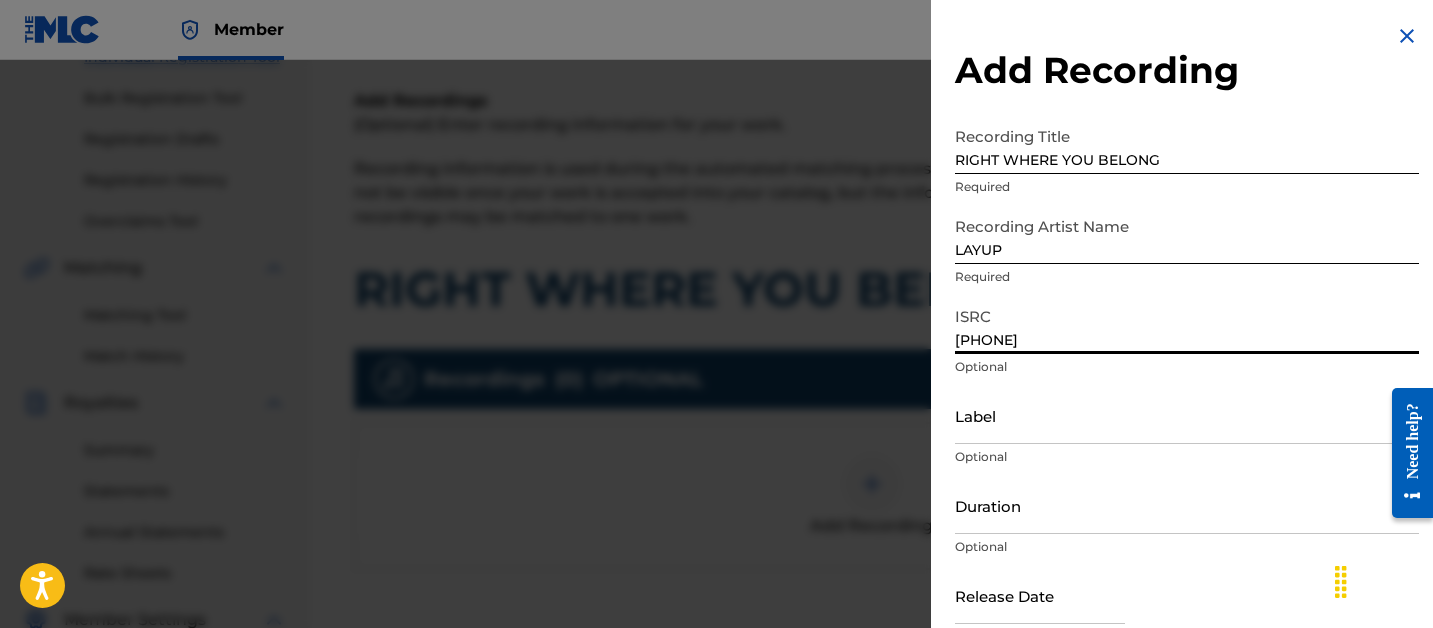 scroll, scrollTop: 103, scrollLeft: 0, axis: vertical 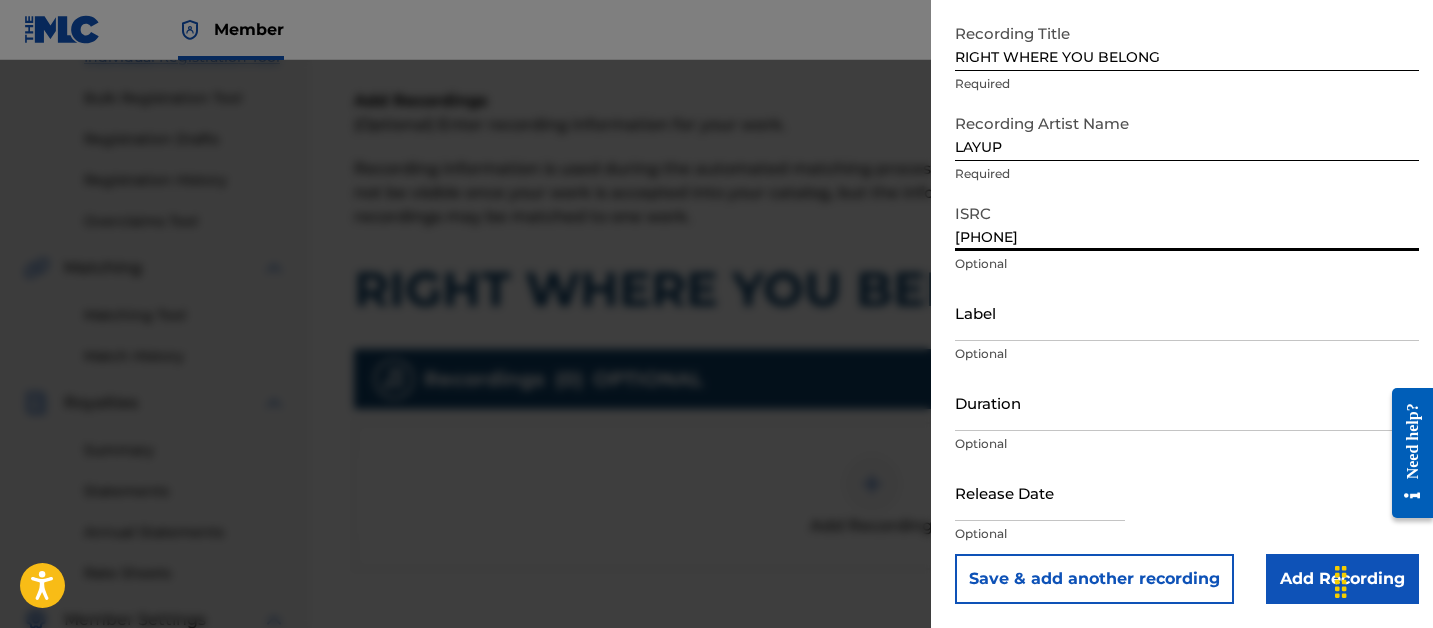 type on "QZQAY2583862" 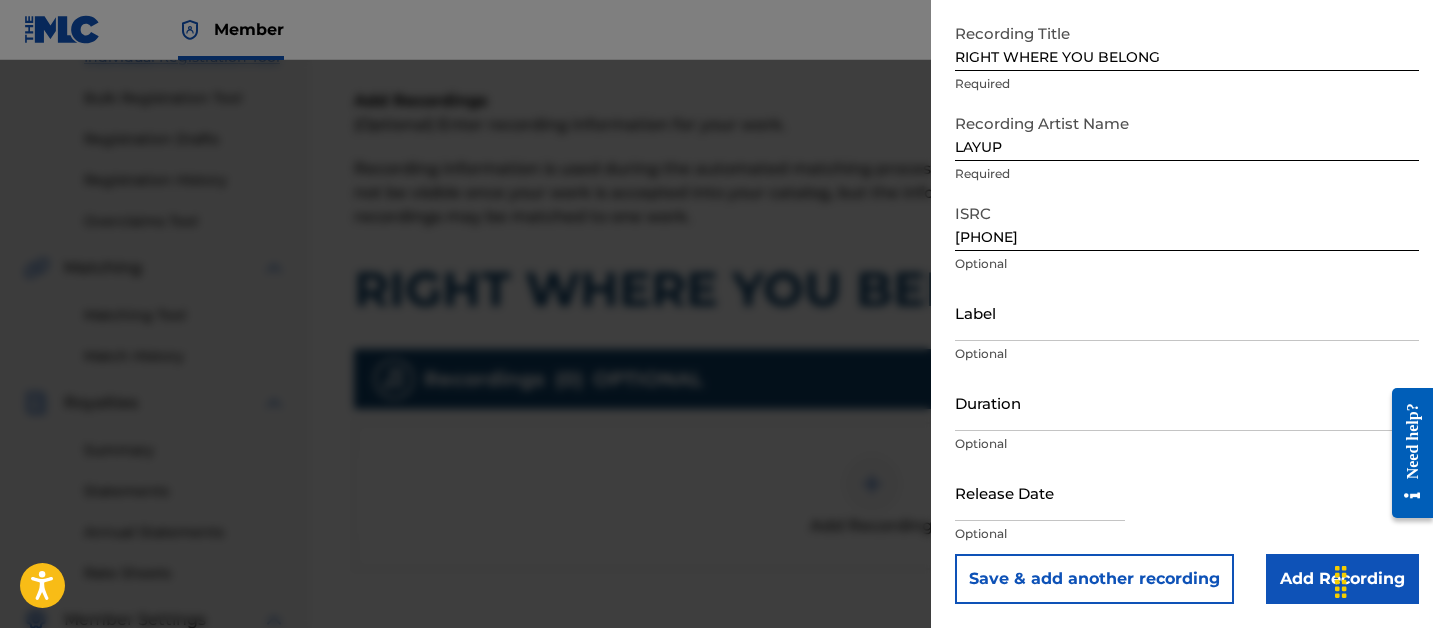 click on "Add Recording" at bounding box center [1342, 579] 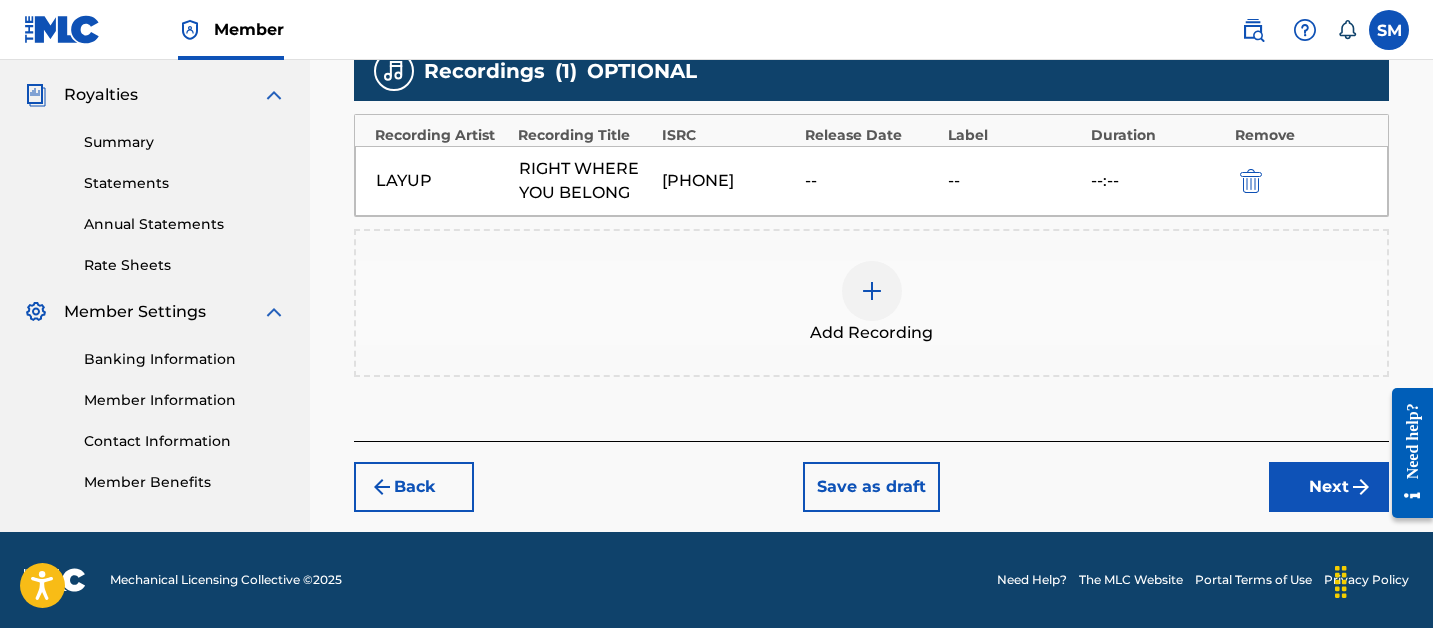 click on "Next" at bounding box center [1329, 487] 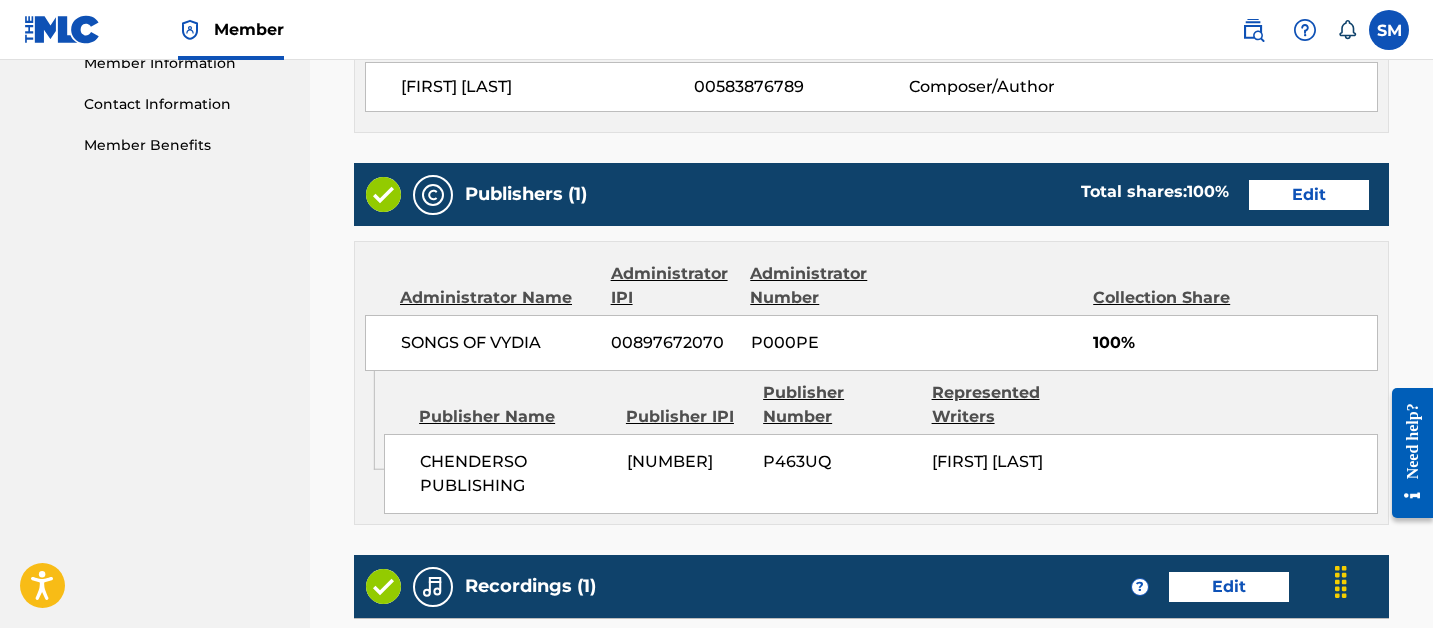 scroll, scrollTop: 1257, scrollLeft: 0, axis: vertical 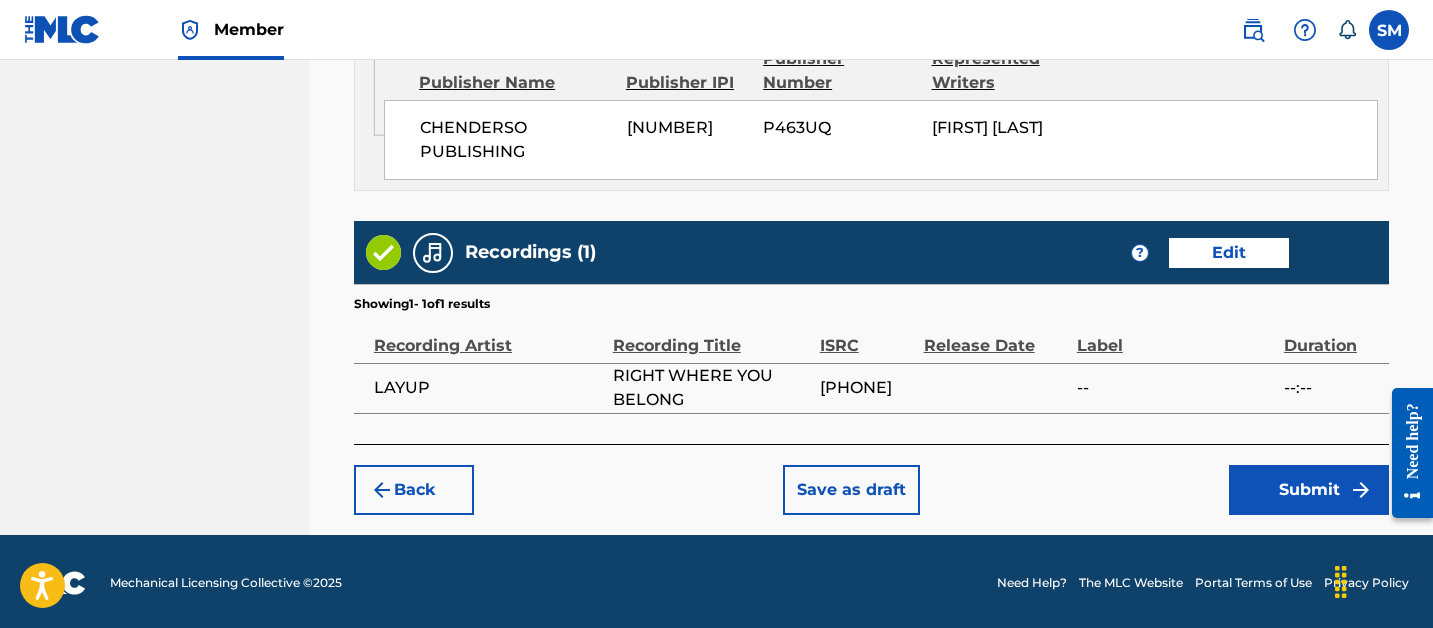 click on "Submit" at bounding box center (1309, 490) 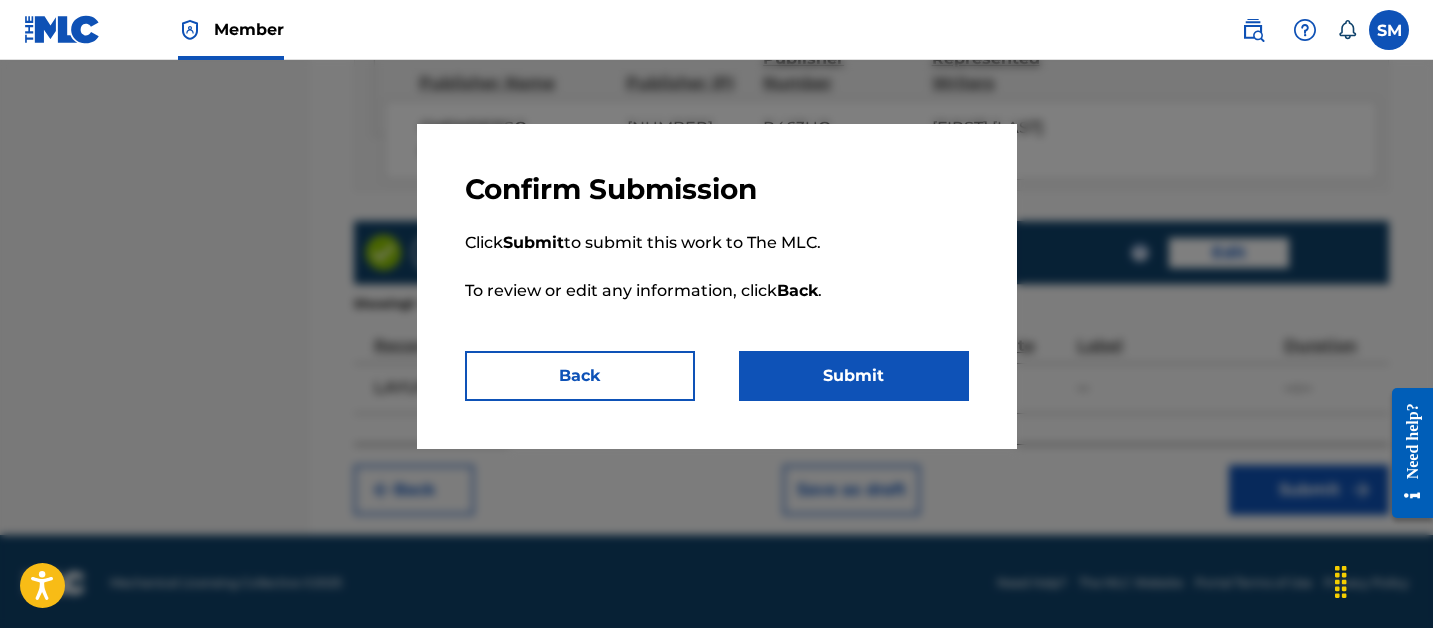 click on "Submit" at bounding box center (854, 376) 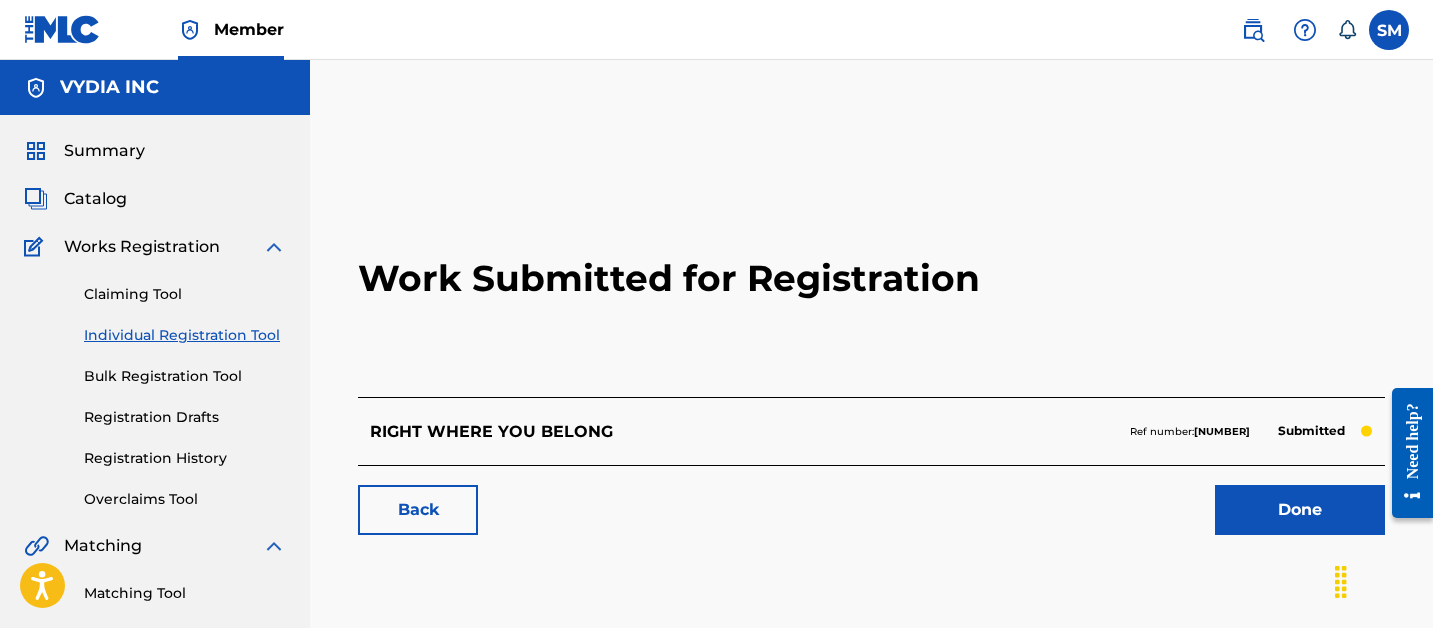 click on "Individual Registration Tool" at bounding box center [185, 335] 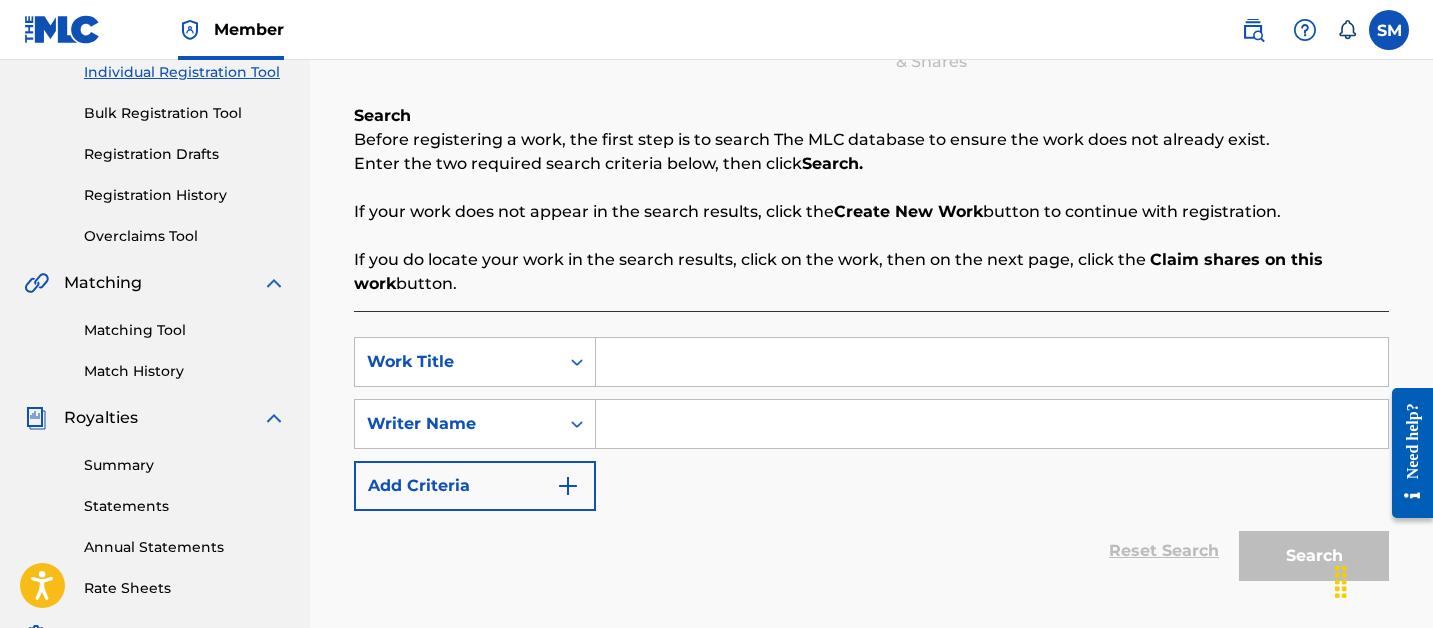scroll, scrollTop: 97, scrollLeft: 0, axis: vertical 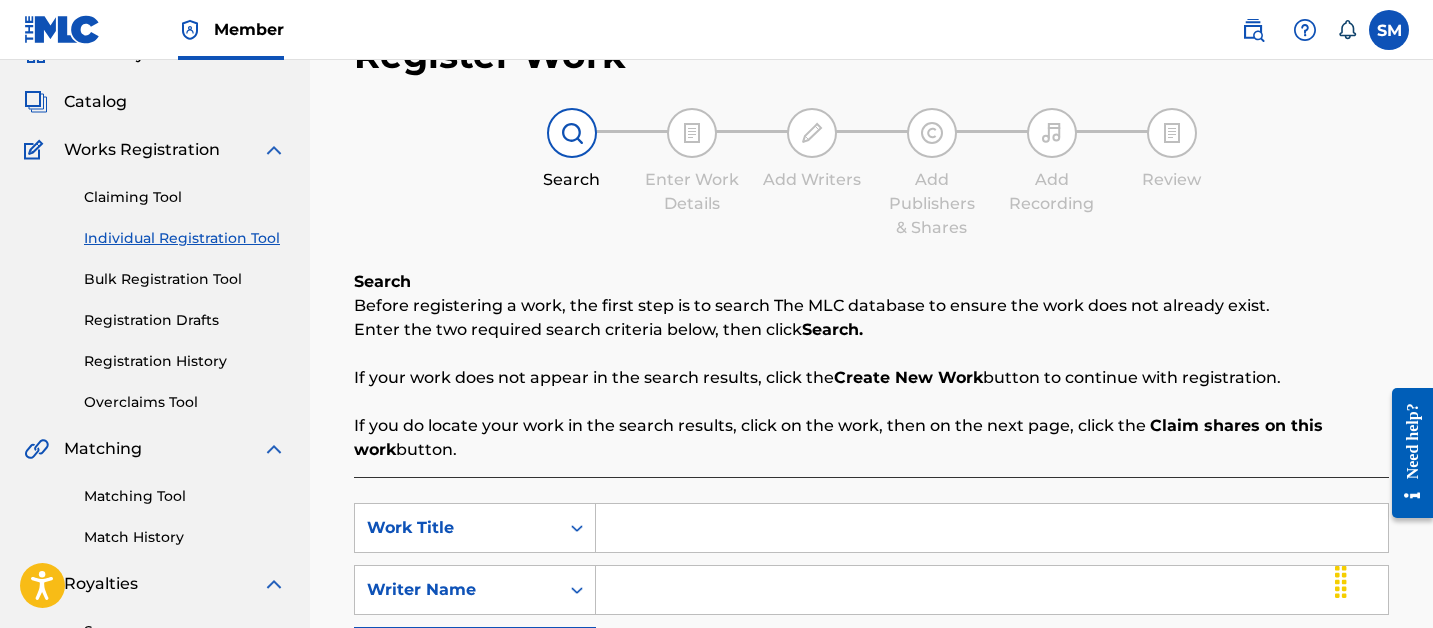 click on "Bulk Registration Tool" at bounding box center [185, 279] 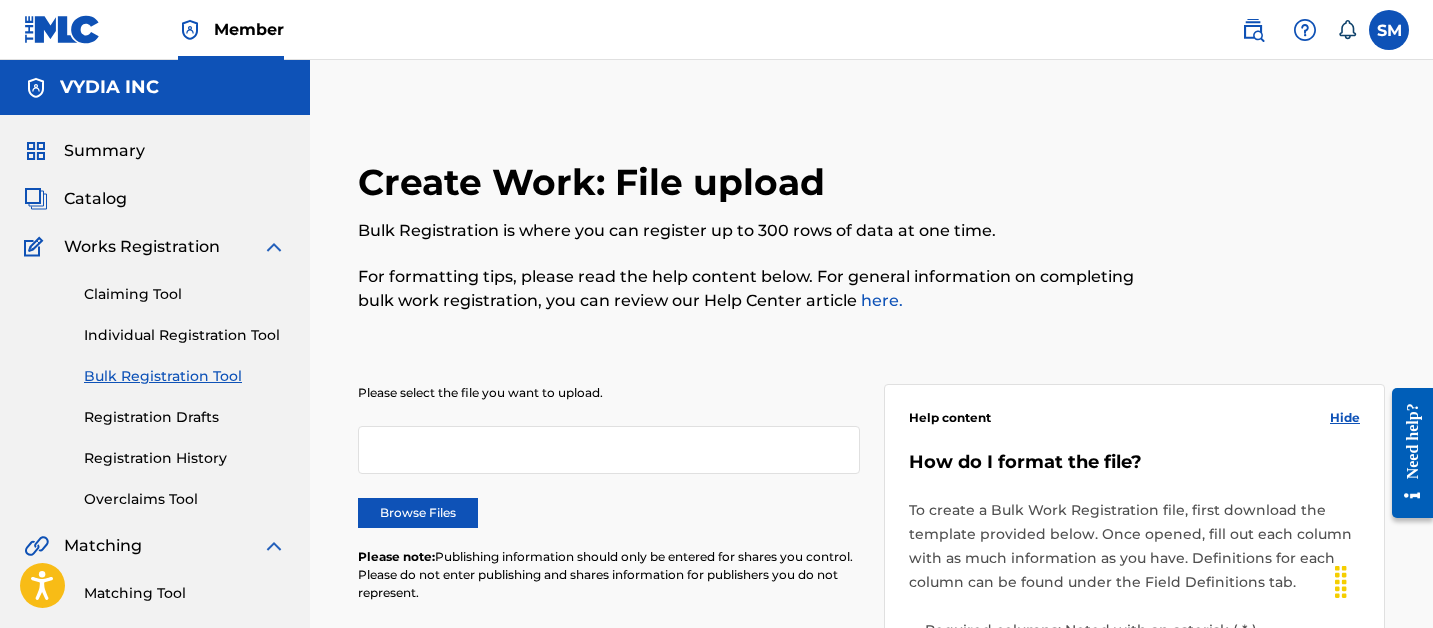 click on "Individual Registration Tool" at bounding box center [185, 335] 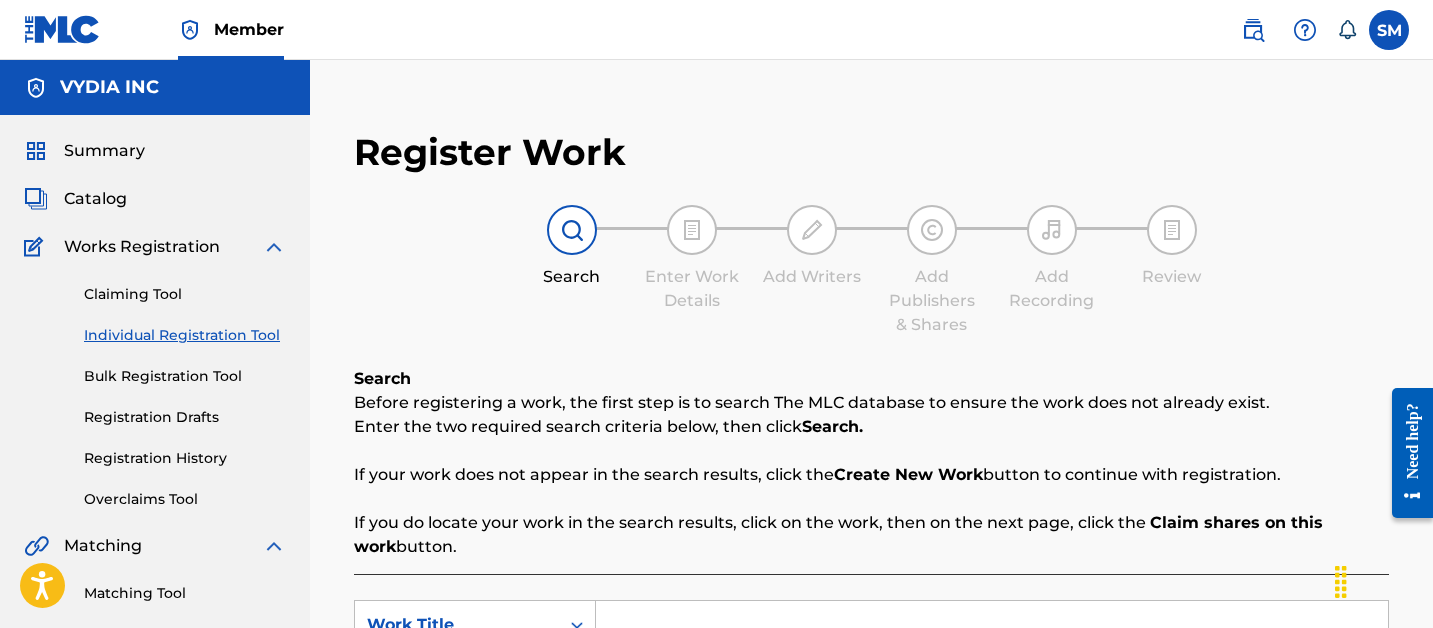 click on "Claiming Tool" at bounding box center [185, 294] 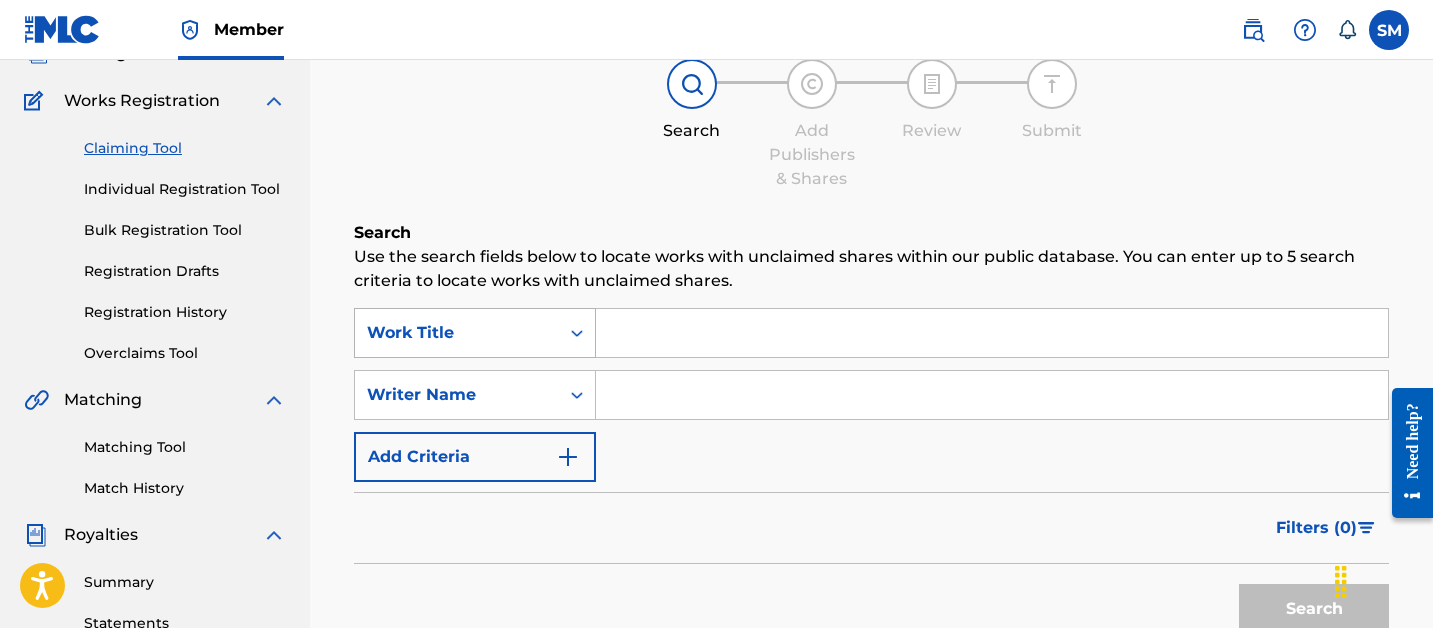 scroll, scrollTop: 160, scrollLeft: 0, axis: vertical 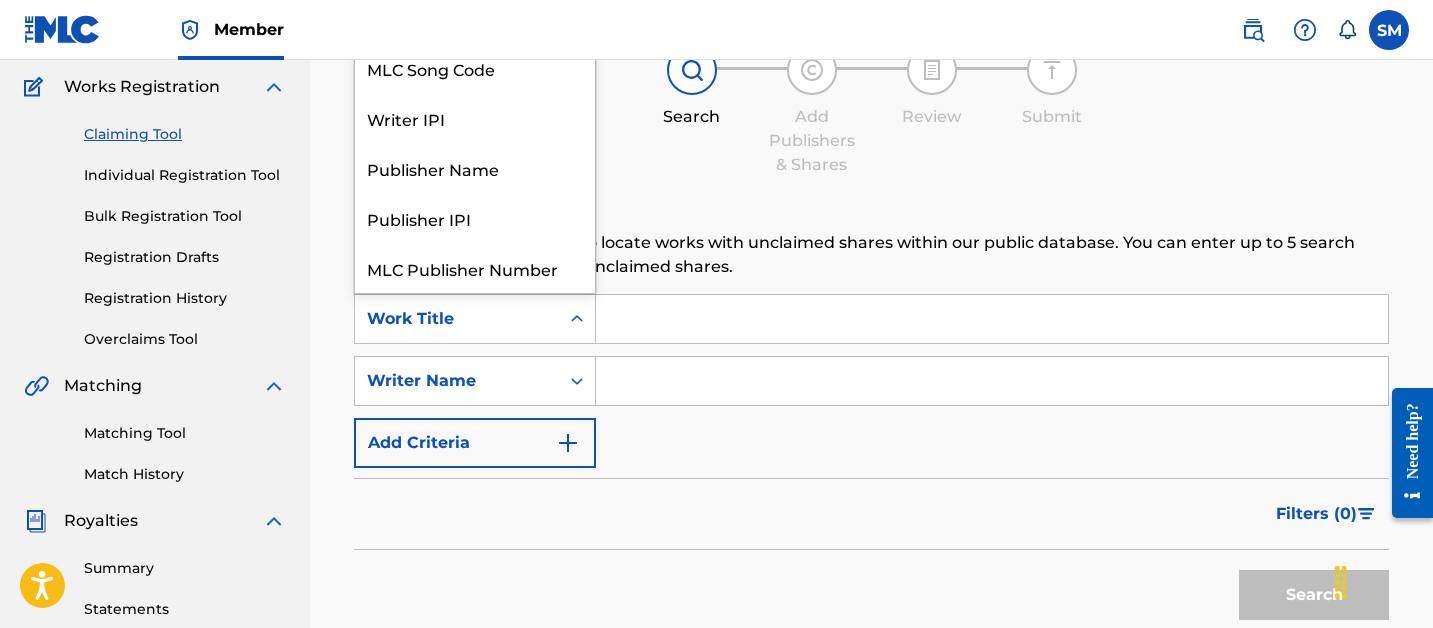 click at bounding box center [577, 319] 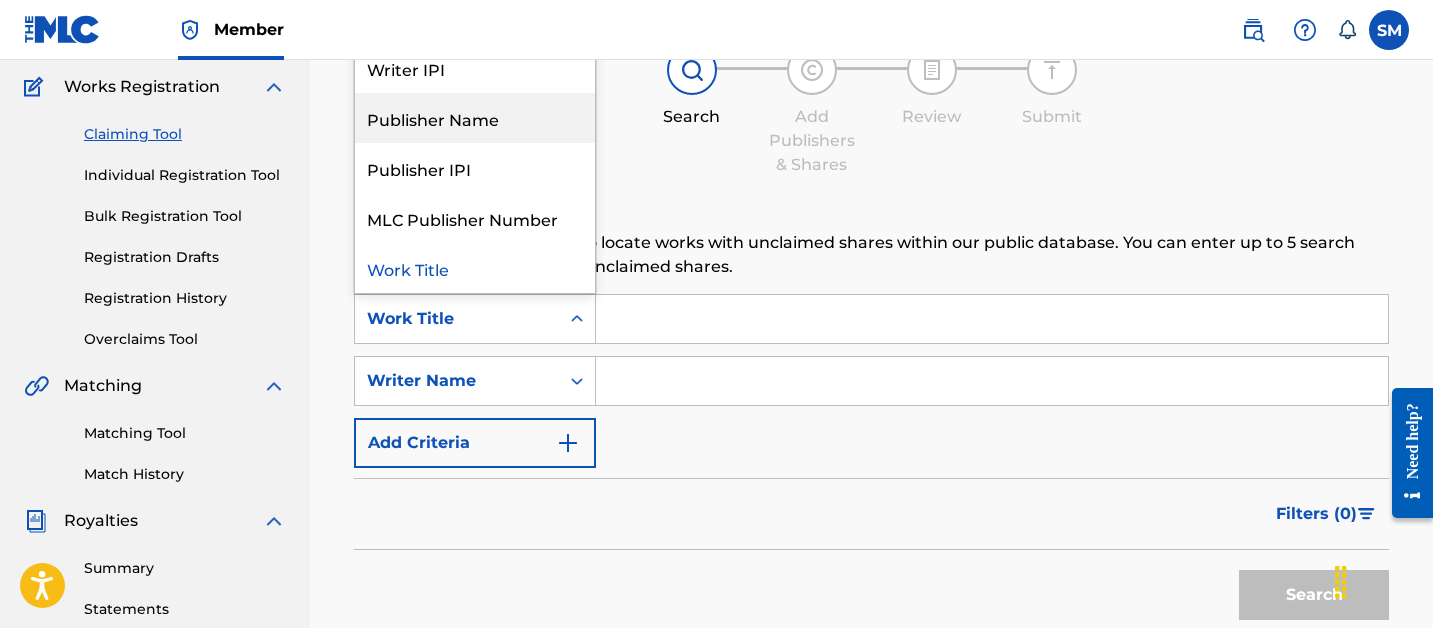 scroll, scrollTop: 0, scrollLeft: 0, axis: both 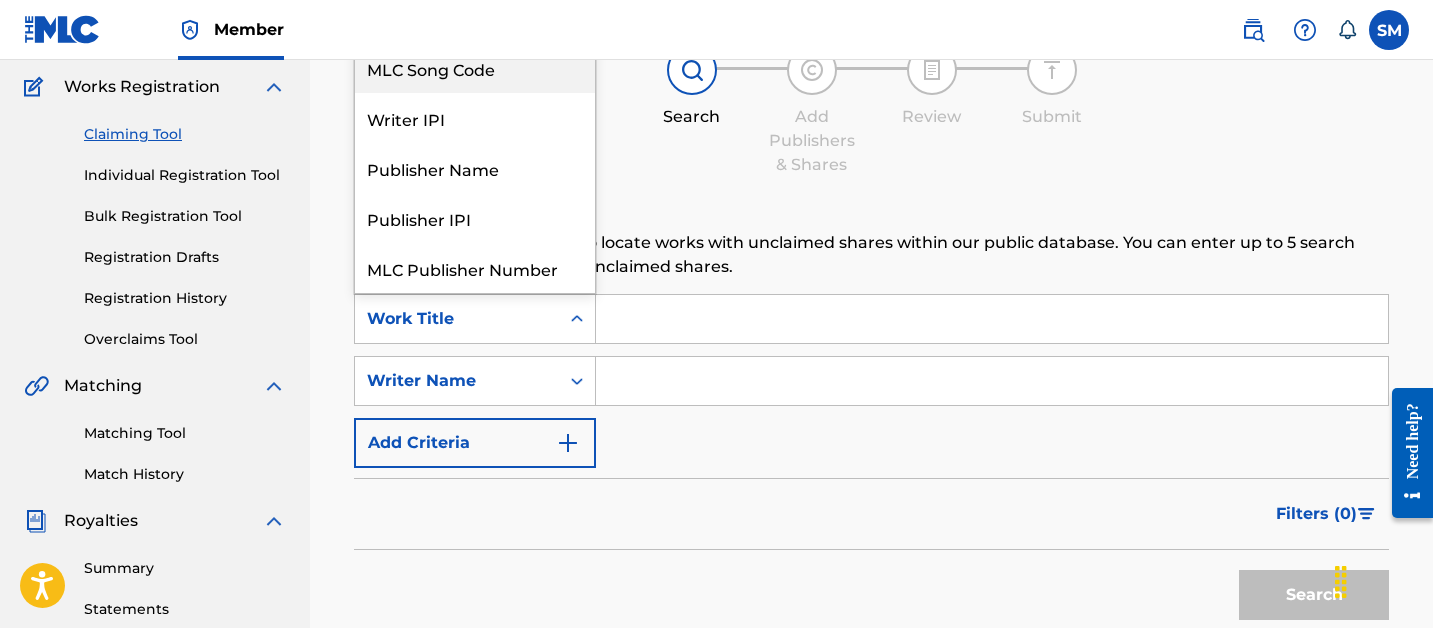 drag, startPoint x: 517, startPoint y: 65, endPoint x: 532, endPoint y: 98, distance: 36.249138 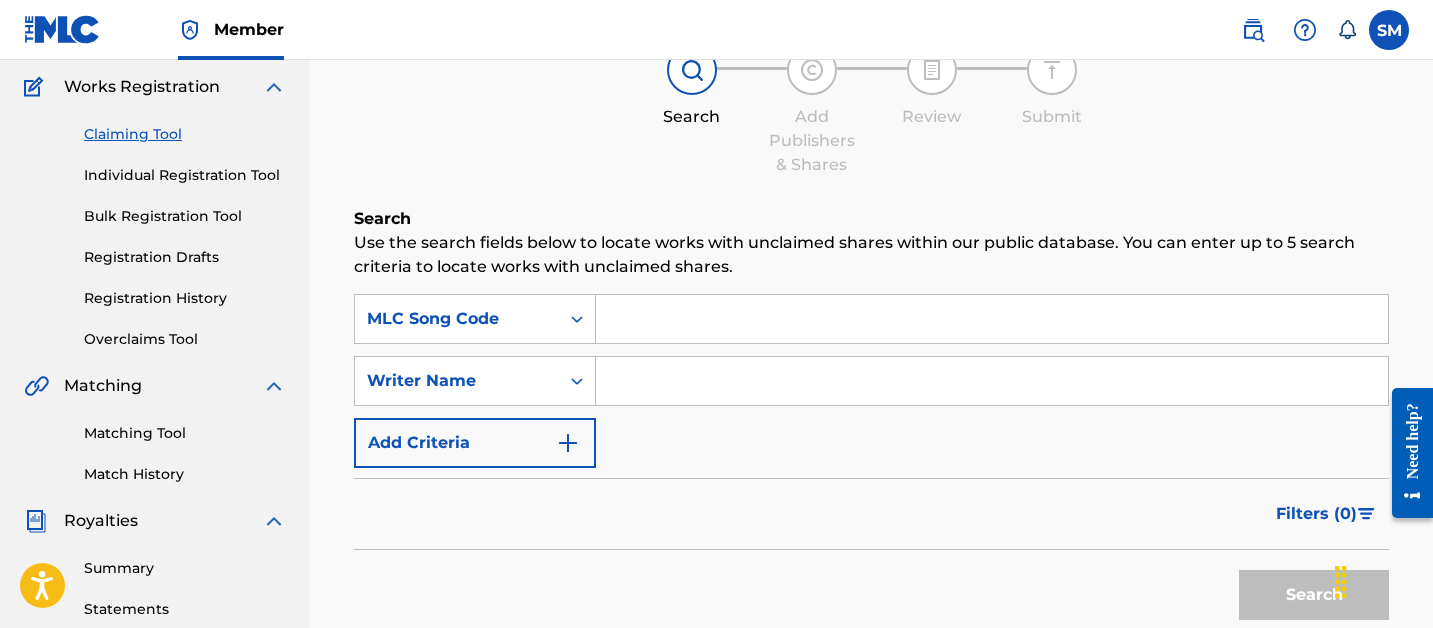 paste on "AY55S0" 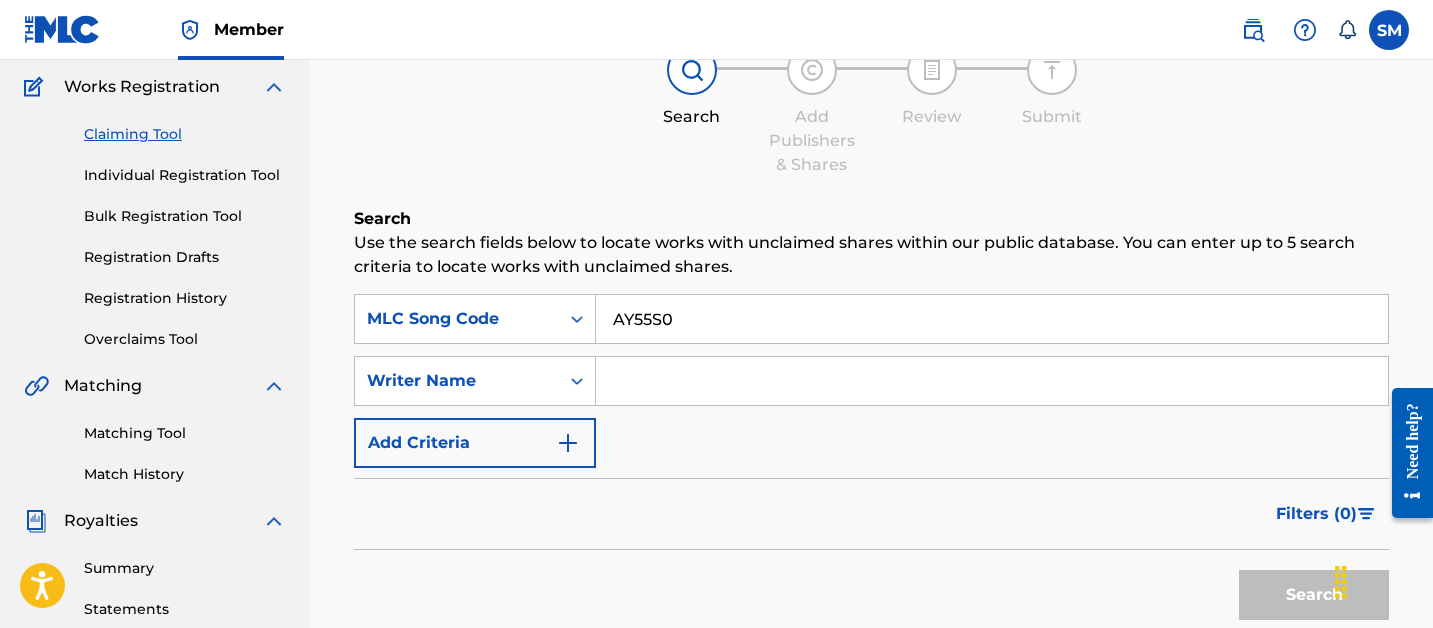 type on "AY55S0" 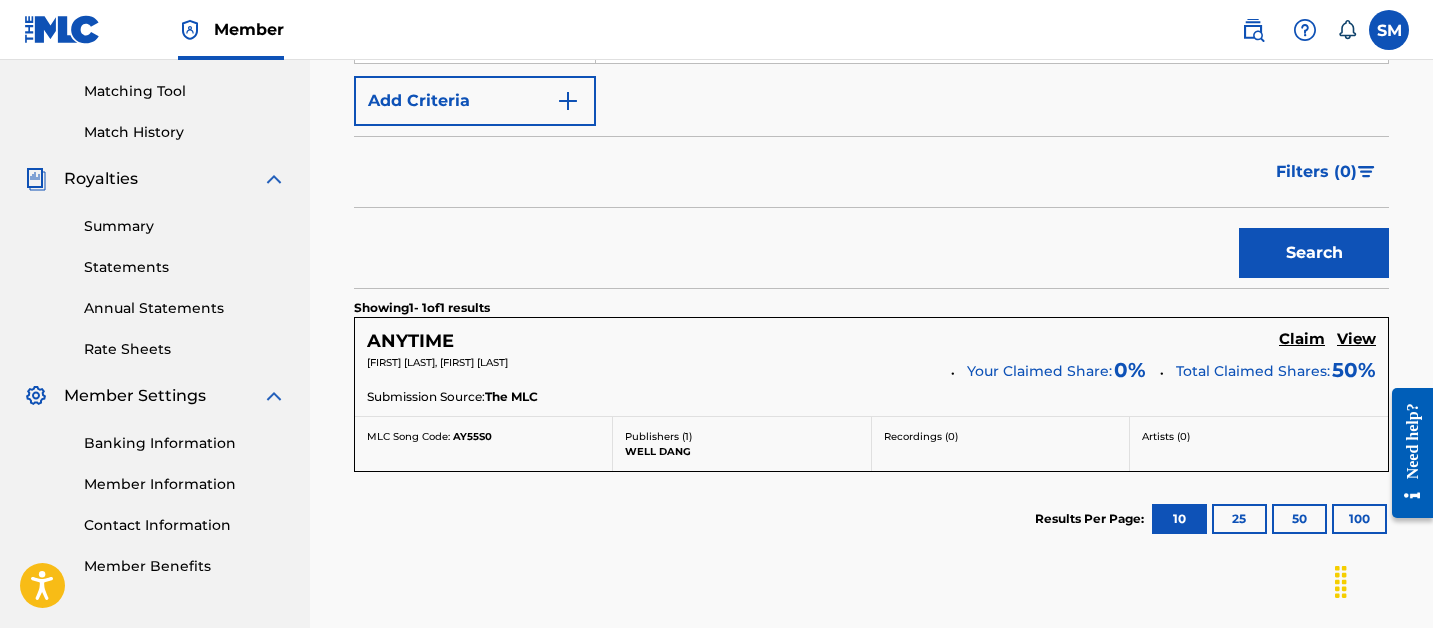 scroll, scrollTop: 562, scrollLeft: 0, axis: vertical 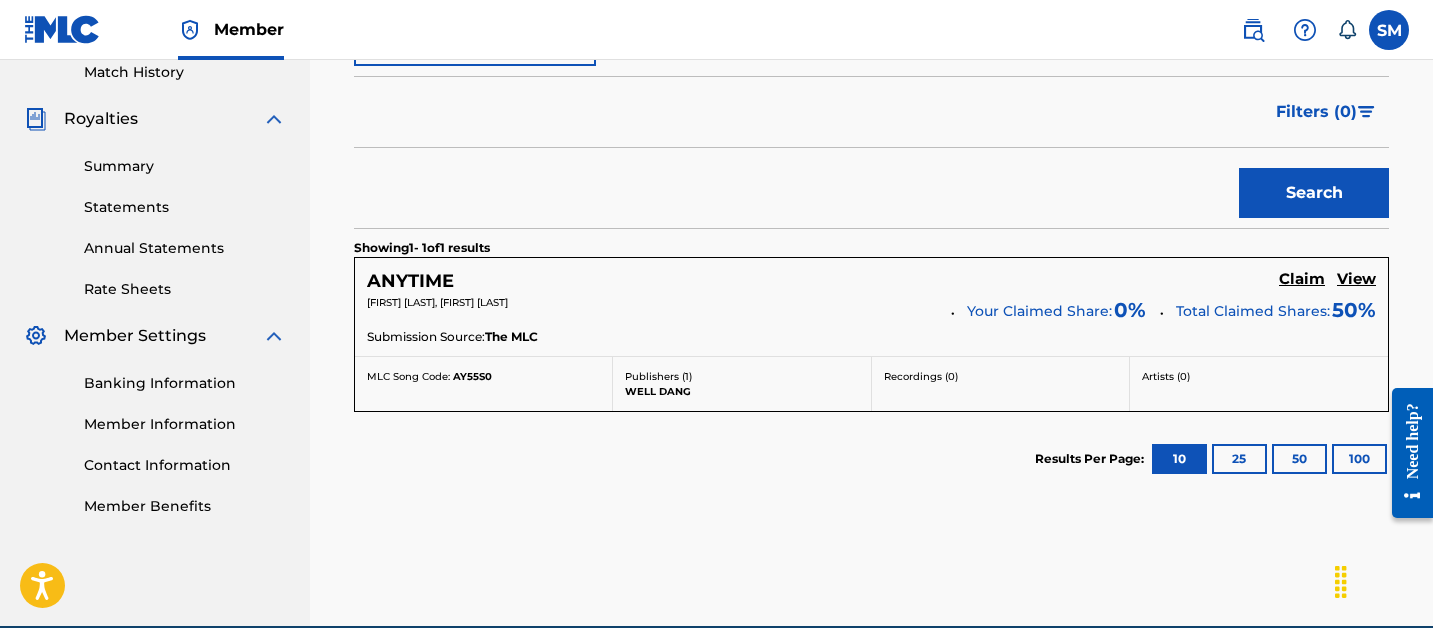 click on "Claim" at bounding box center [1302, 279] 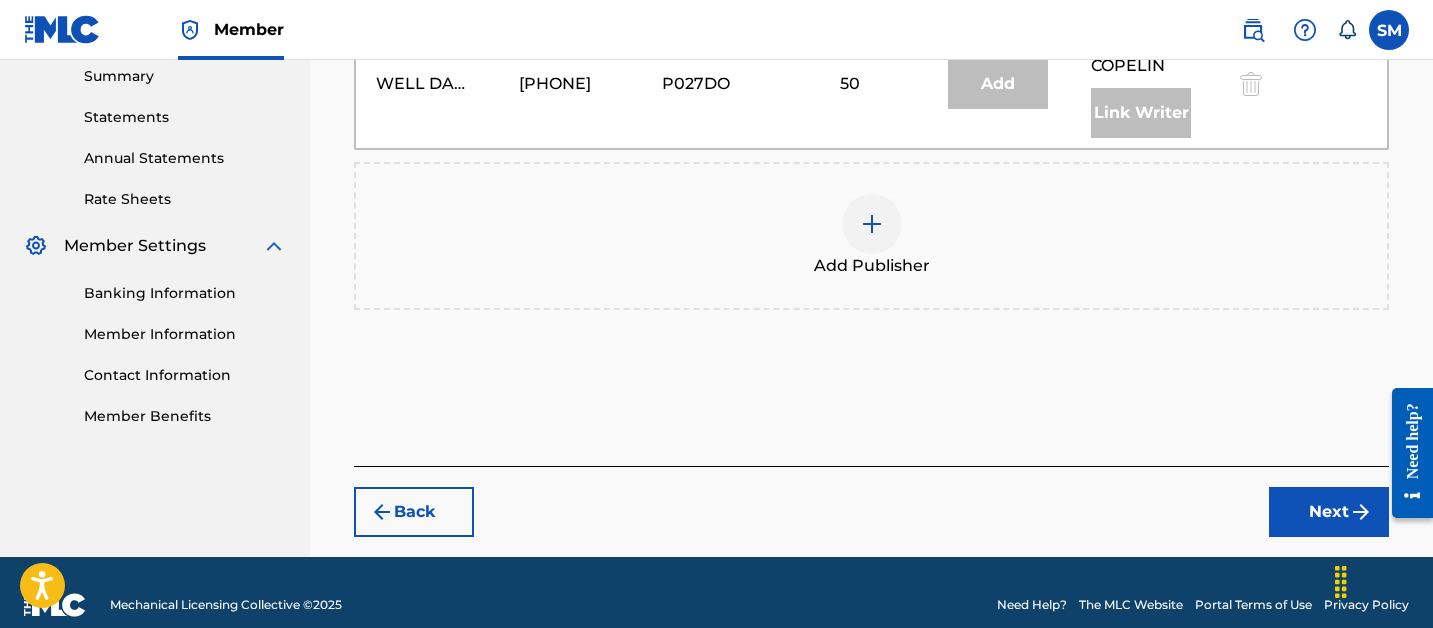 scroll, scrollTop: 653, scrollLeft: 0, axis: vertical 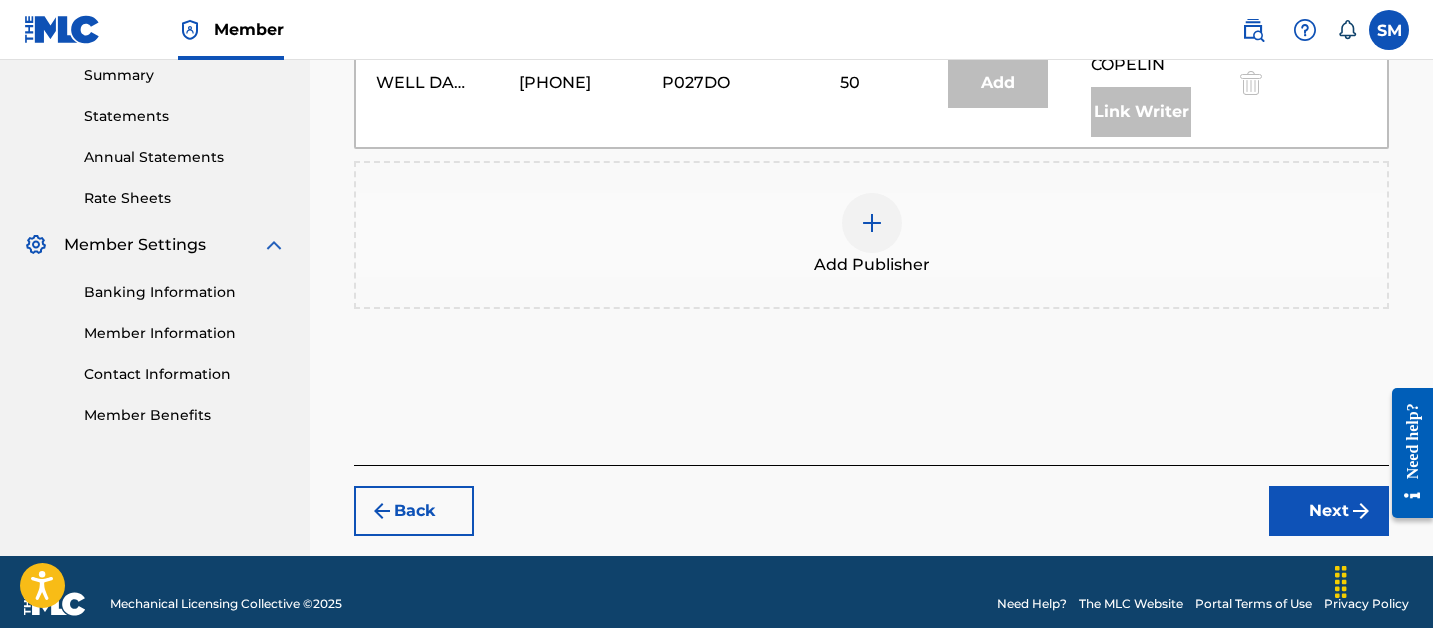 click at bounding box center (872, 223) 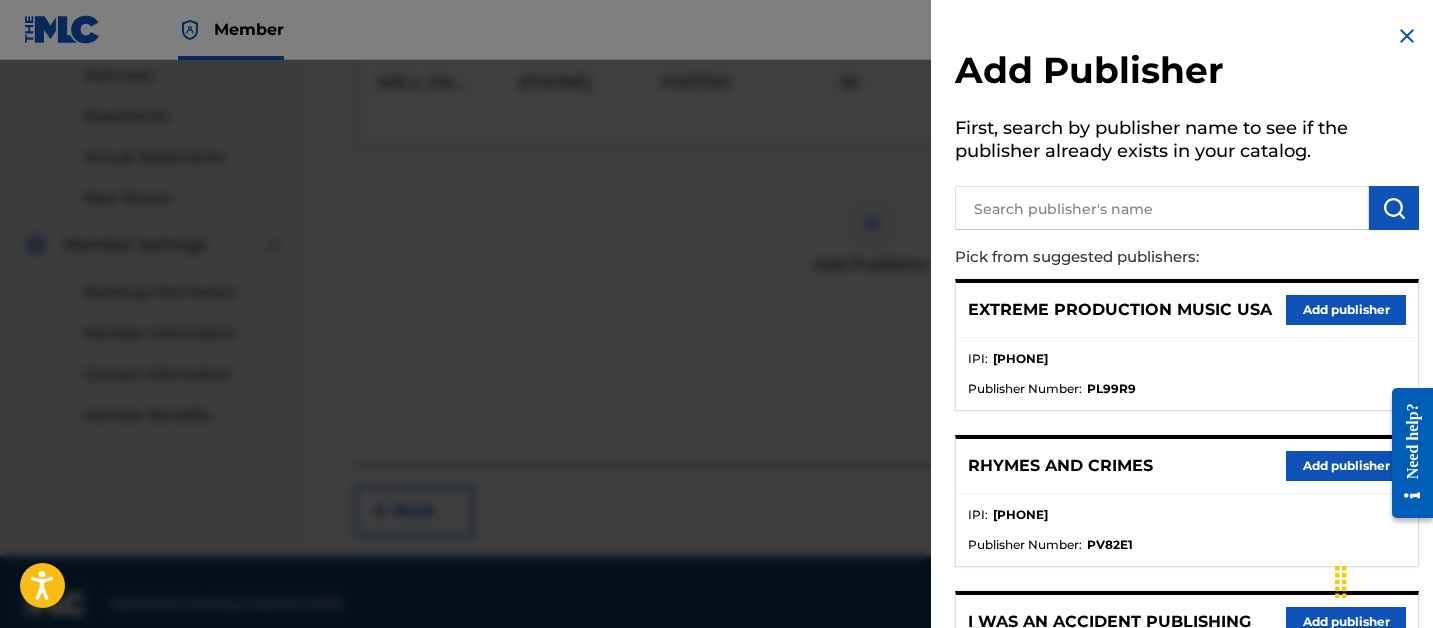 click at bounding box center (1162, 208) 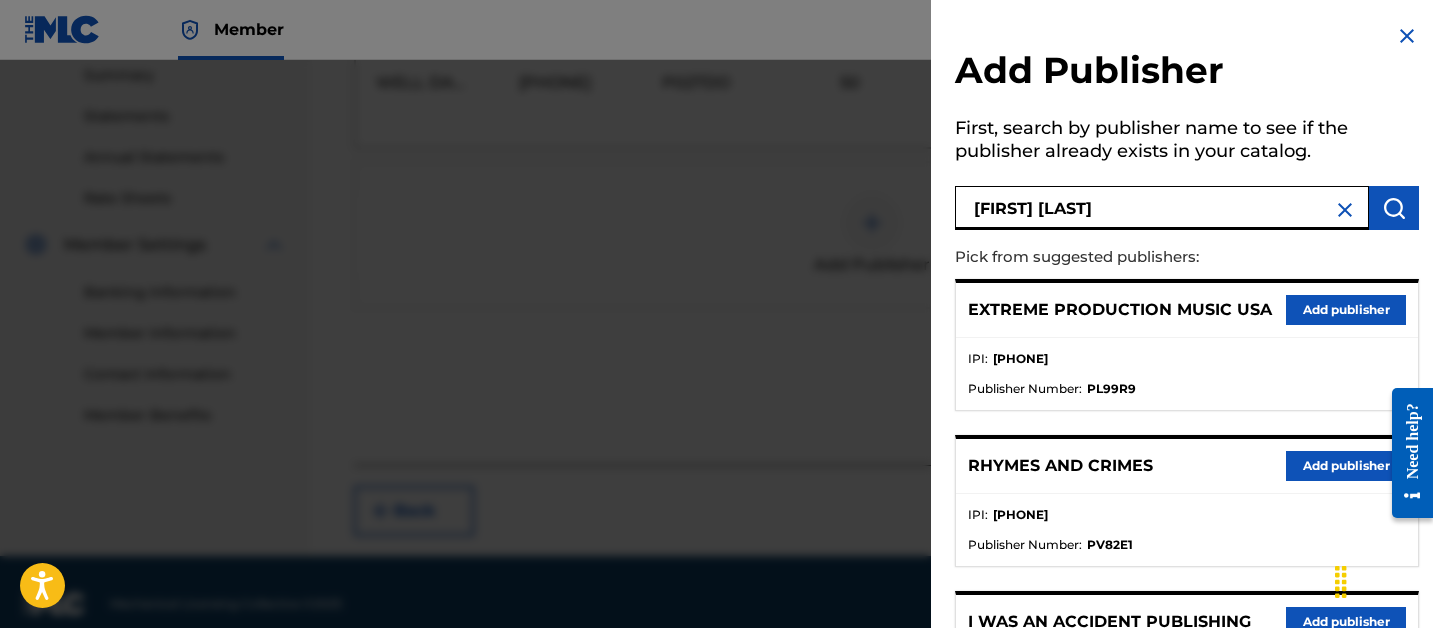 type on "chenderso" 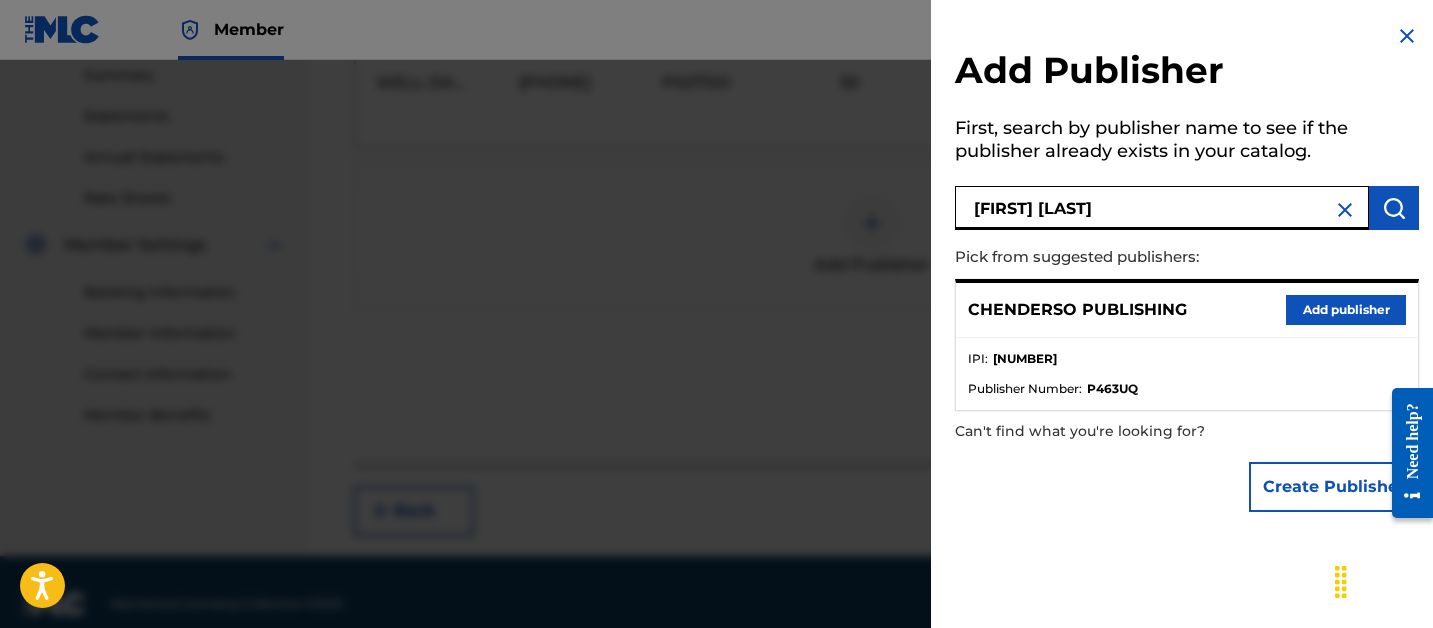 click on "Add publisher" at bounding box center [1346, 310] 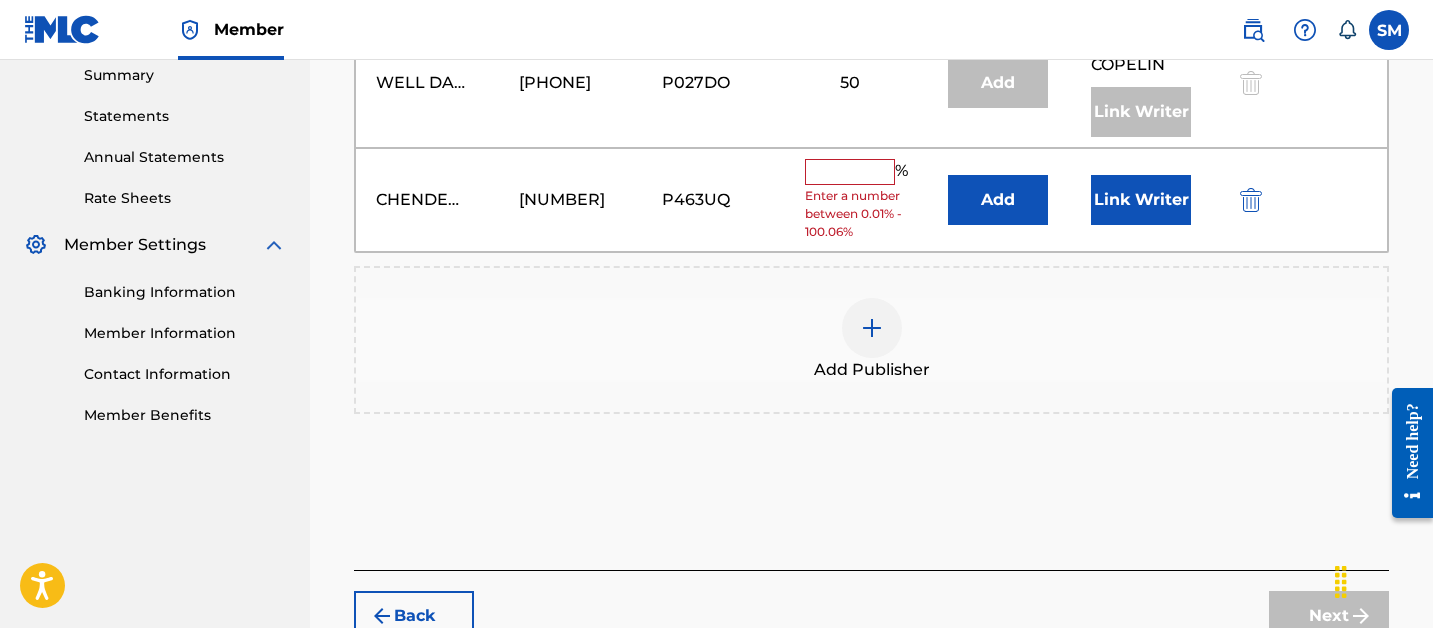 click on "Add" at bounding box center (998, 200) 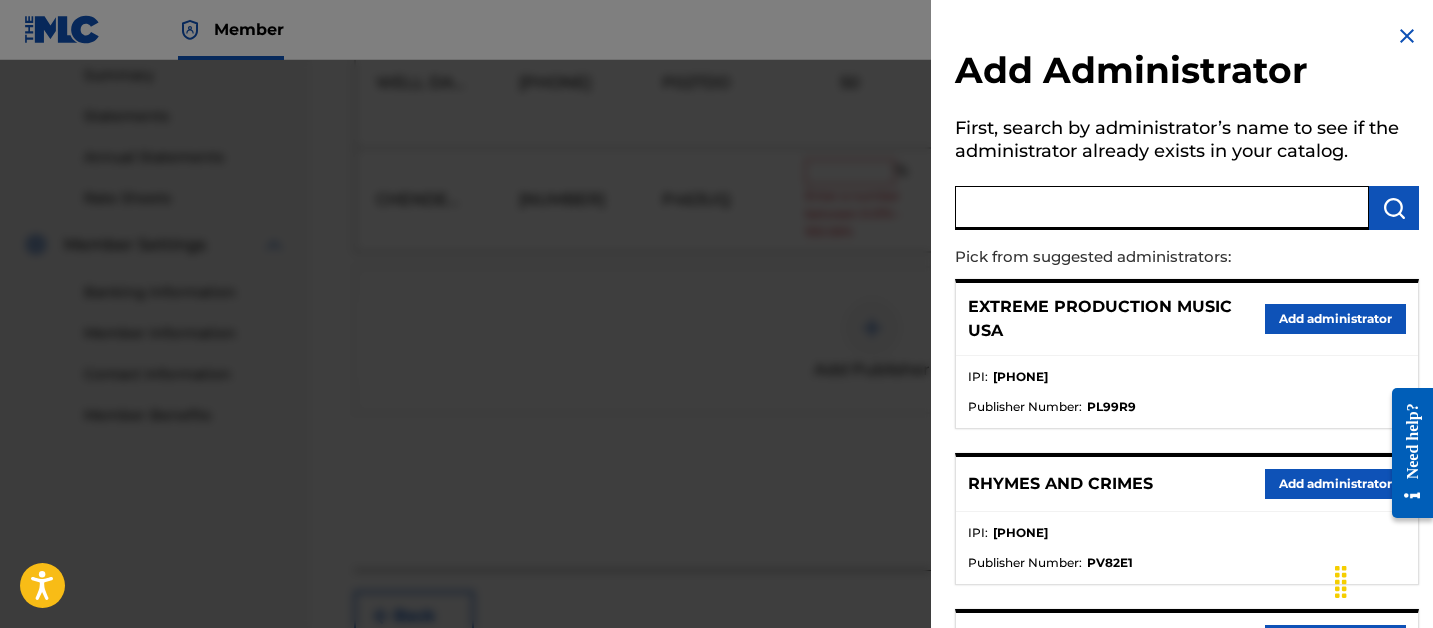 click at bounding box center [1162, 208] 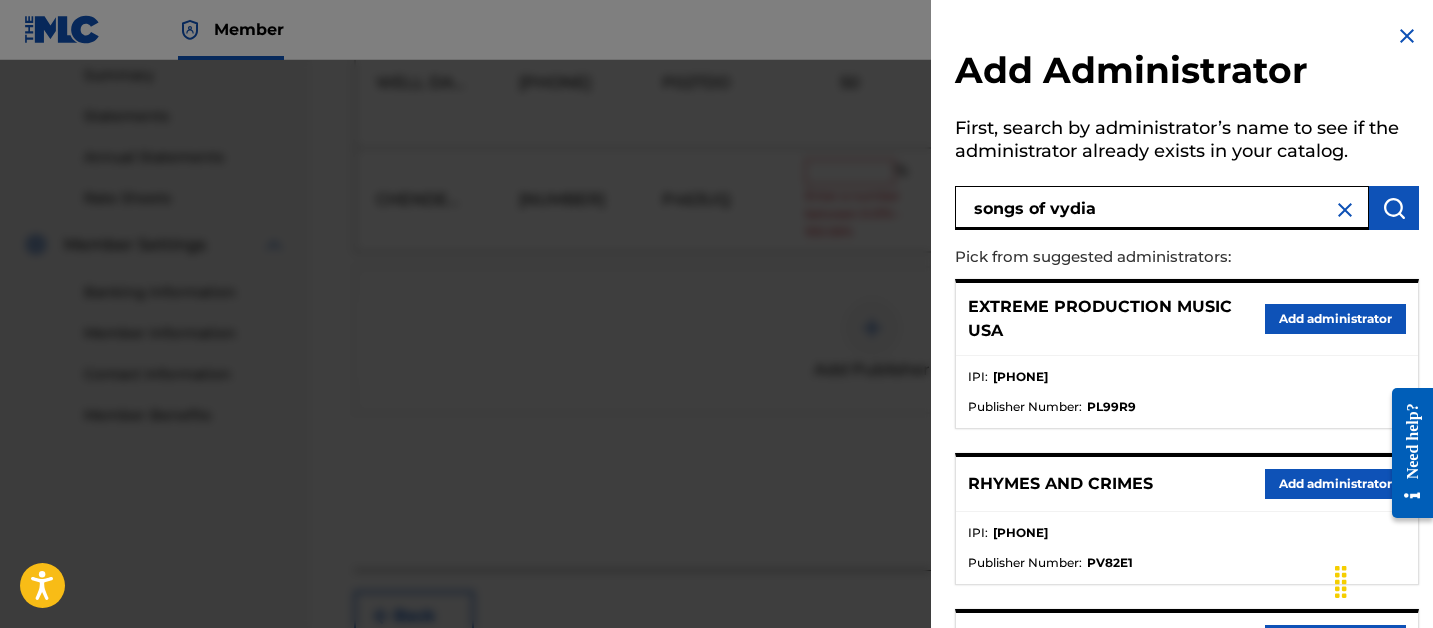 type on "songs of vydia" 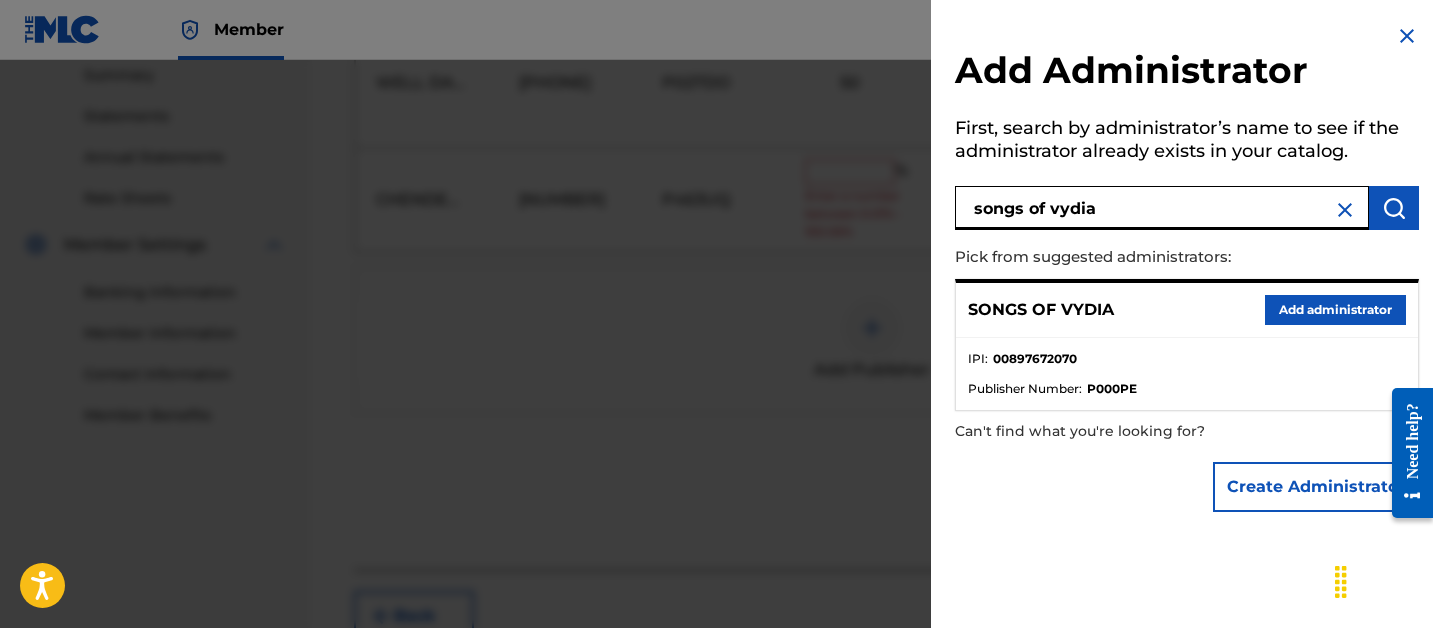 click on "Add administrator" at bounding box center [1335, 310] 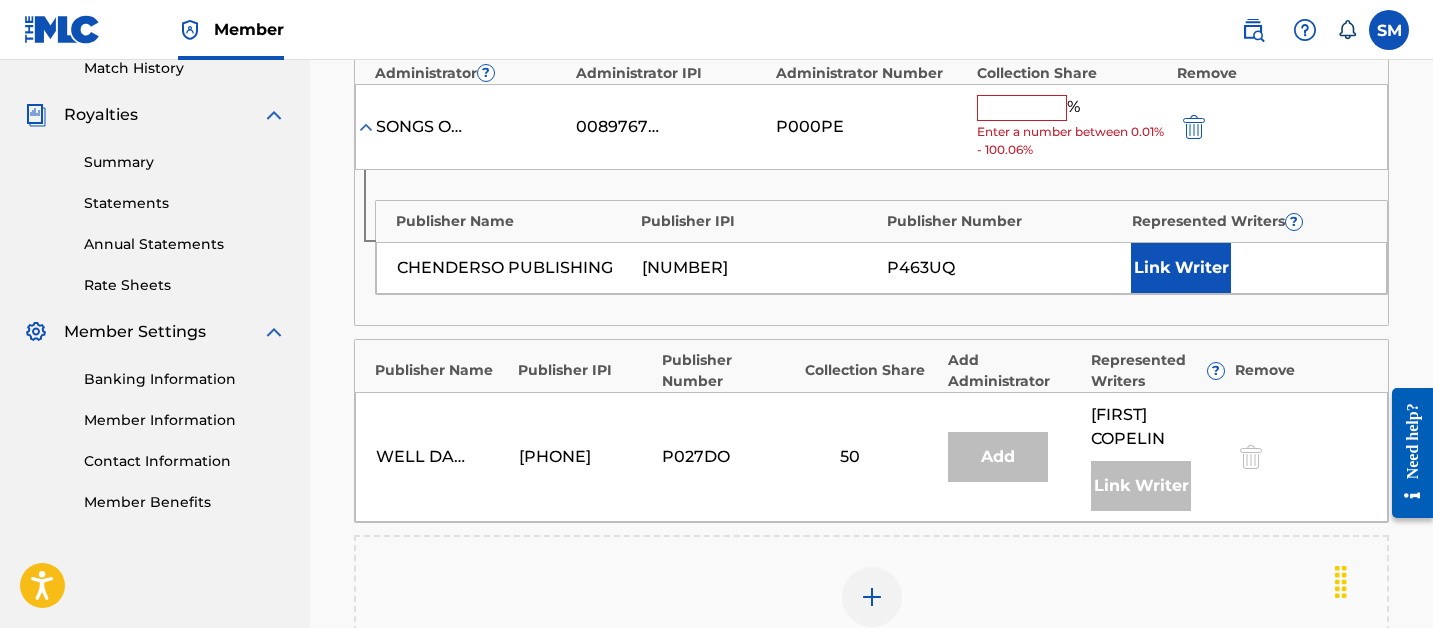 scroll, scrollTop: 513, scrollLeft: 0, axis: vertical 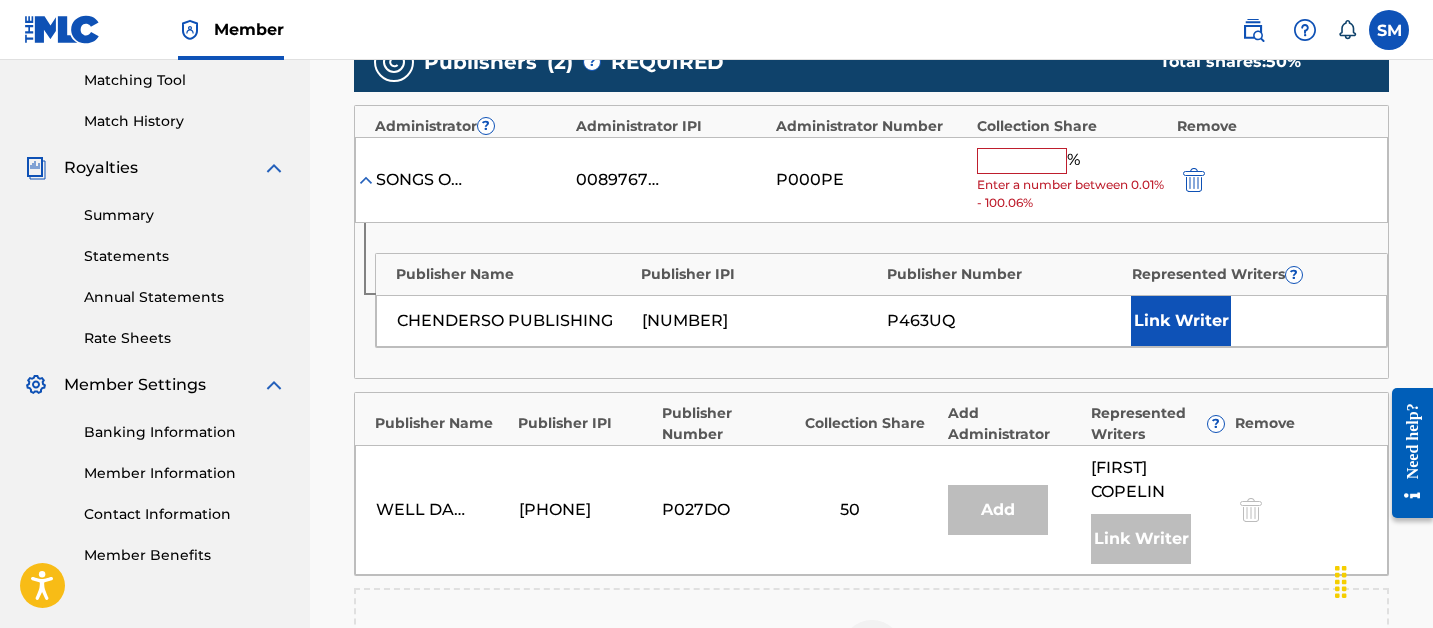 click at bounding box center (1022, 161) 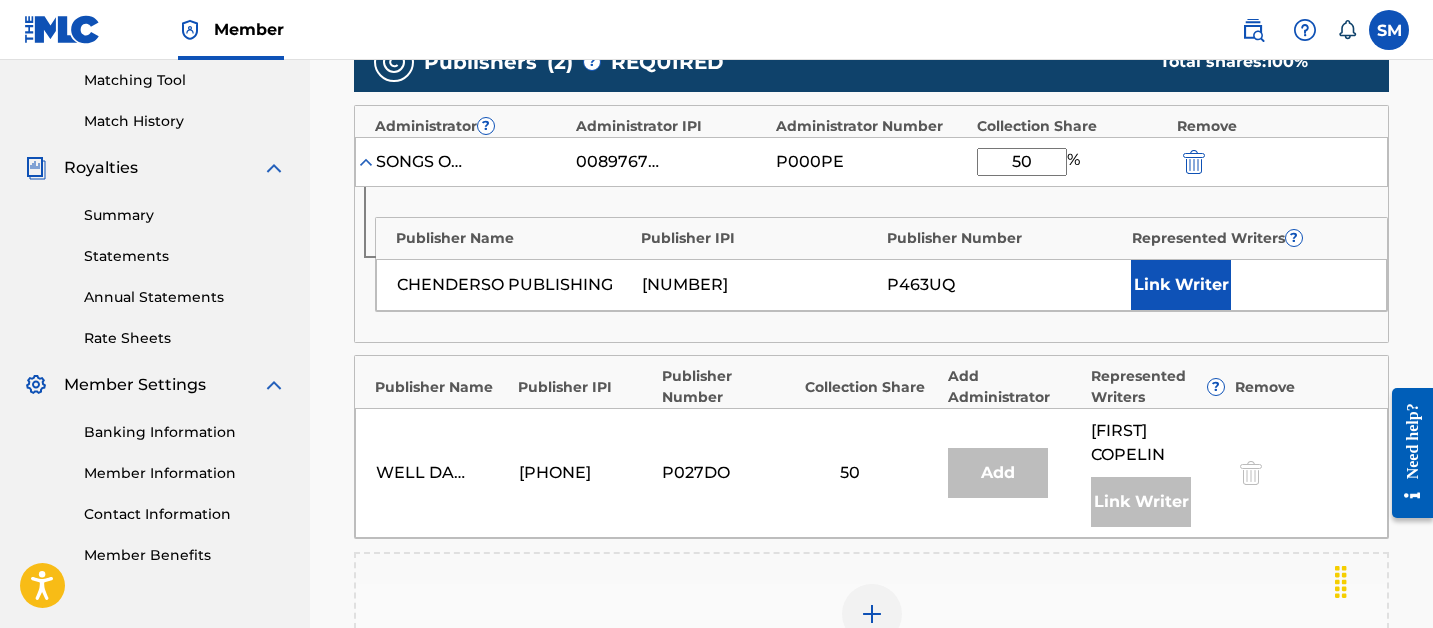 type on "50" 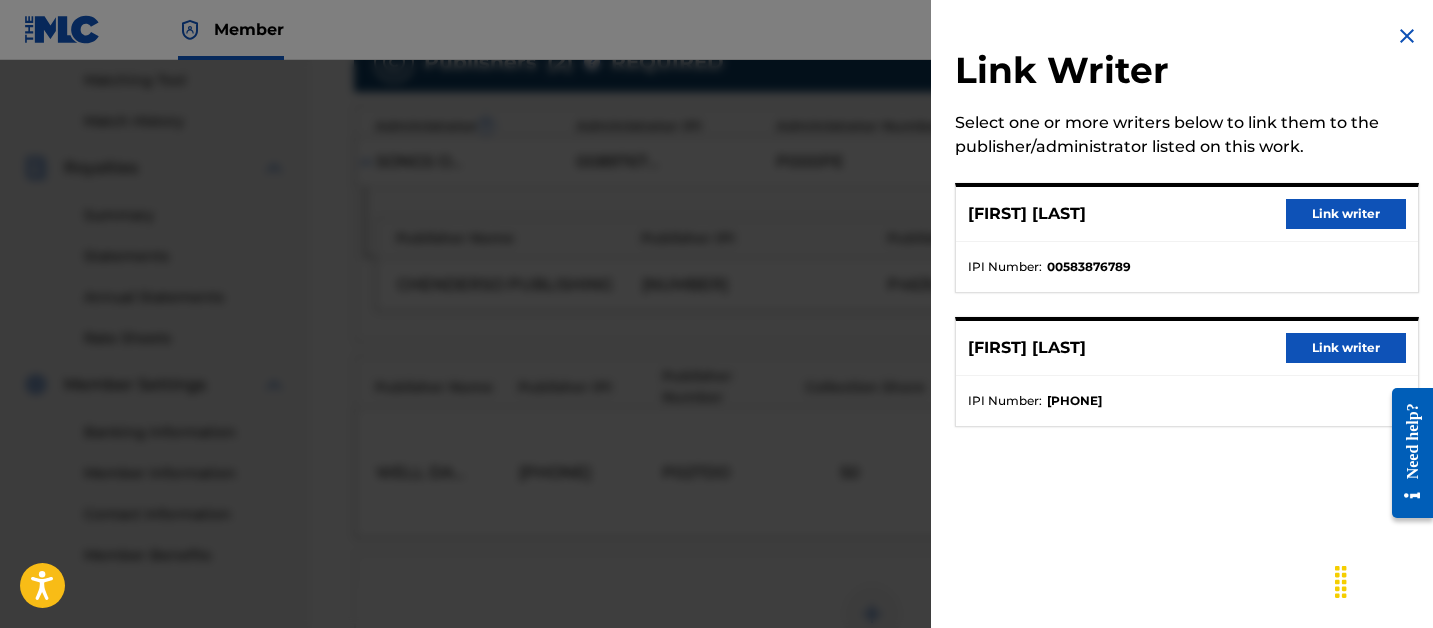 click on "Link writer" at bounding box center (1346, 214) 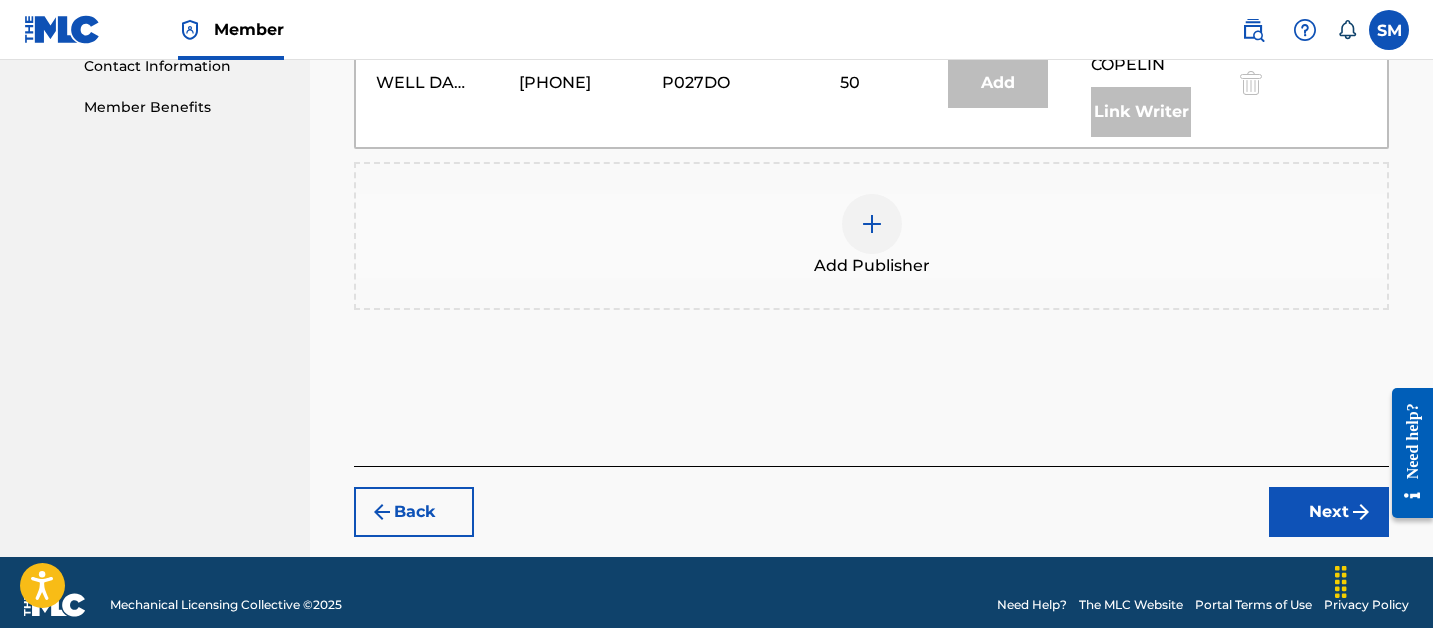 click on "Next" at bounding box center [1329, 512] 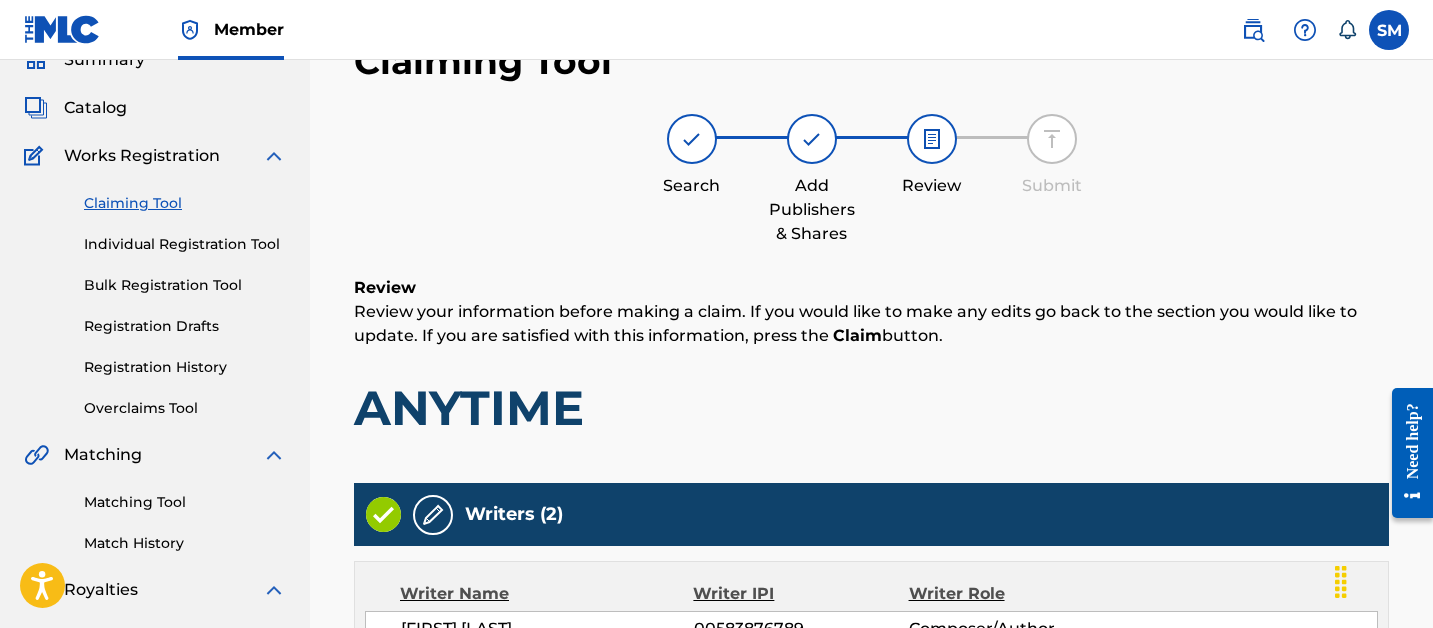 scroll, scrollTop: 931, scrollLeft: 0, axis: vertical 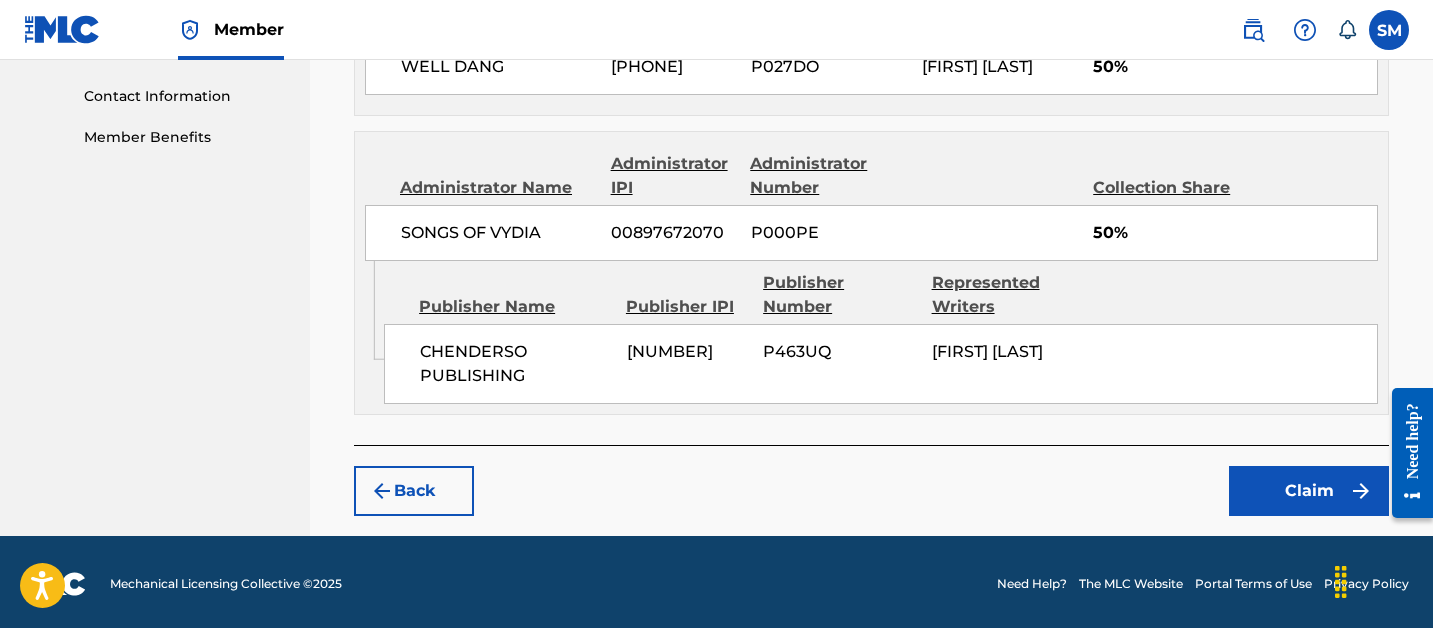 click on "Claim" at bounding box center (1309, 491) 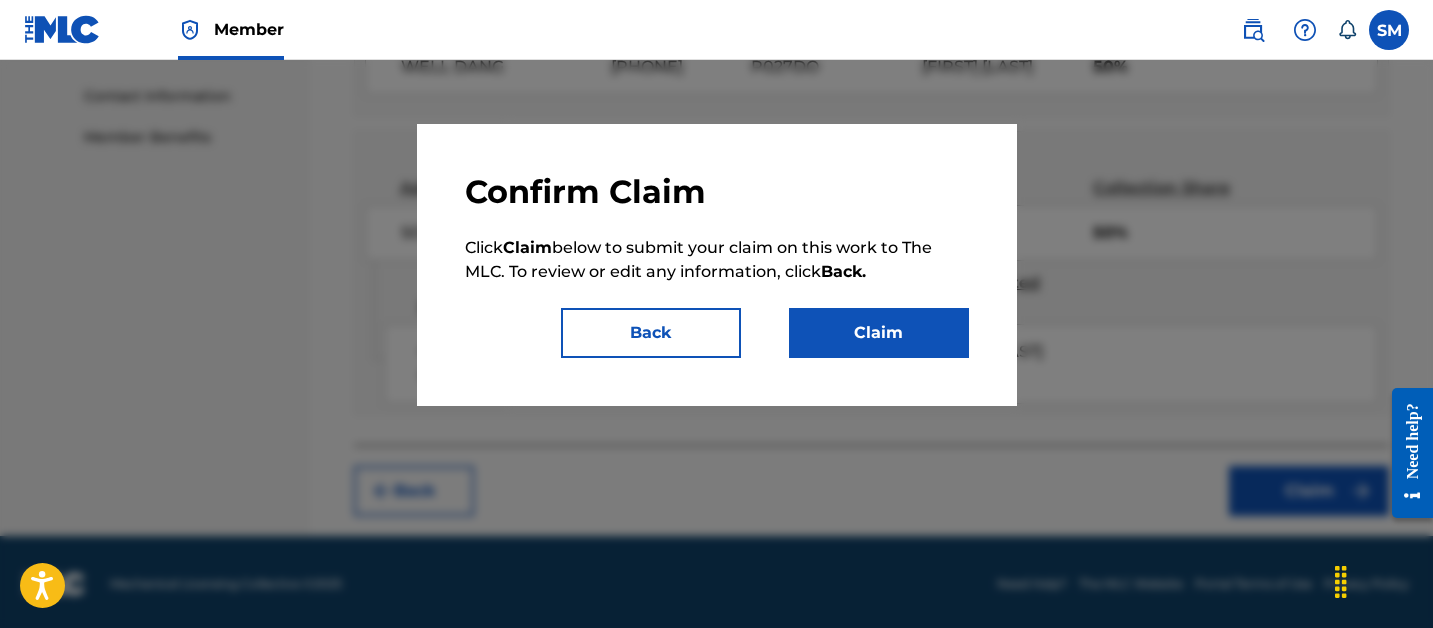 click on "Claim" at bounding box center [879, 333] 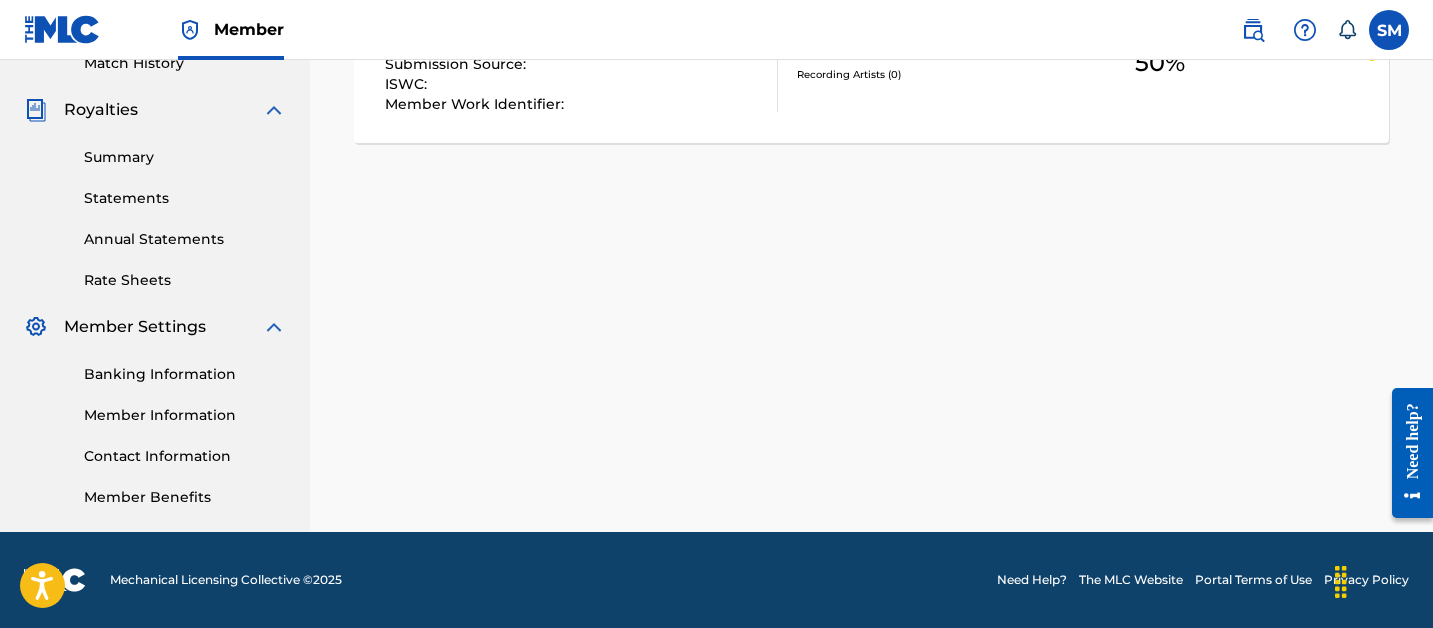 scroll, scrollTop: 0, scrollLeft: 0, axis: both 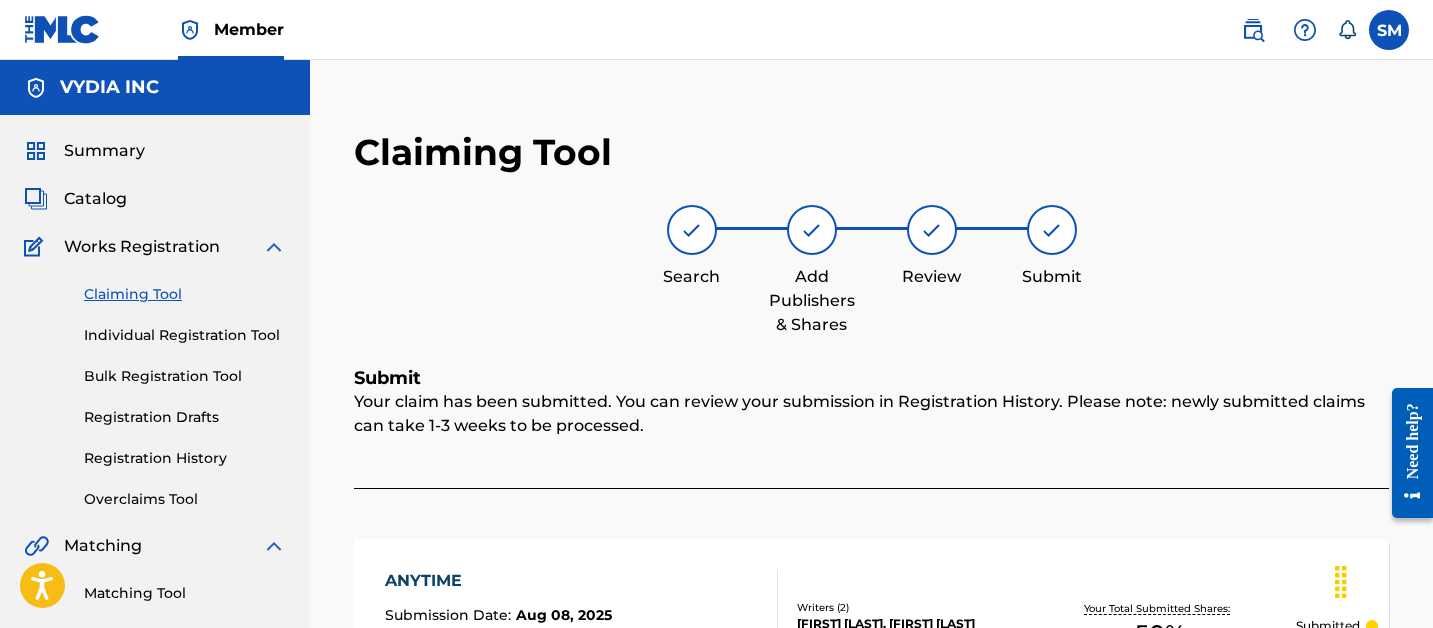 click on "Registration History" at bounding box center [185, 458] 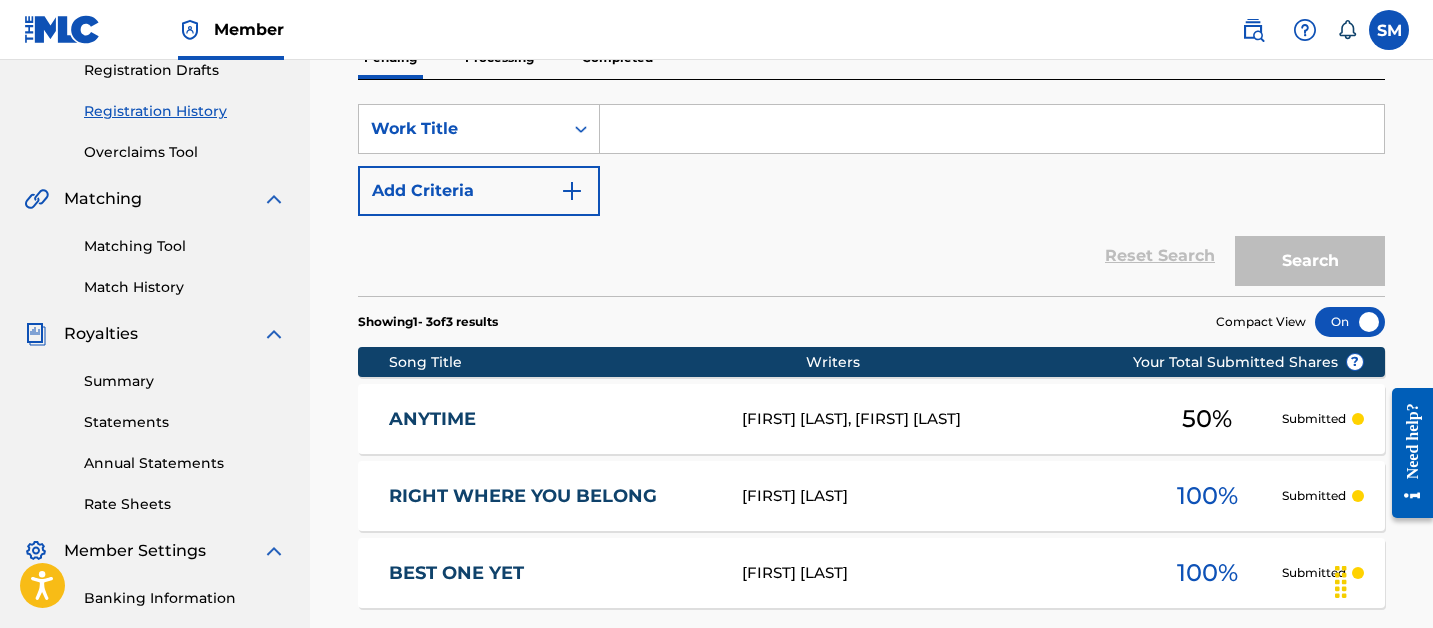 scroll, scrollTop: 354, scrollLeft: 0, axis: vertical 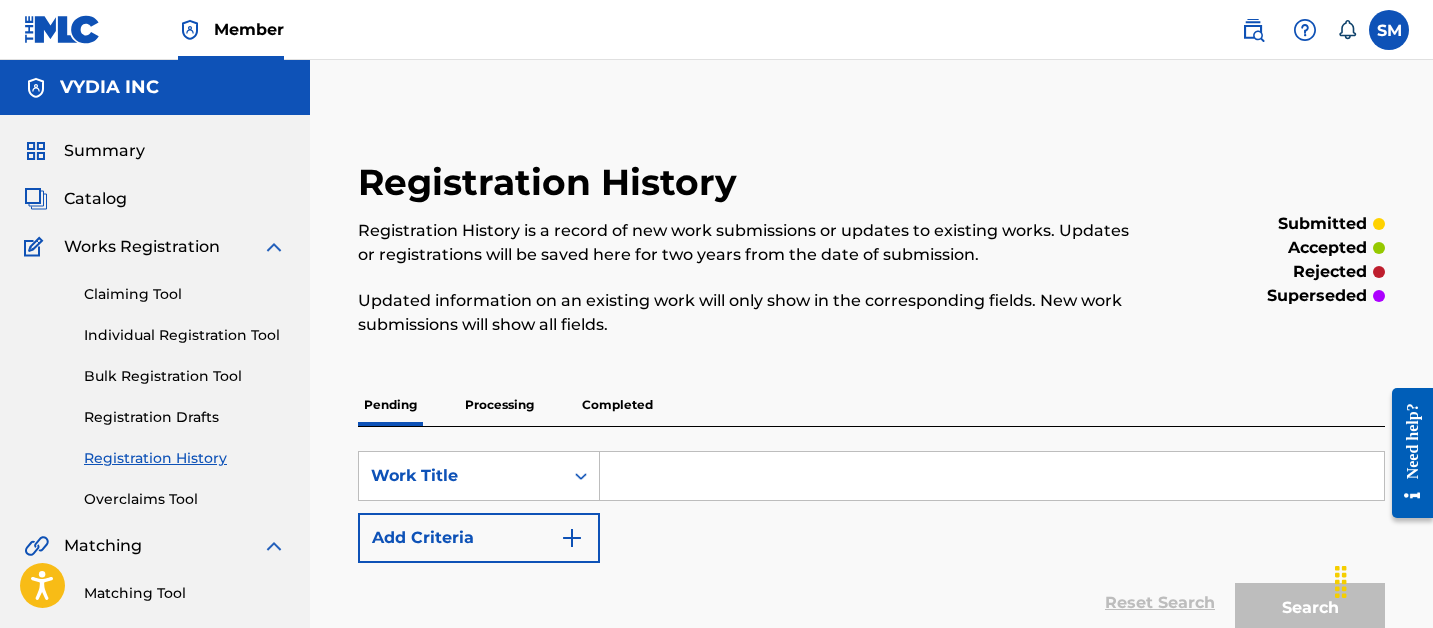 drag, startPoint x: 109, startPoint y: 200, endPoint x: 330, endPoint y: 272, distance: 232.43279 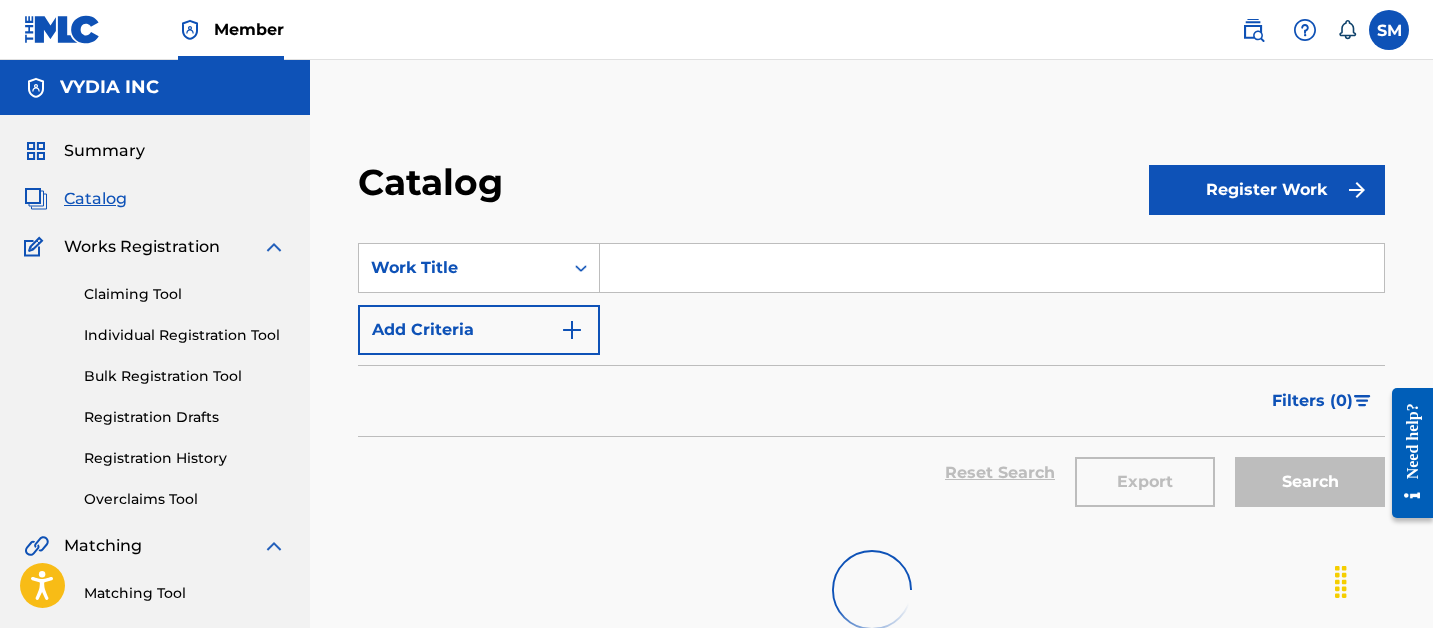 click at bounding box center (992, 268) 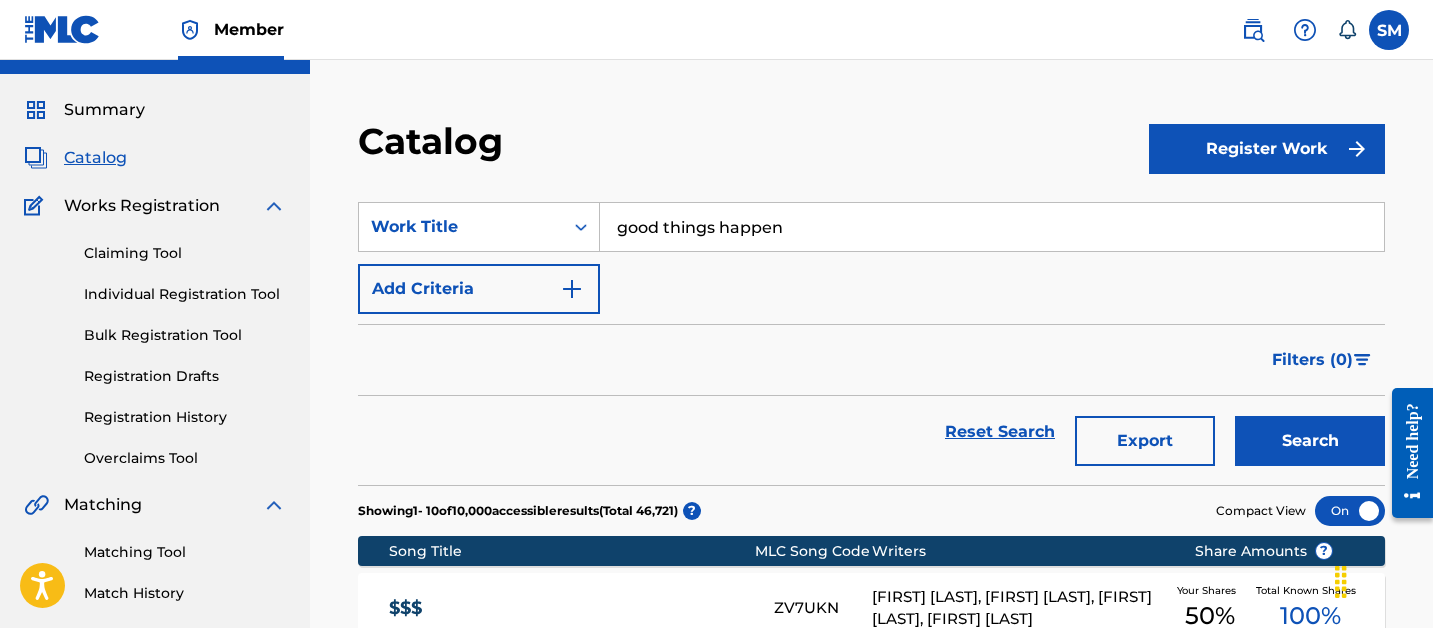 type on "good things happen" 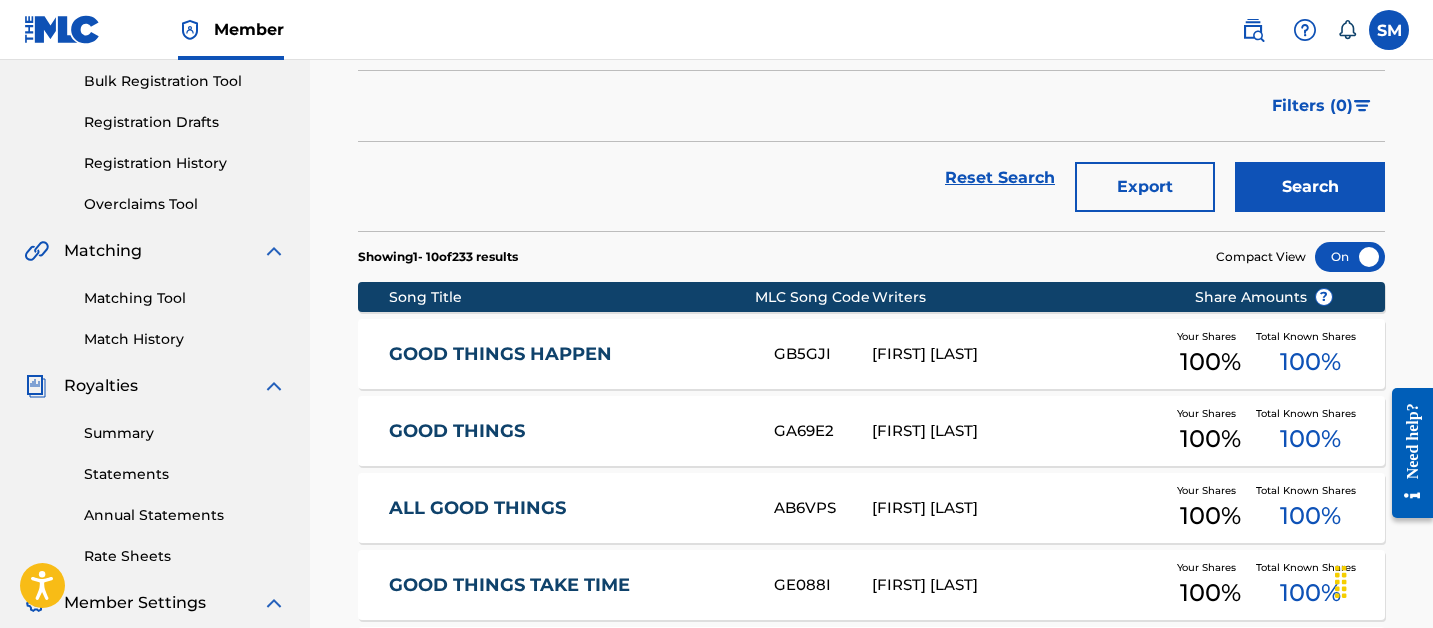 scroll, scrollTop: 318, scrollLeft: 0, axis: vertical 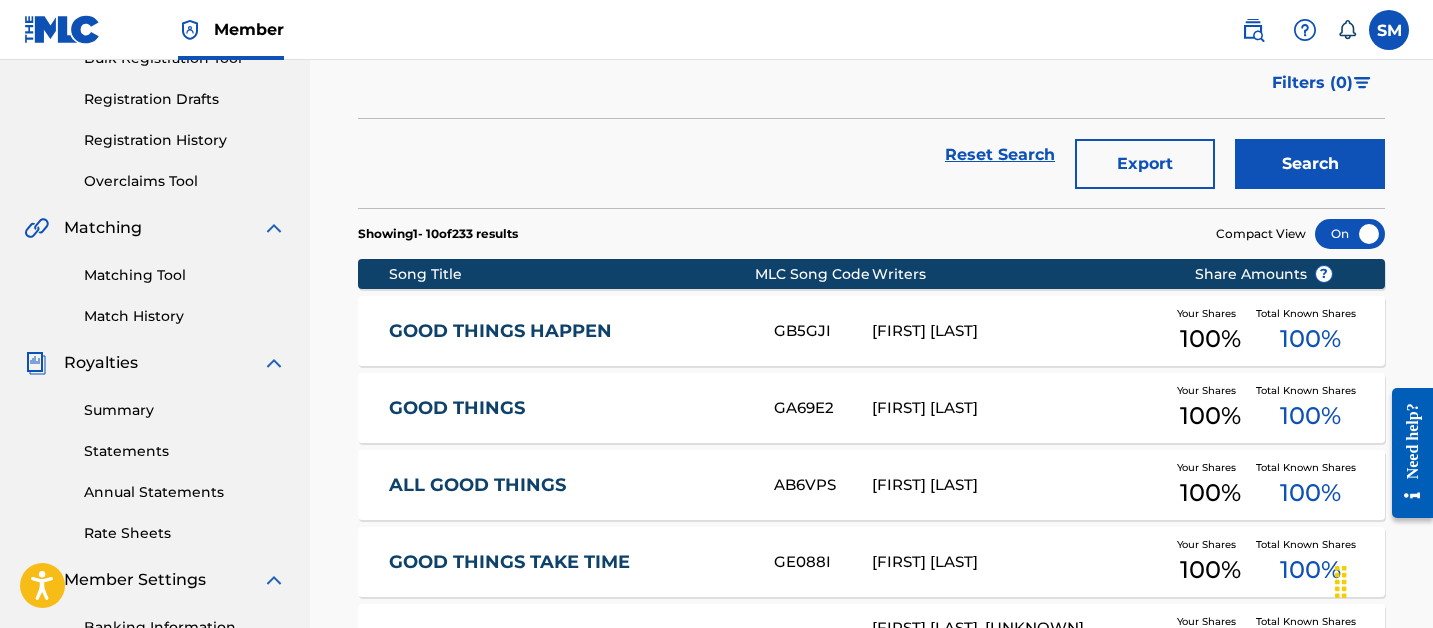 click on "GOOD THINGS HAPPEN GB5GJI CHRISTOPHER R HENDERSON Your Shares 100 % Total Known Shares 100 %" at bounding box center (871, 331) 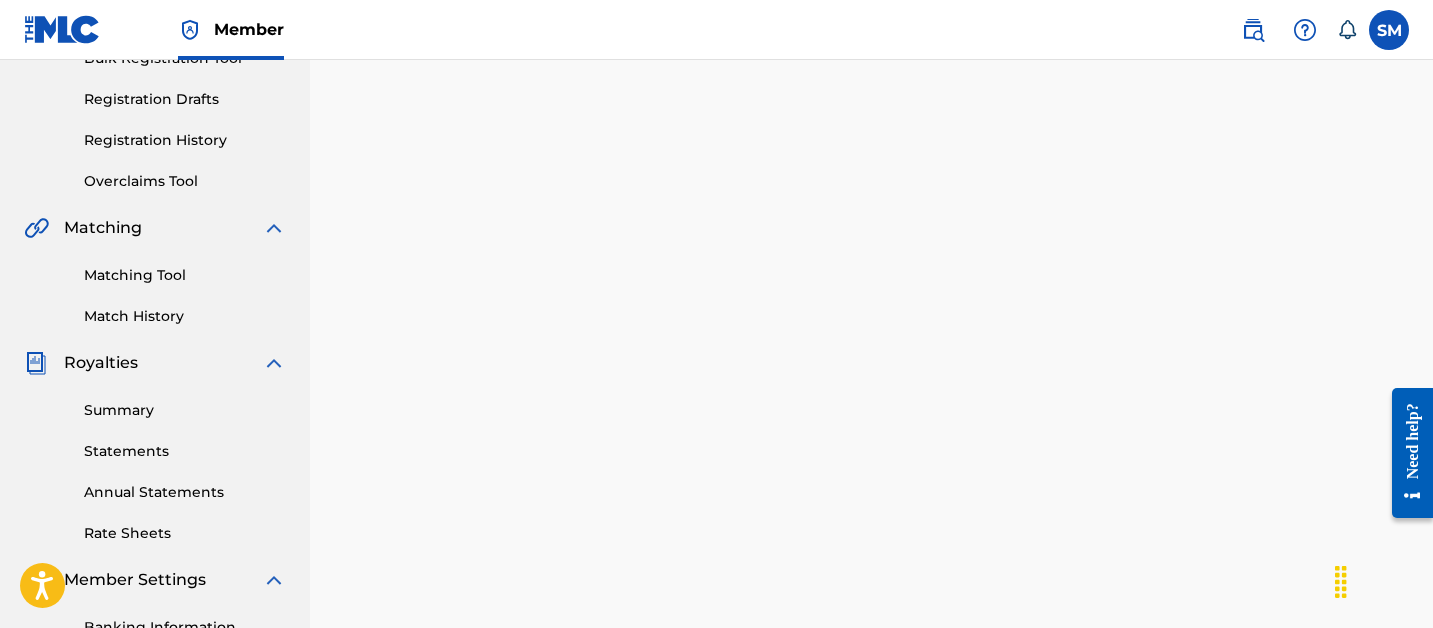 scroll, scrollTop: 0, scrollLeft: 0, axis: both 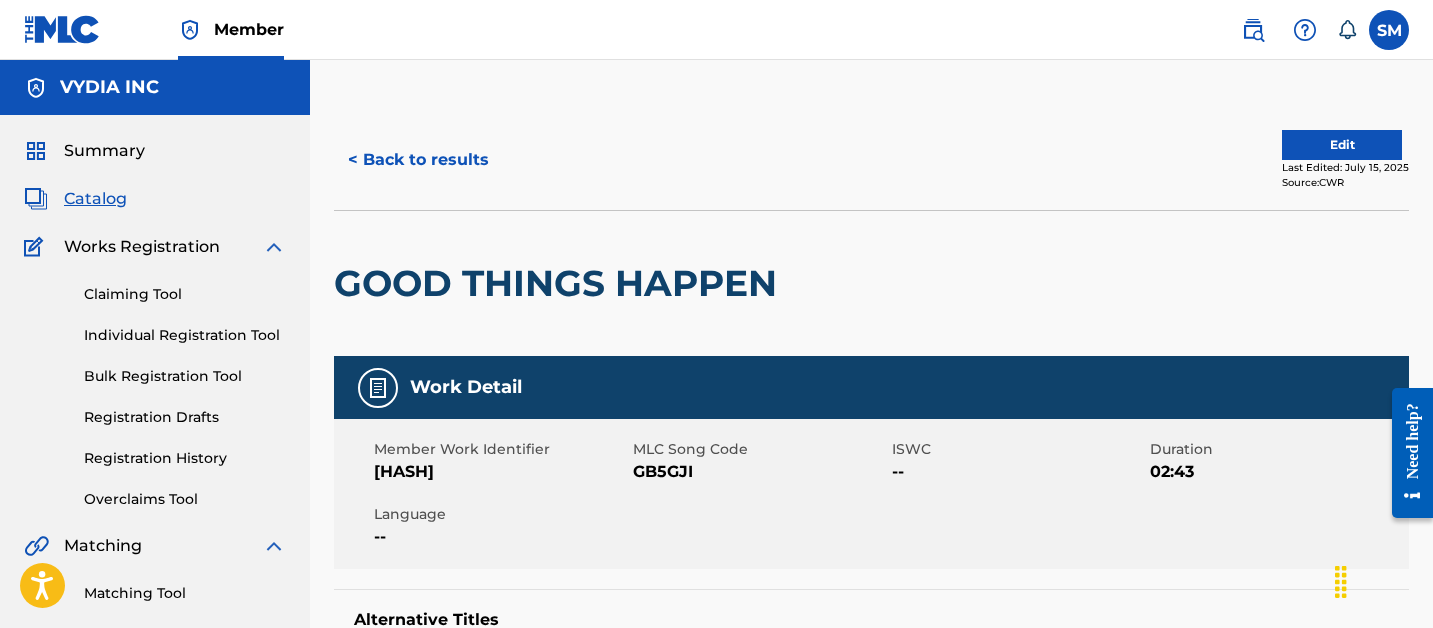 click on "Member Work Identifier c17eb8a4b18888 MLC Song Code GB5GJI ISWC -- Duration 02:43 Language --" at bounding box center [871, 494] 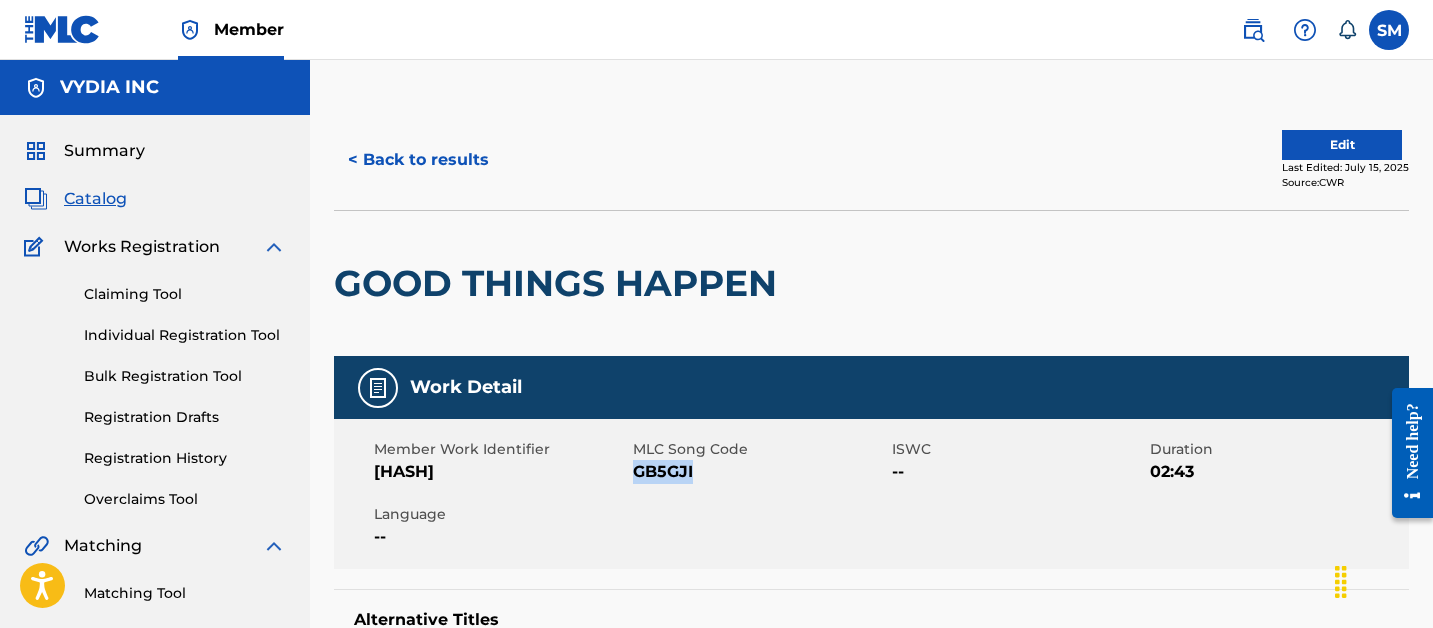 click on "GB5GJI" at bounding box center (760, 472) 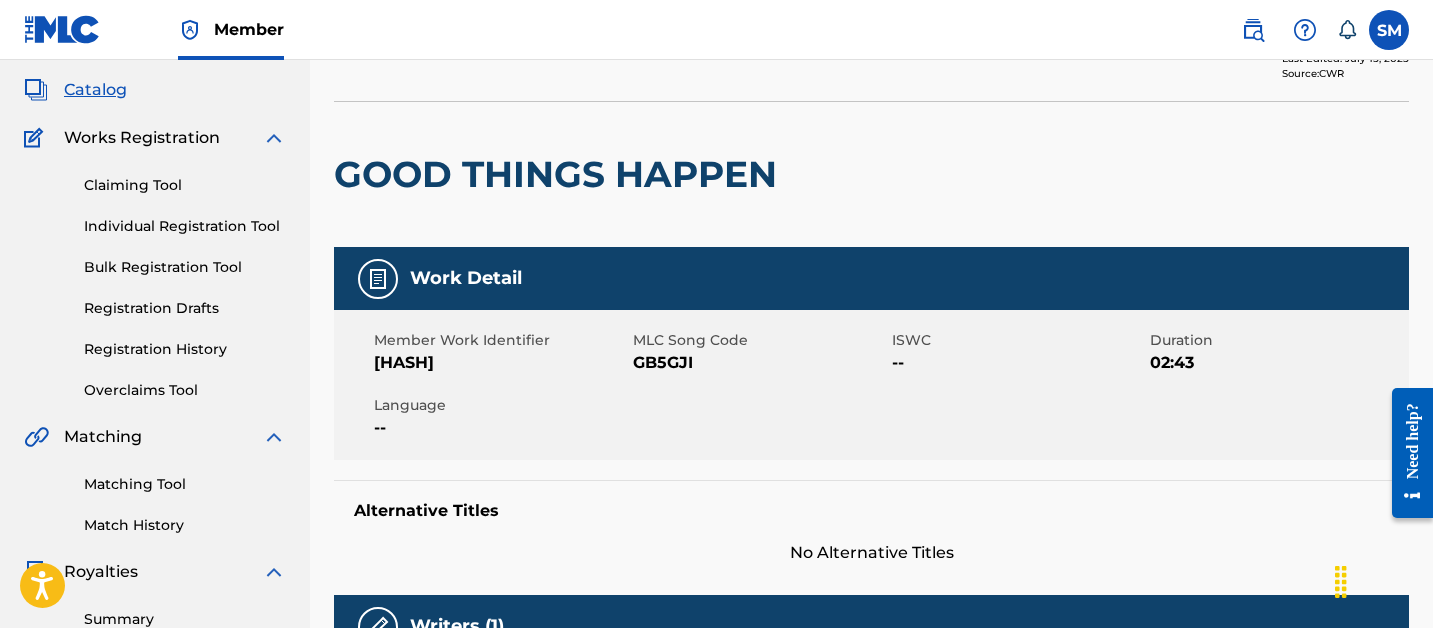 scroll, scrollTop: 127, scrollLeft: 0, axis: vertical 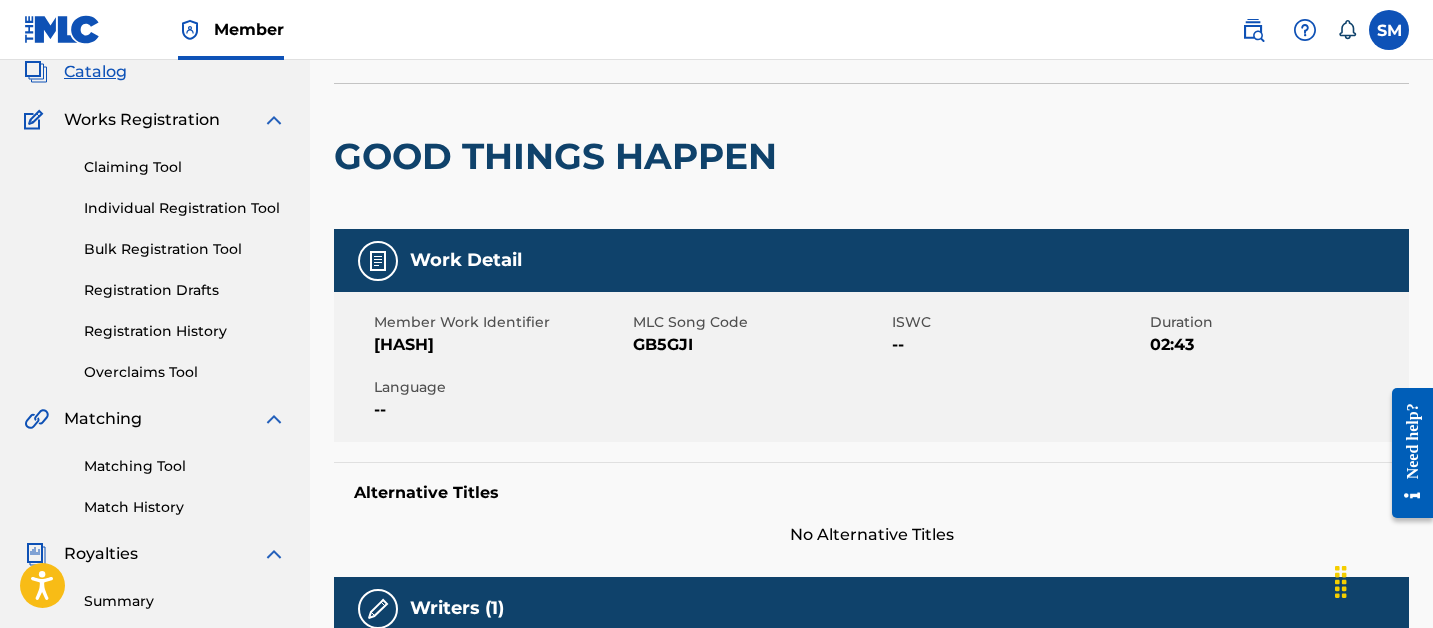 click on "Matching Tool" at bounding box center (185, 466) 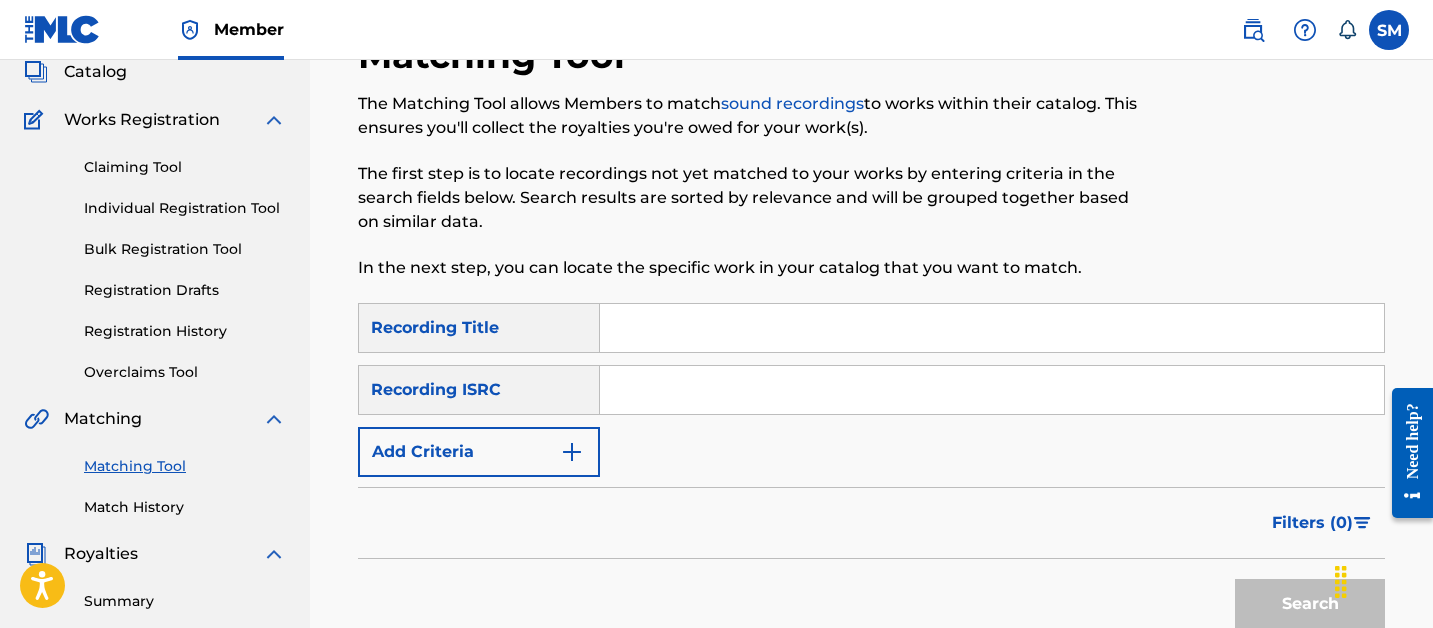 scroll, scrollTop: 0, scrollLeft: 0, axis: both 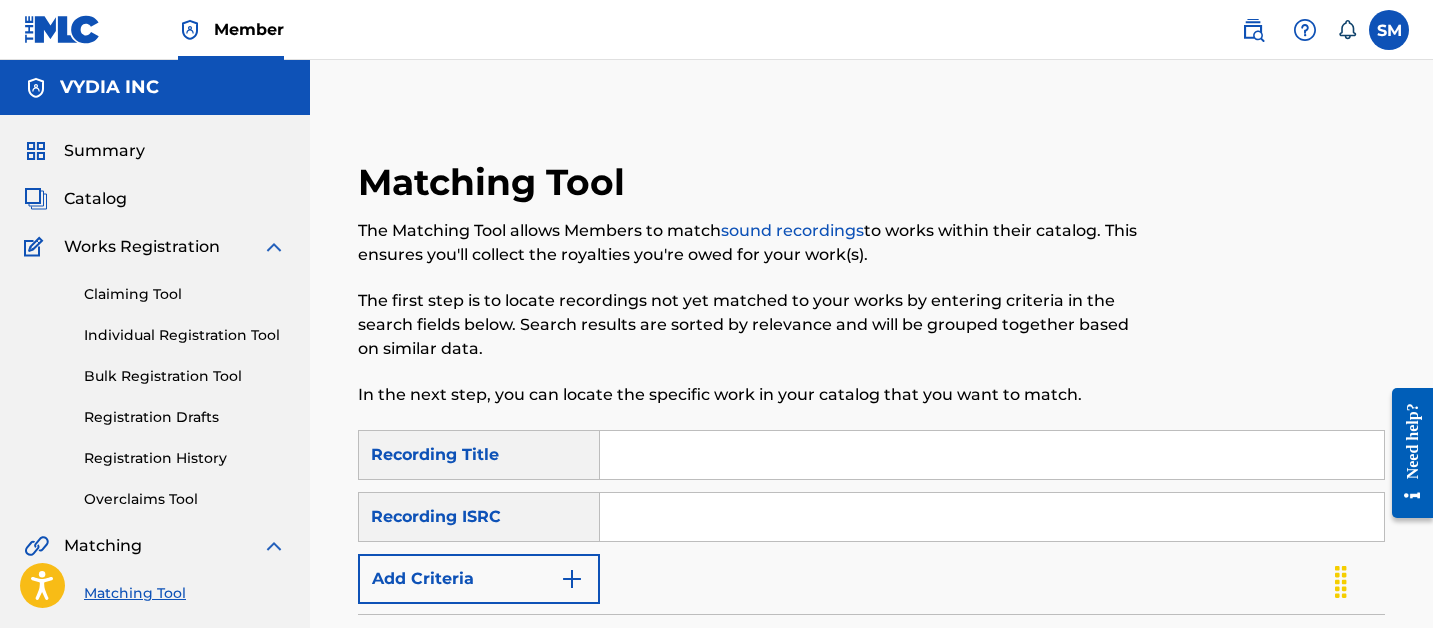 click at bounding box center (992, 455) 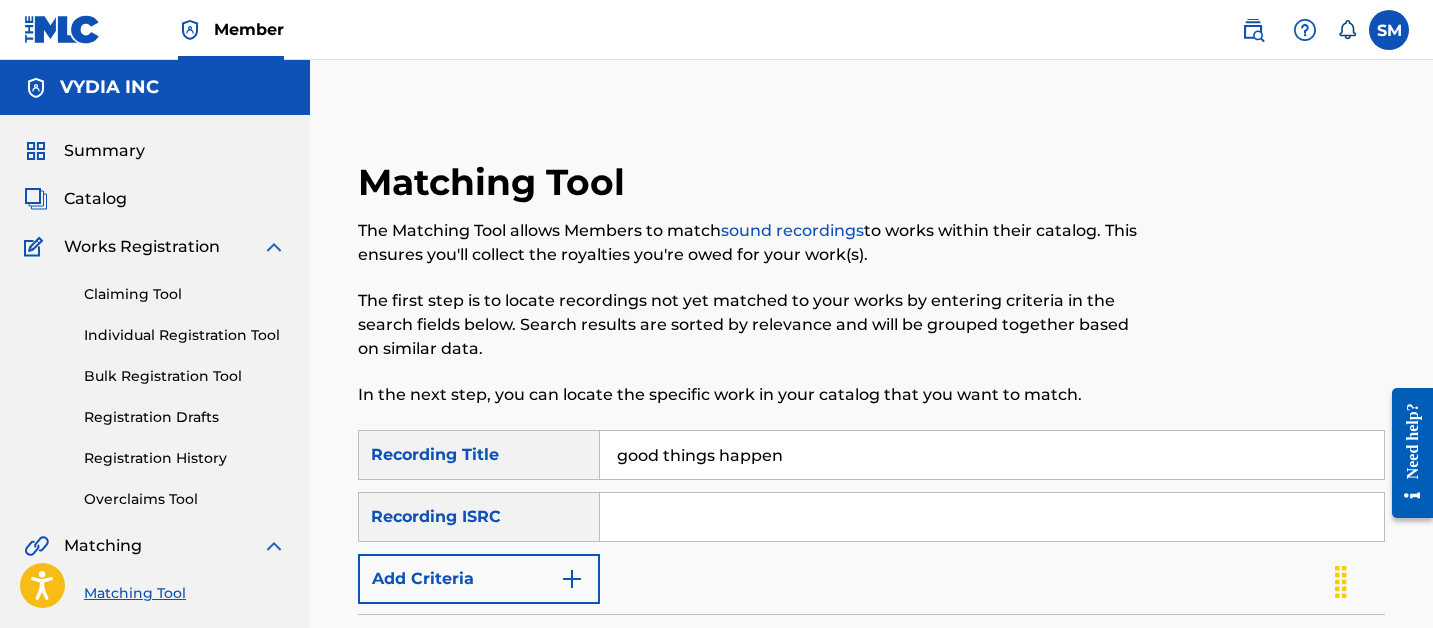type on "good things happen" 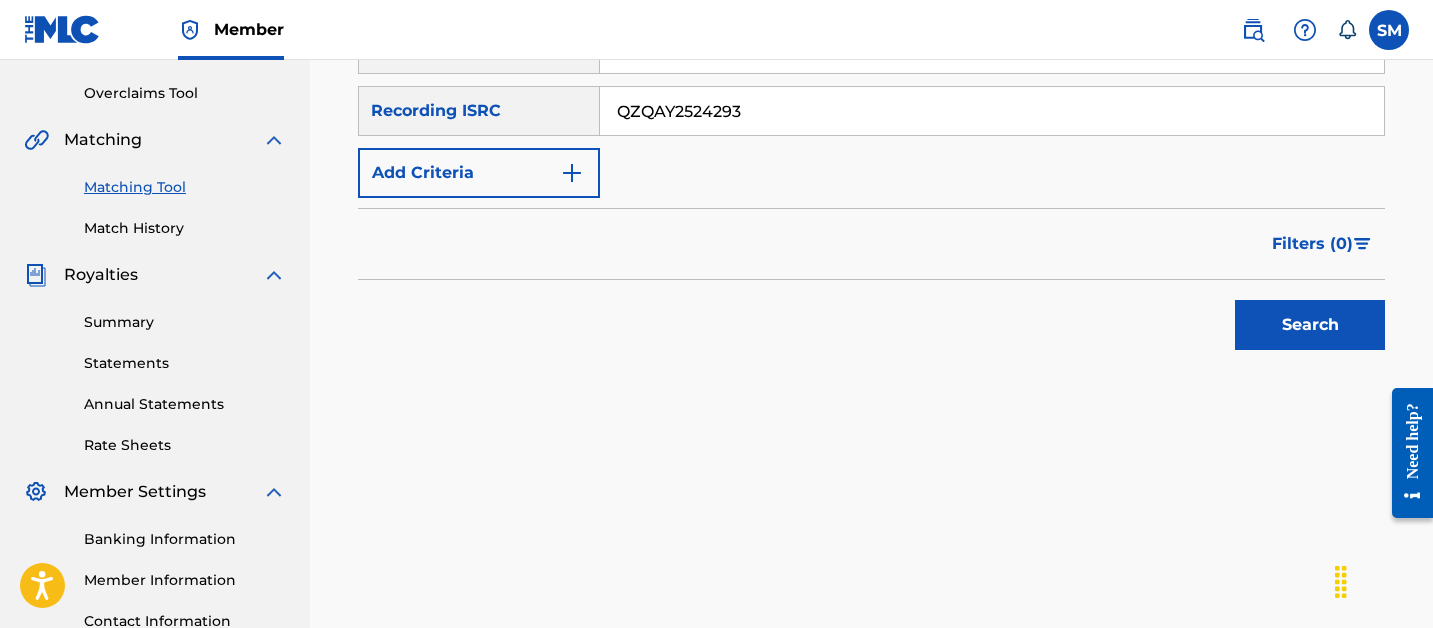 scroll, scrollTop: 422, scrollLeft: 0, axis: vertical 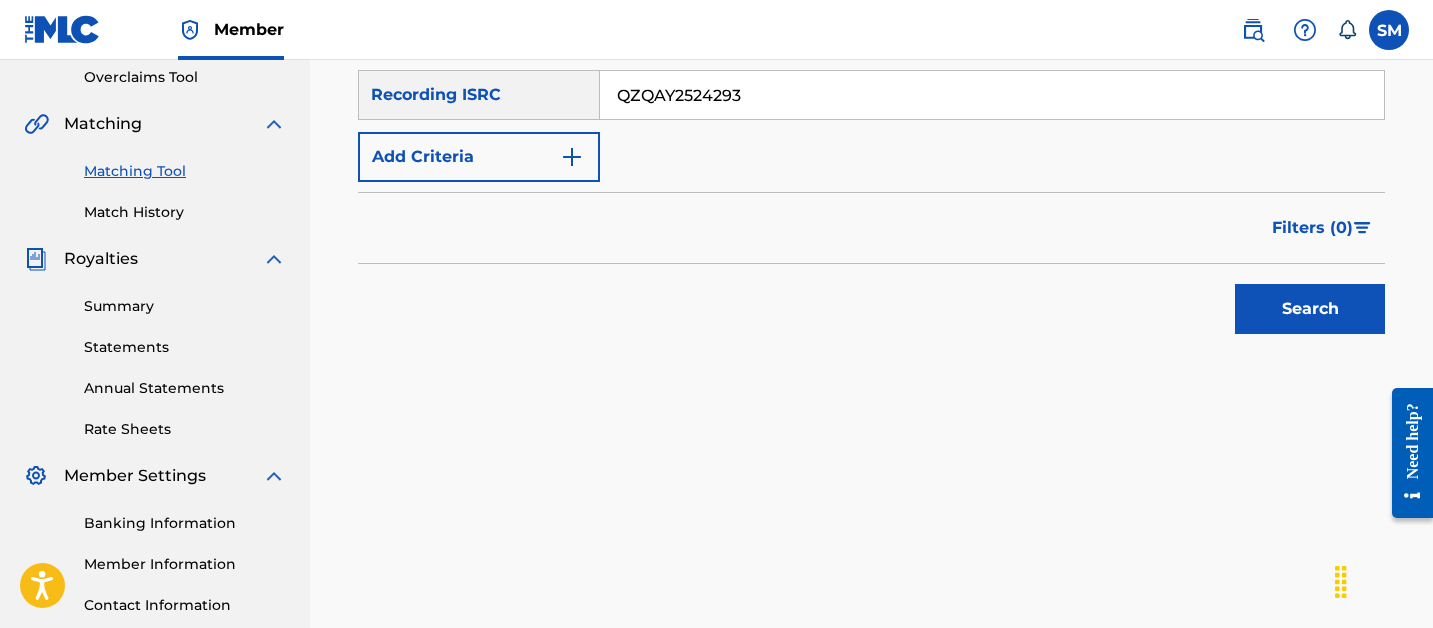 type on "QZQAY2524293" 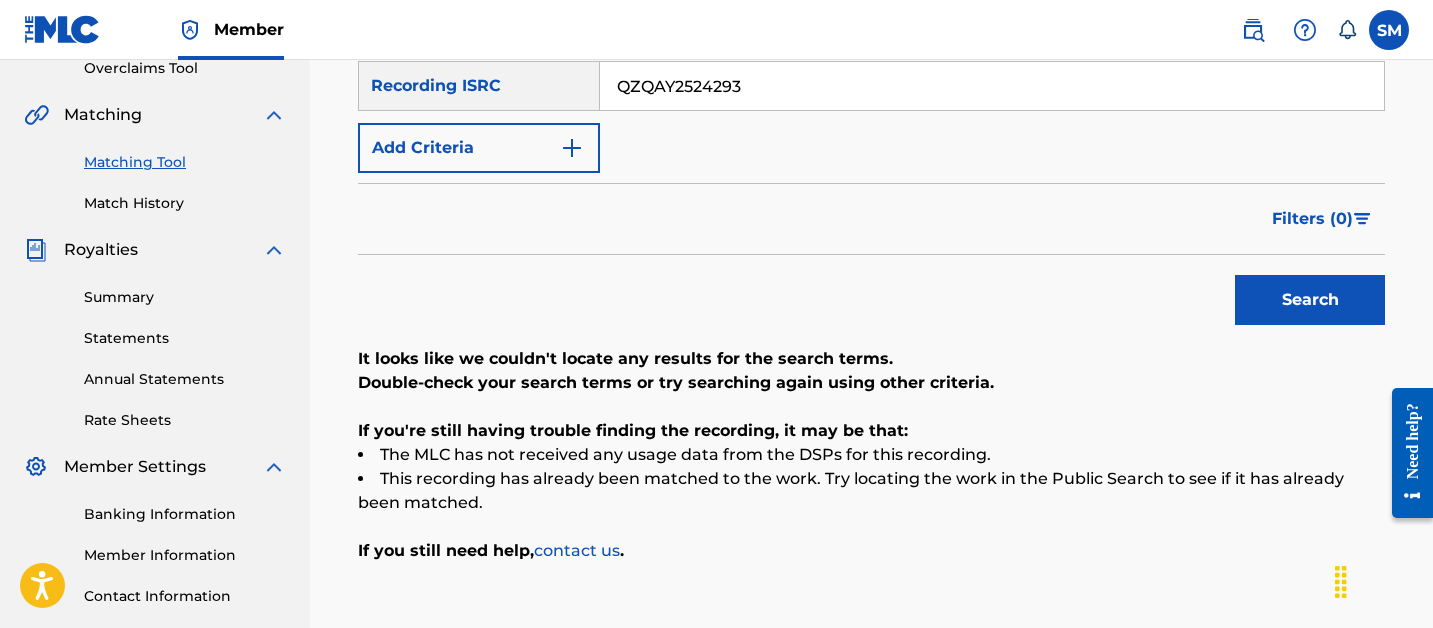 scroll, scrollTop: 433, scrollLeft: 0, axis: vertical 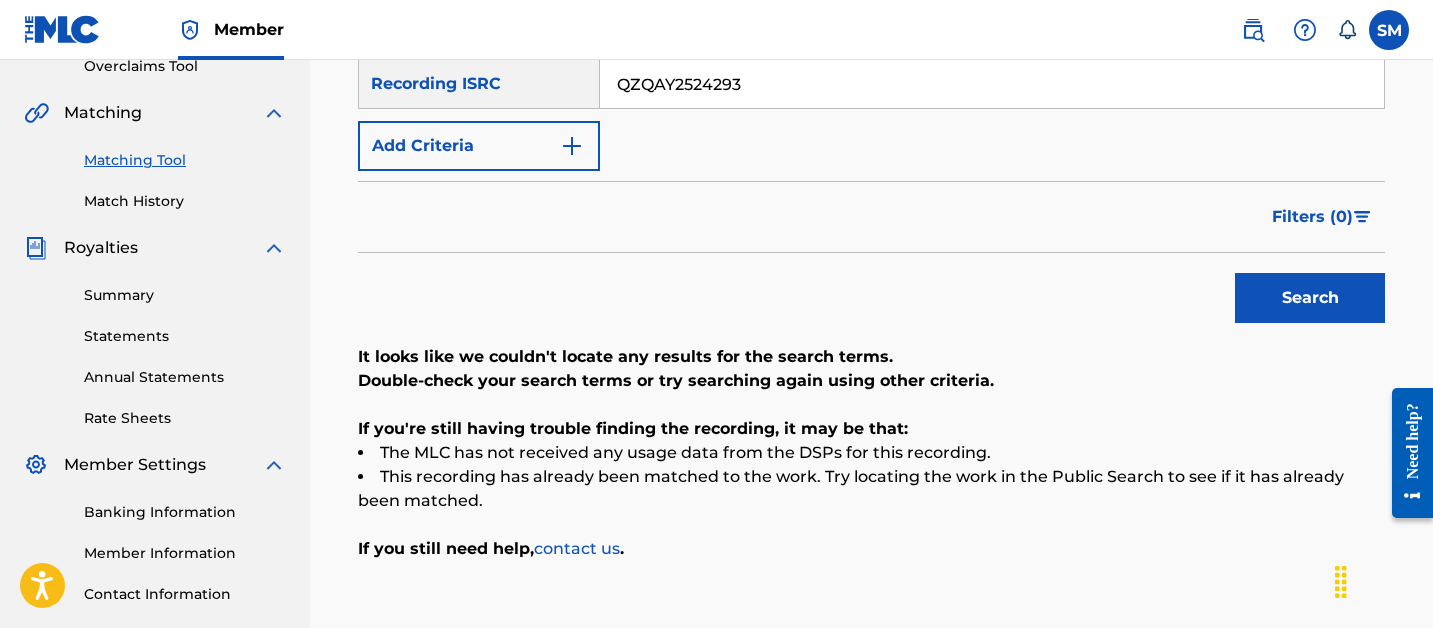 click on "Search" at bounding box center (1310, 298) 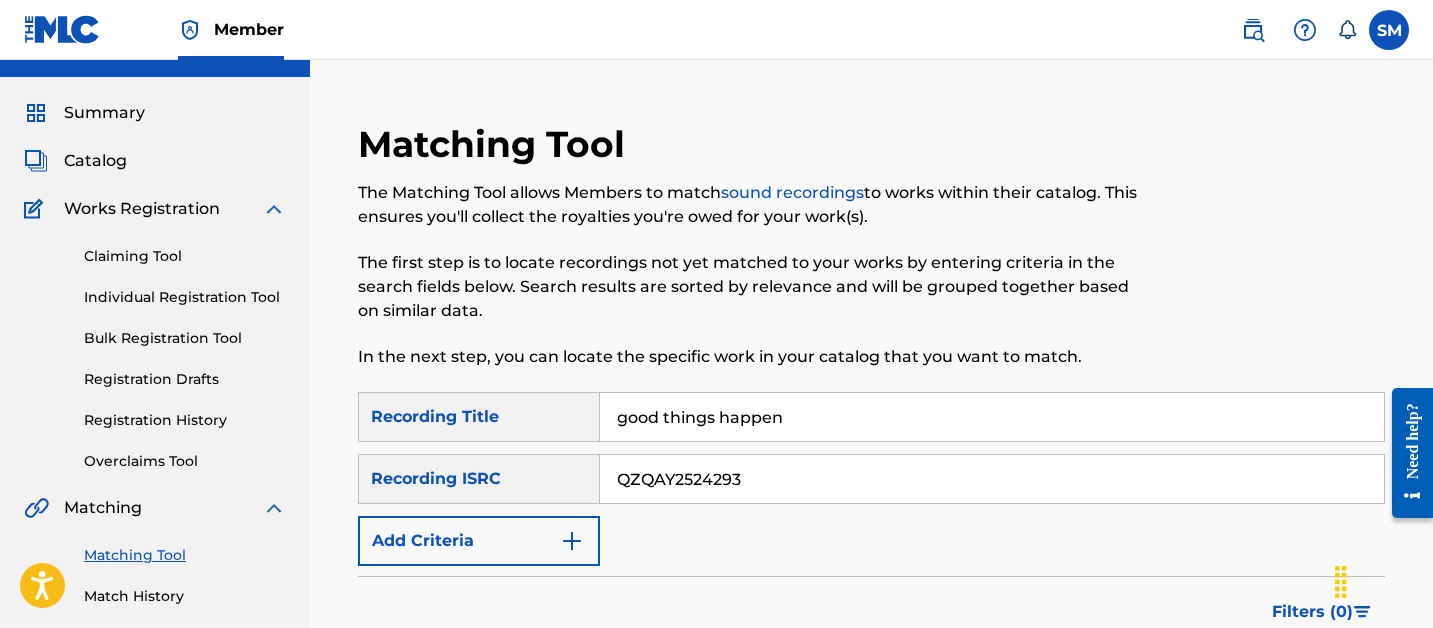 scroll, scrollTop: 36, scrollLeft: 0, axis: vertical 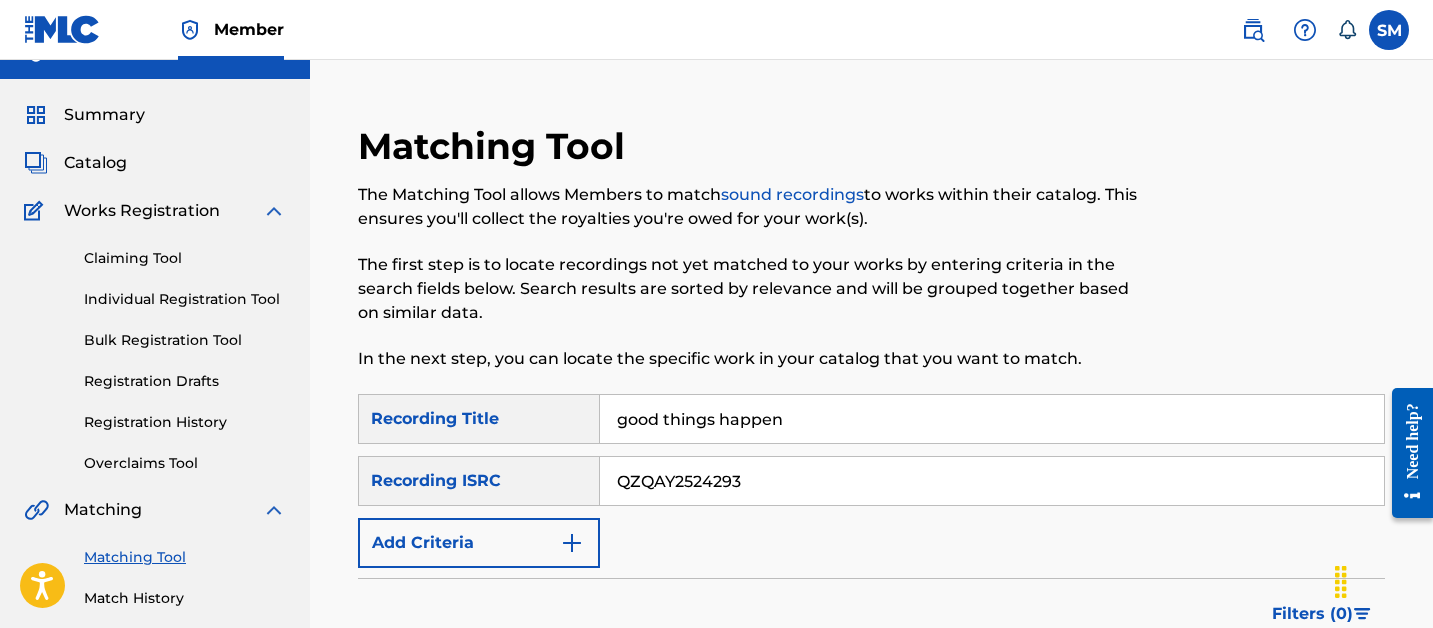 click on "Registration History" at bounding box center (185, 422) 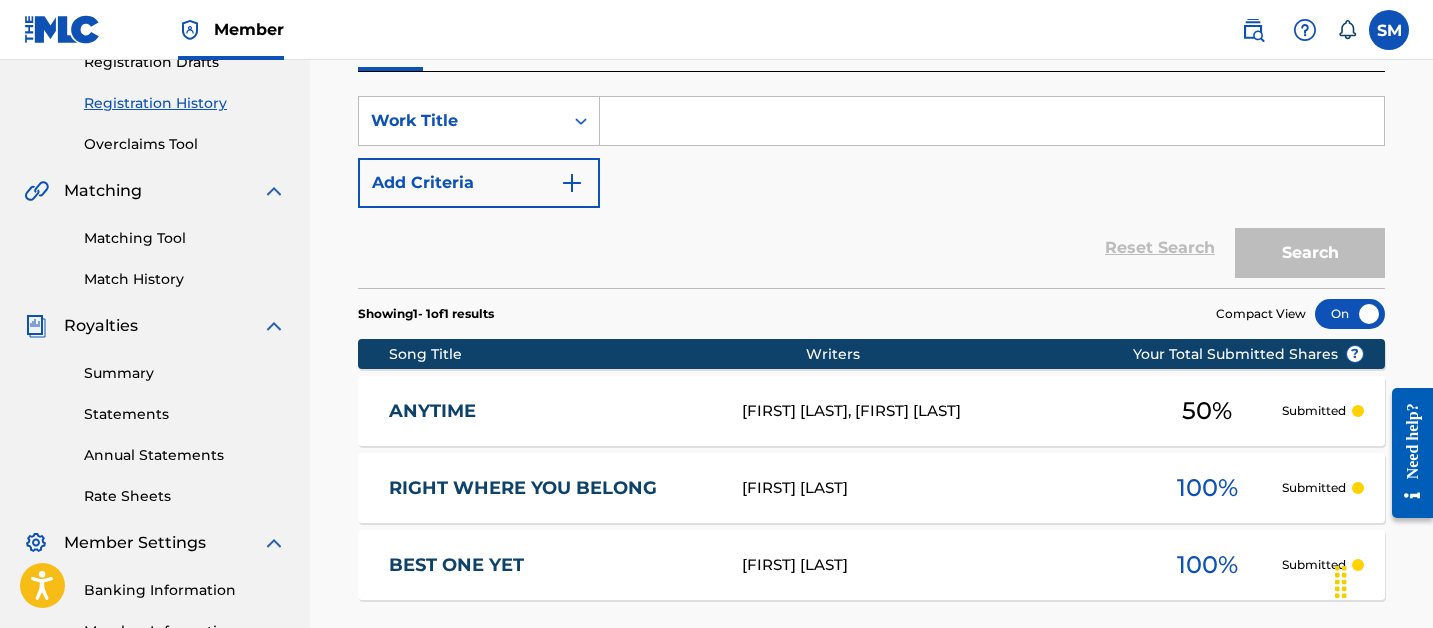 scroll, scrollTop: 357, scrollLeft: 0, axis: vertical 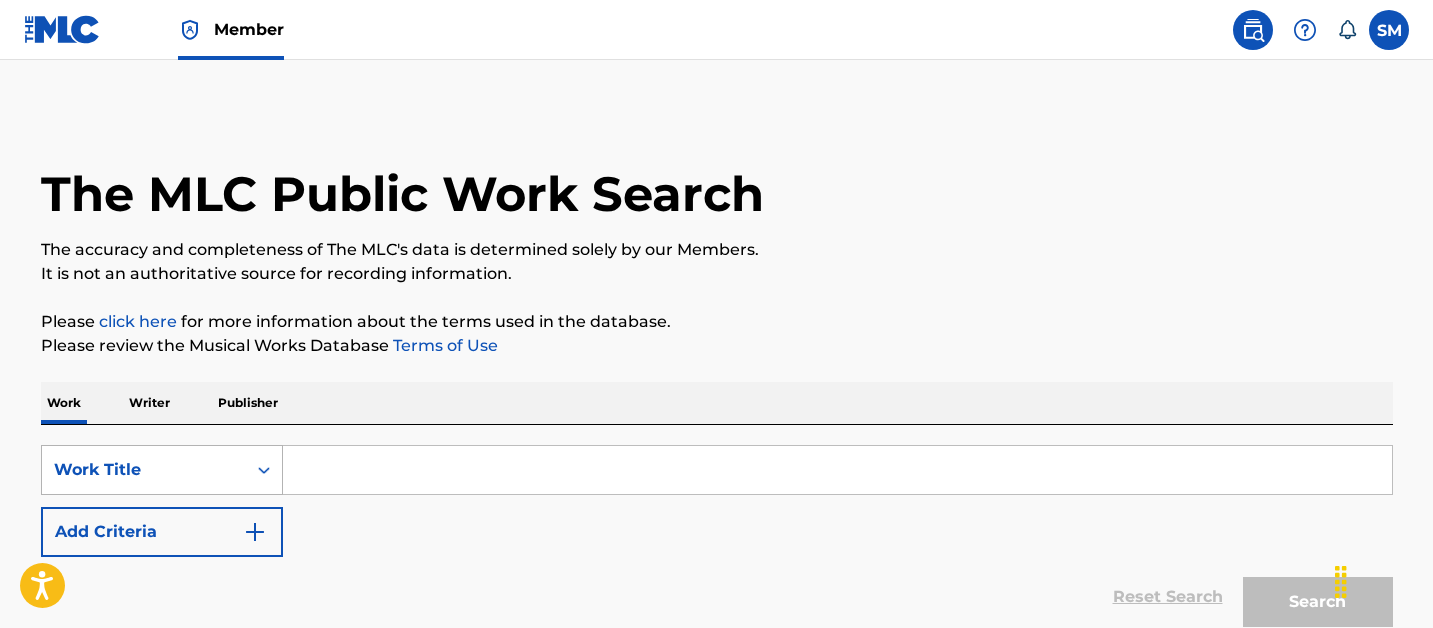 click on "Work Title" at bounding box center [144, 470] 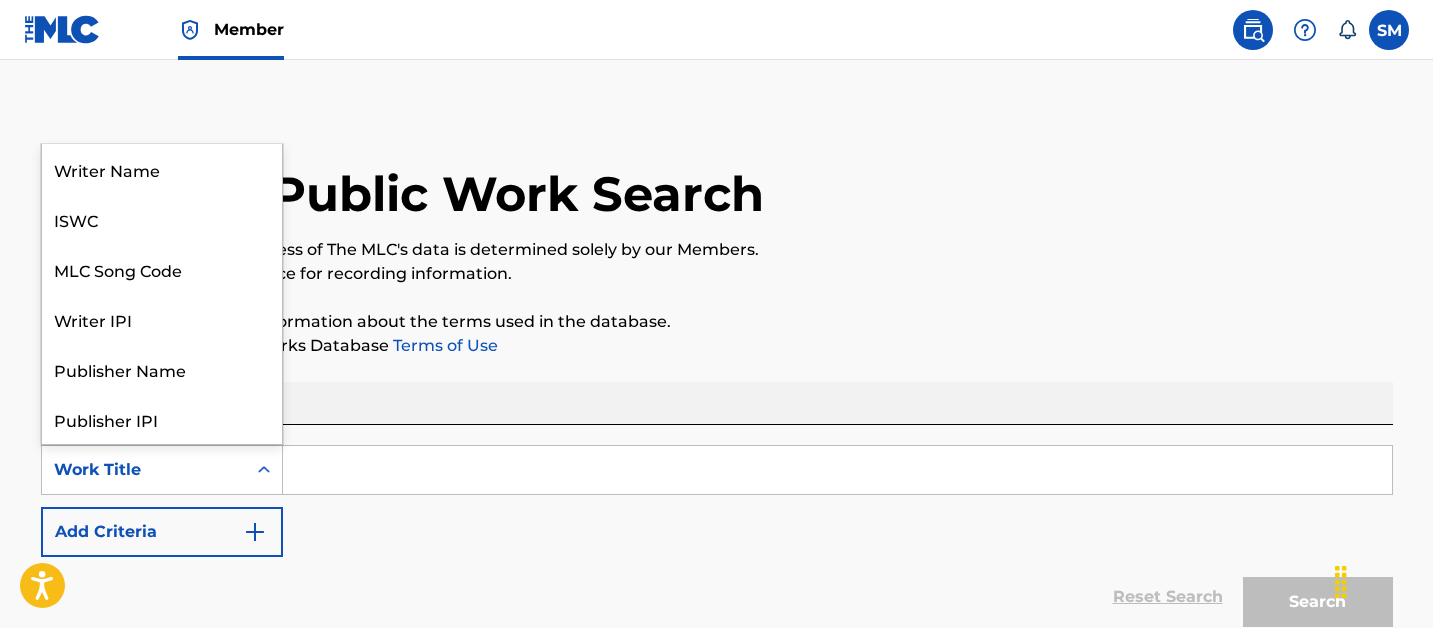 scroll, scrollTop: 100, scrollLeft: 0, axis: vertical 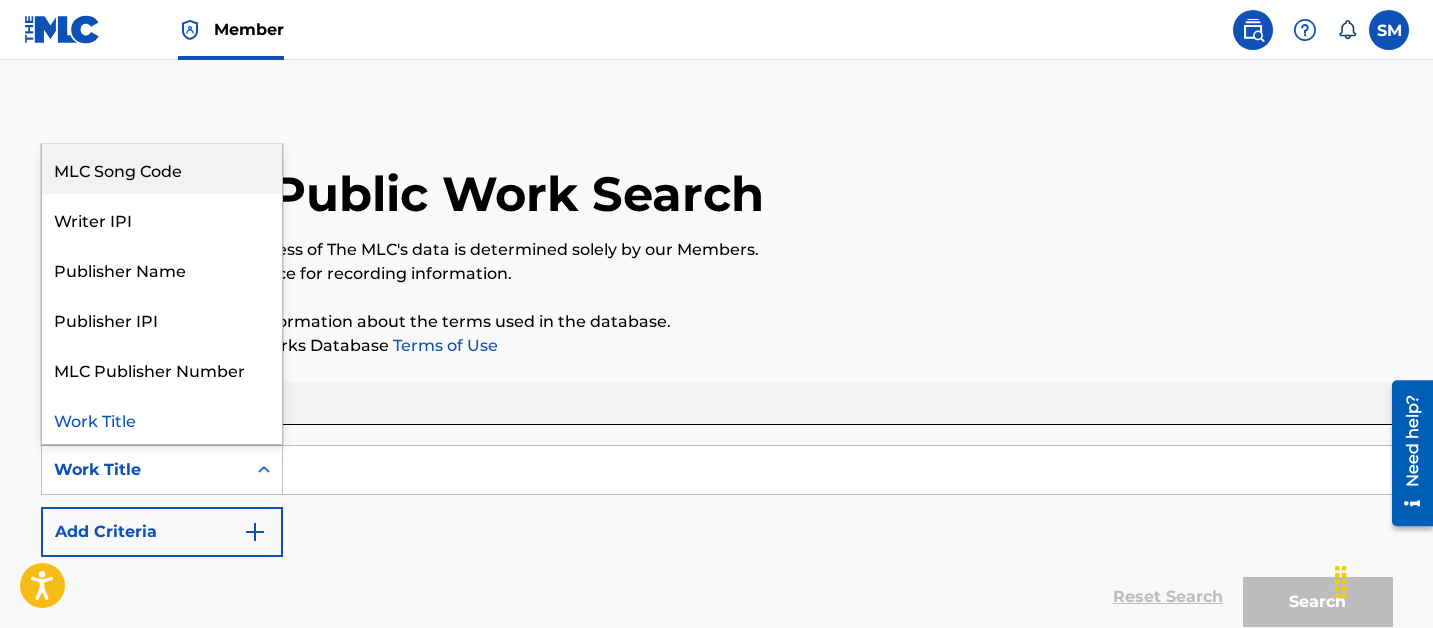 click on "MLC Song Code" at bounding box center (162, 169) 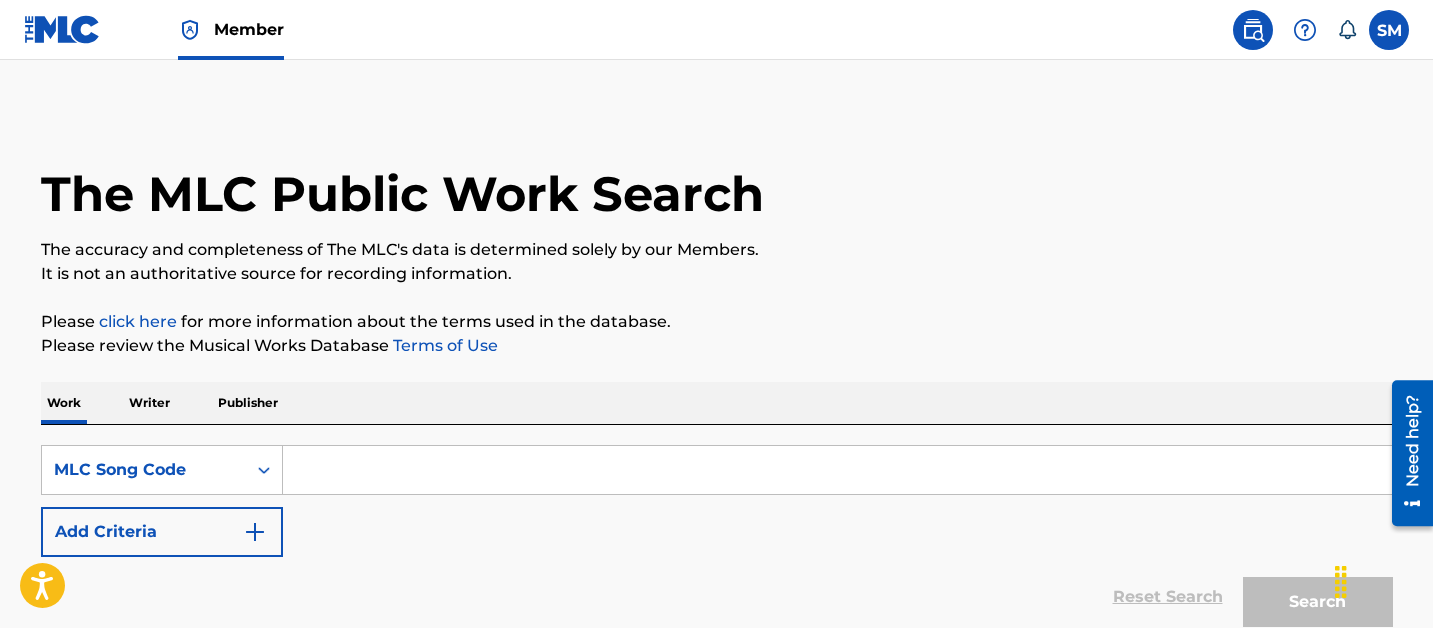 click at bounding box center (837, 470) 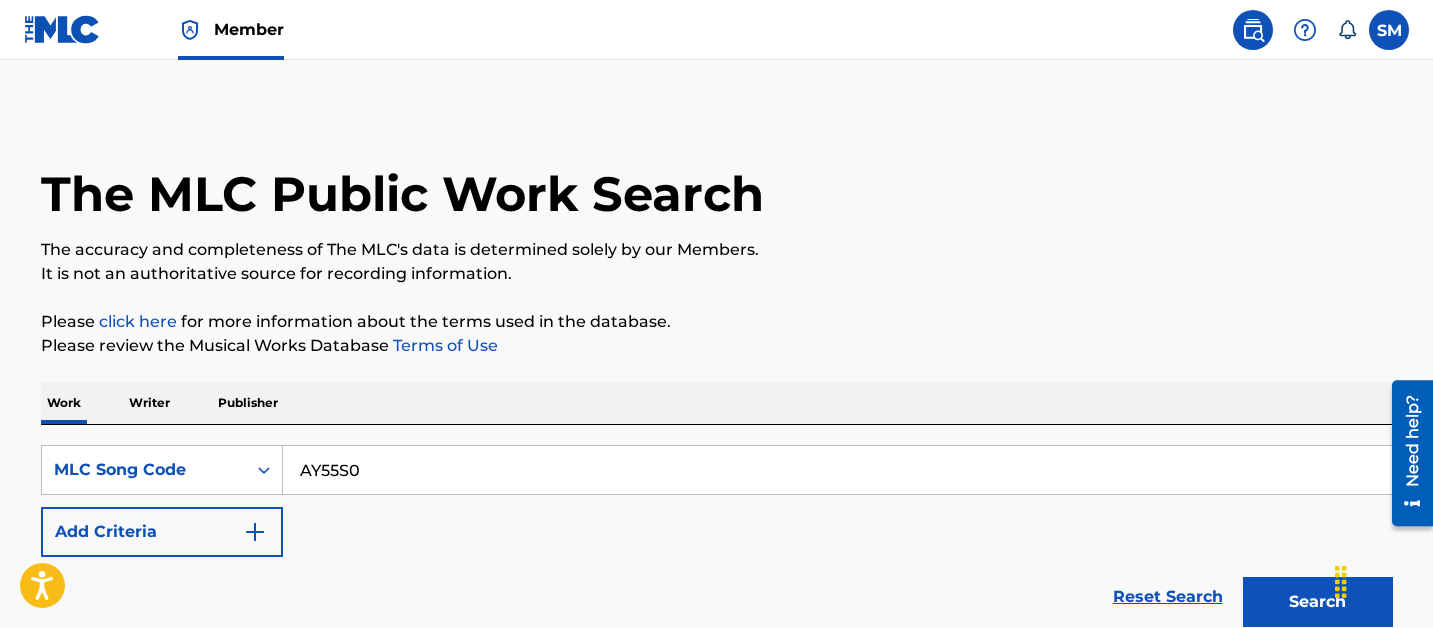 type on "AY55S0" 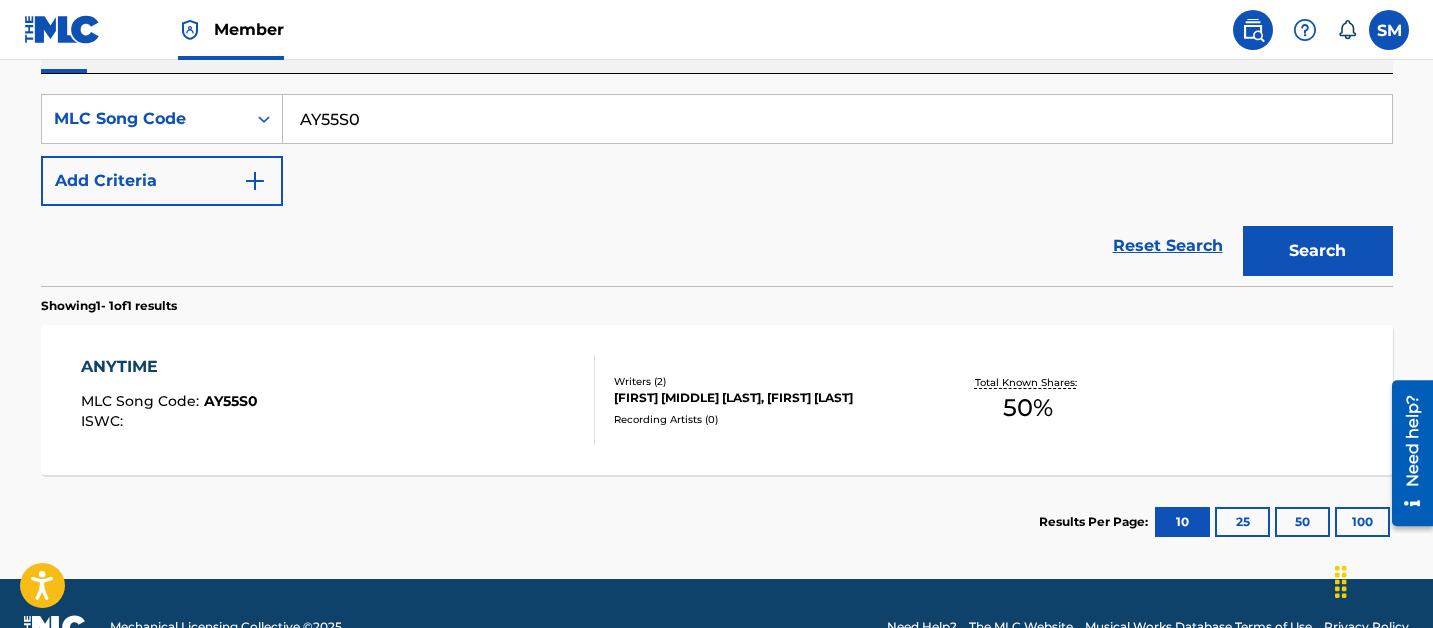 scroll, scrollTop: 397, scrollLeft: 0, axis: vertical 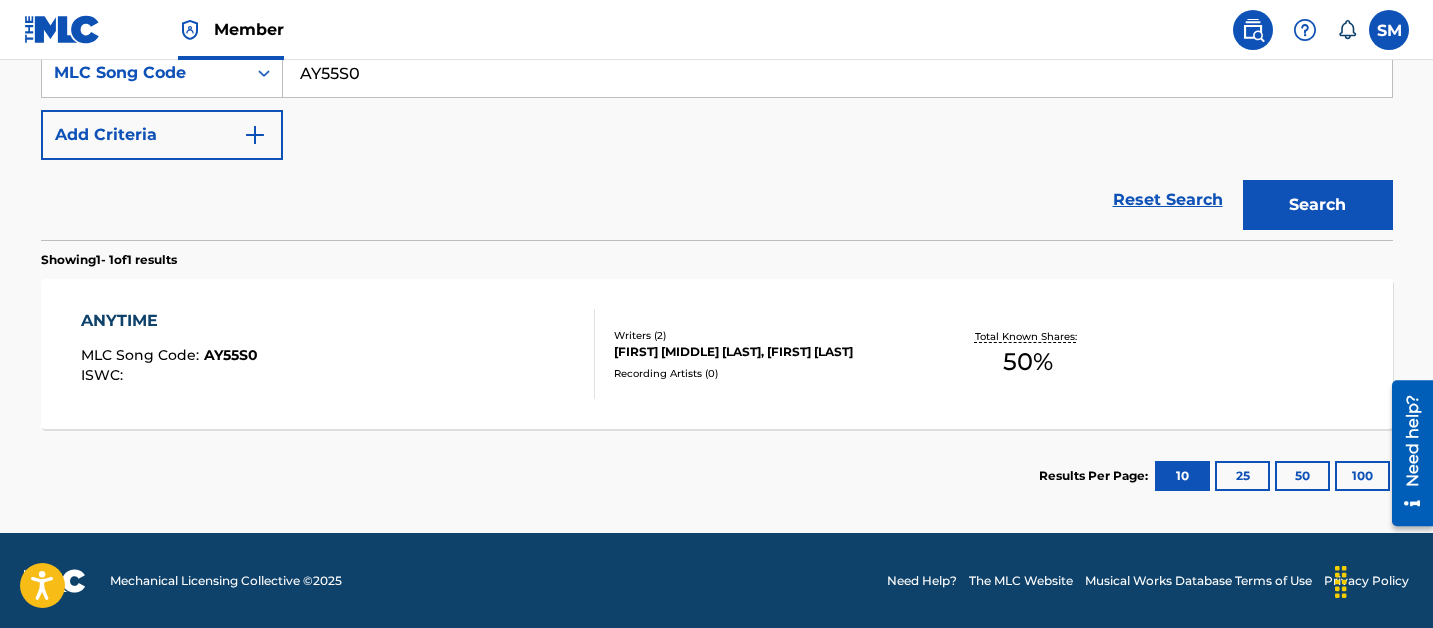 click on "ANYTIME MLC Song Code : AY55S0 ISWC :" at bounding box center (338, 354) 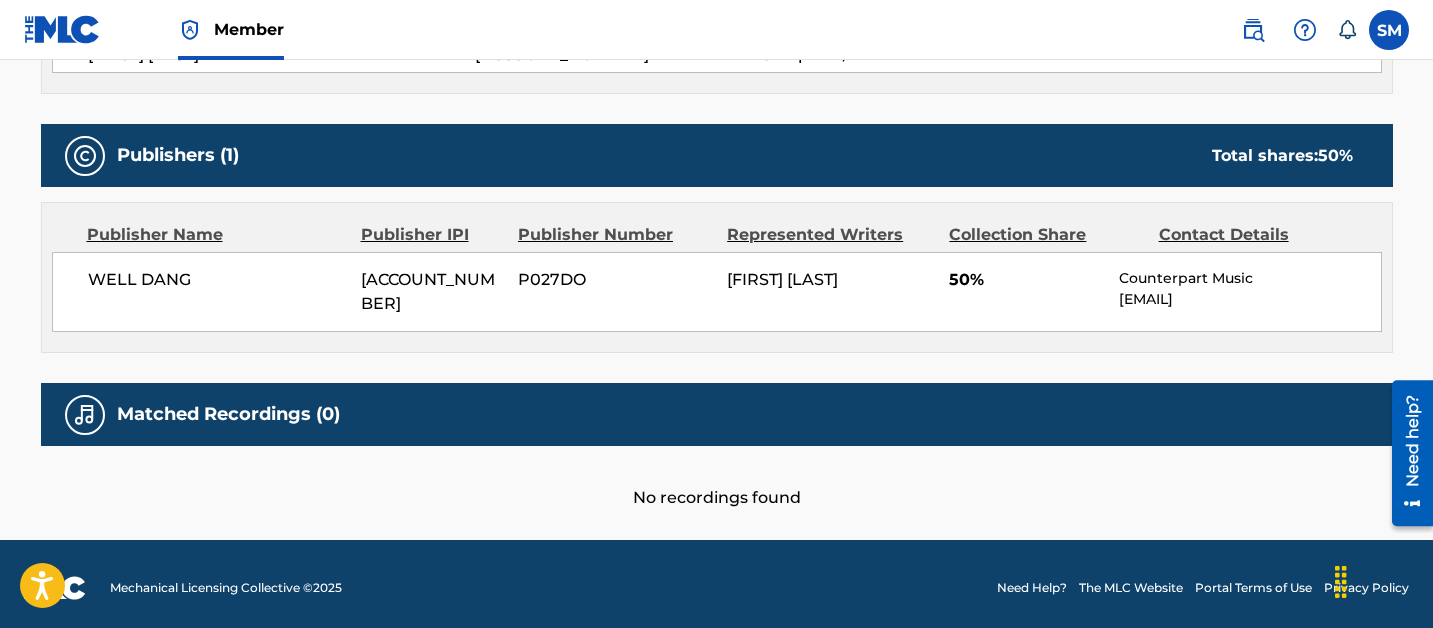 scroll, scrollTop: 820, scrollLeft: 0, axis: vertical 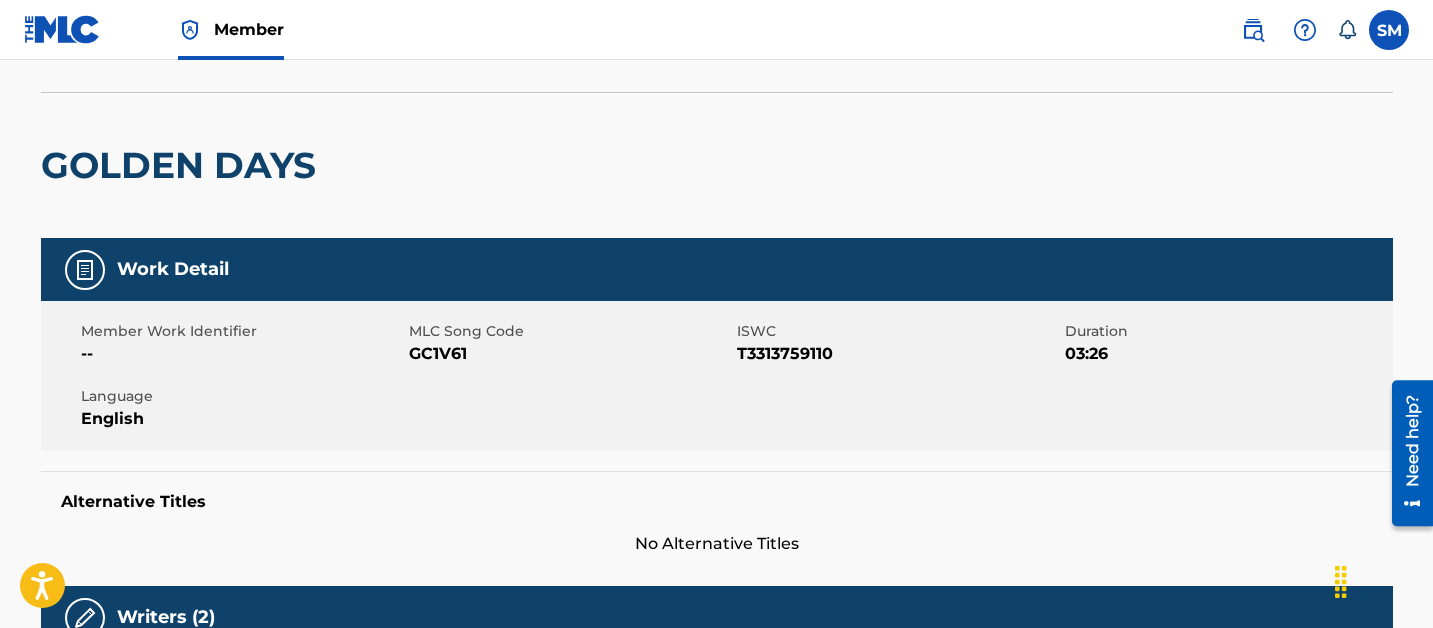 click on "GC1V61" at bounding box center [570, 354] 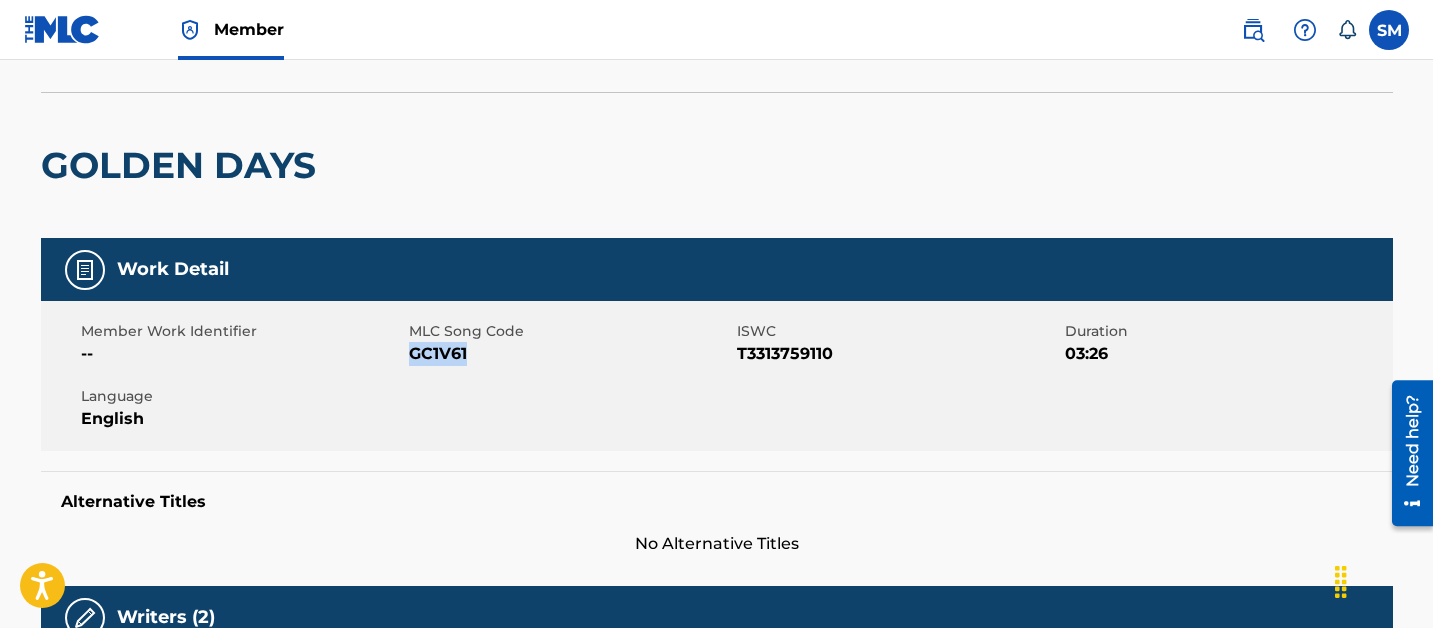 click on "GC1V61" at bounding box center (570, 354) 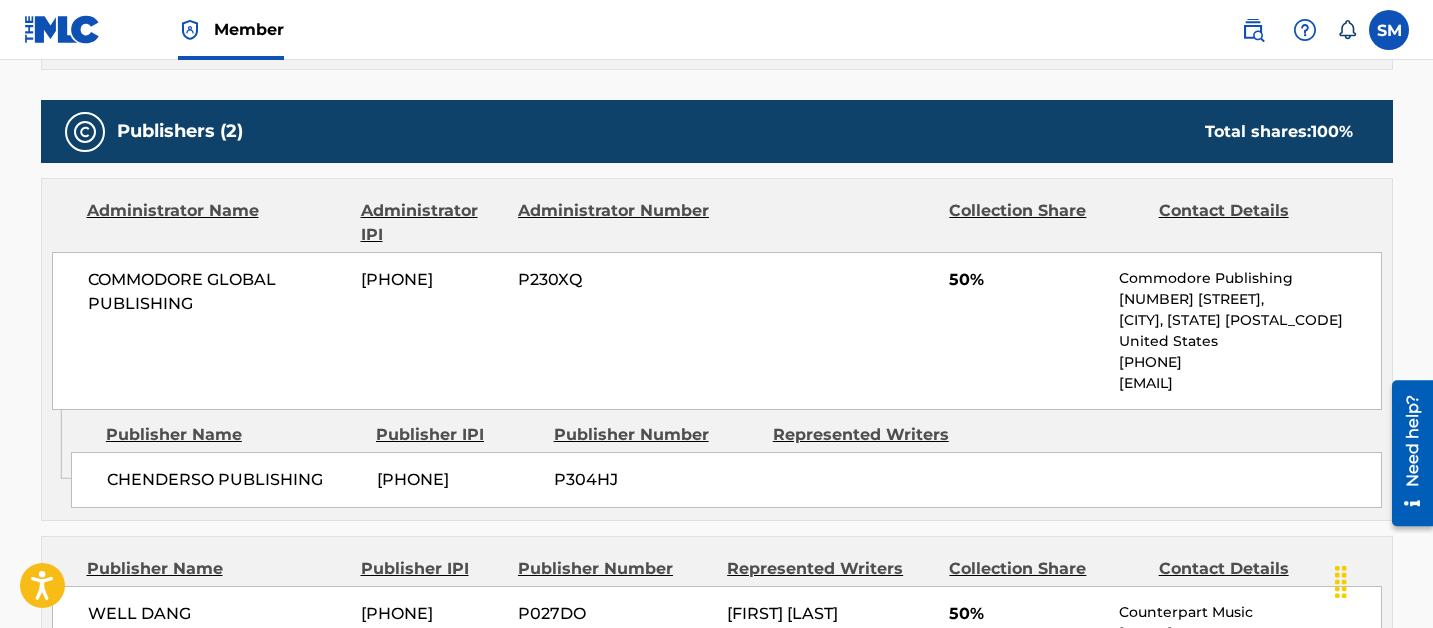 scroll, scrollTop: 846, scrollLeft: 0, axis: vertical 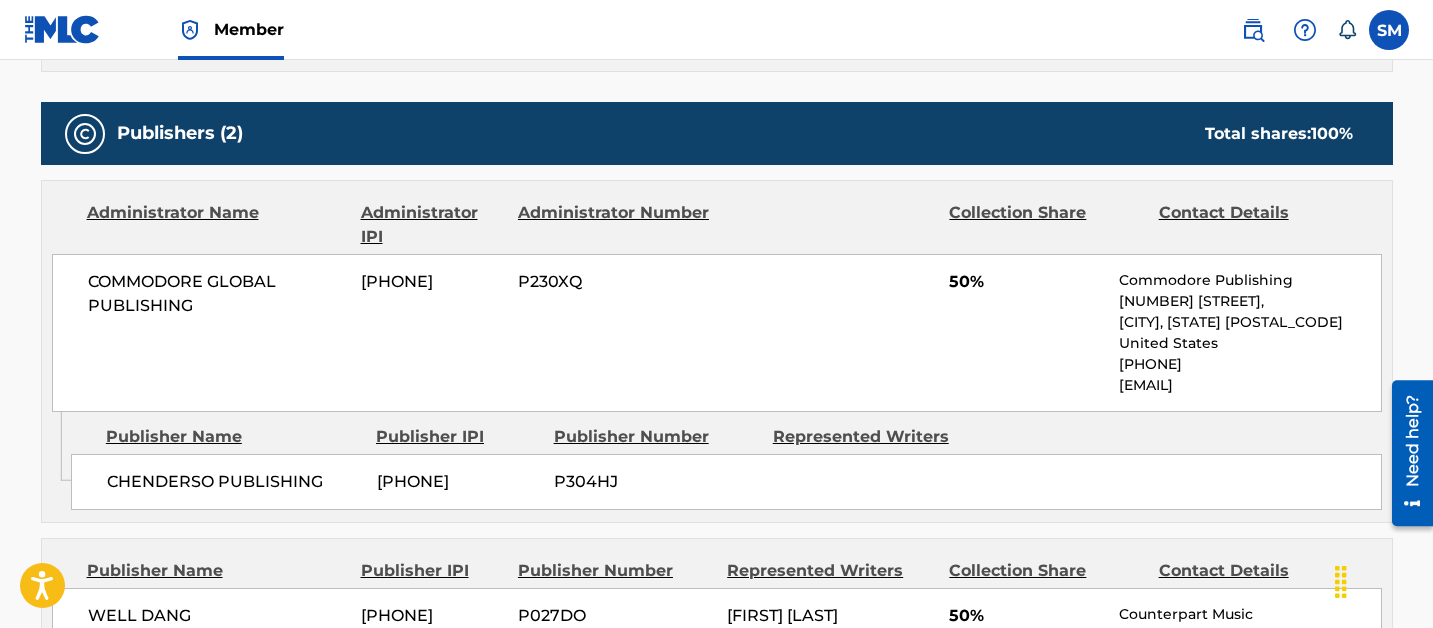 click on "COMMODORE GLOBAL PUBLISHING" at bounding box center (217, 294) 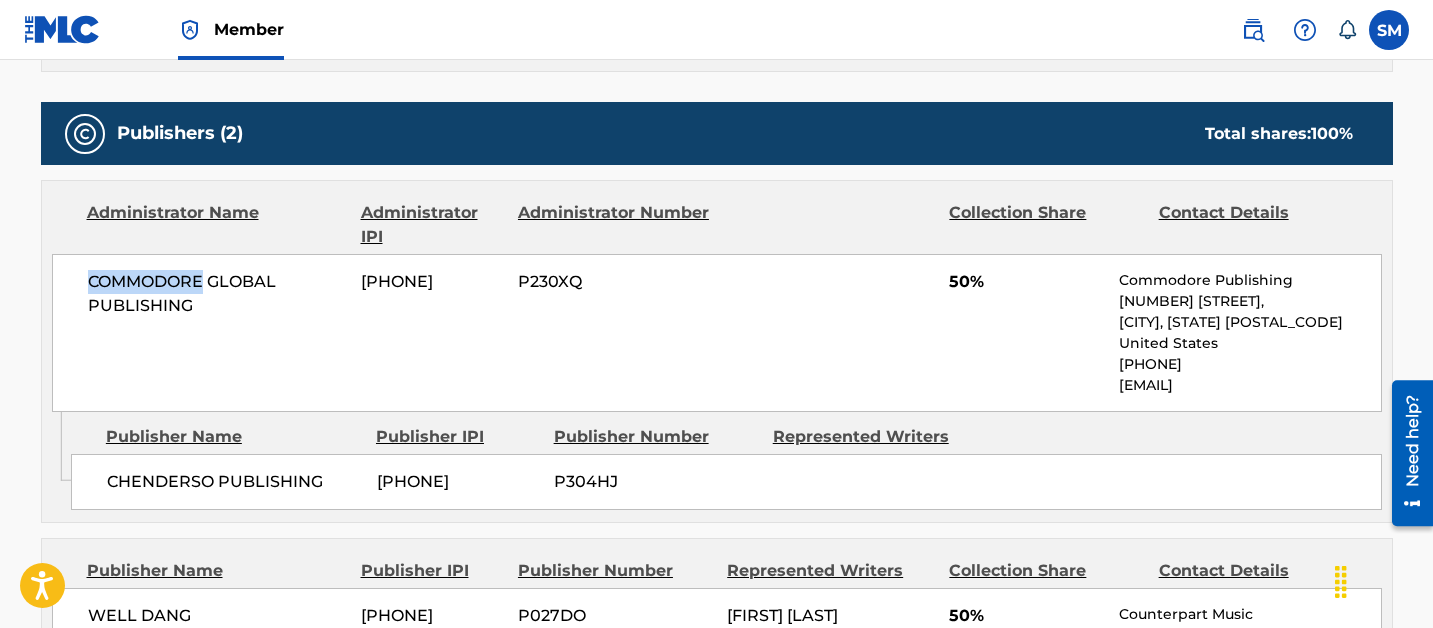 click on "COMMODORE GLOBAL PUBLISHING" at bounding box center (217, 294) 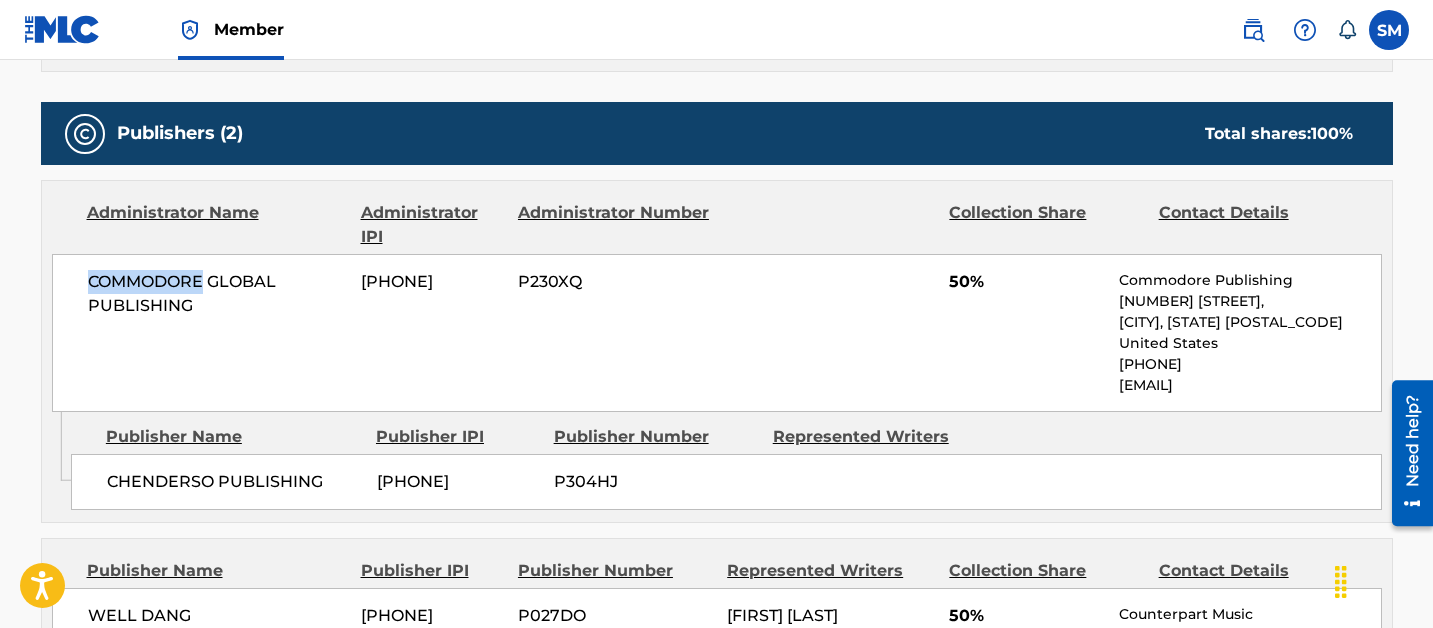 scroll, scrollTop: 1090, scrollLeft: 0, axis: vertical 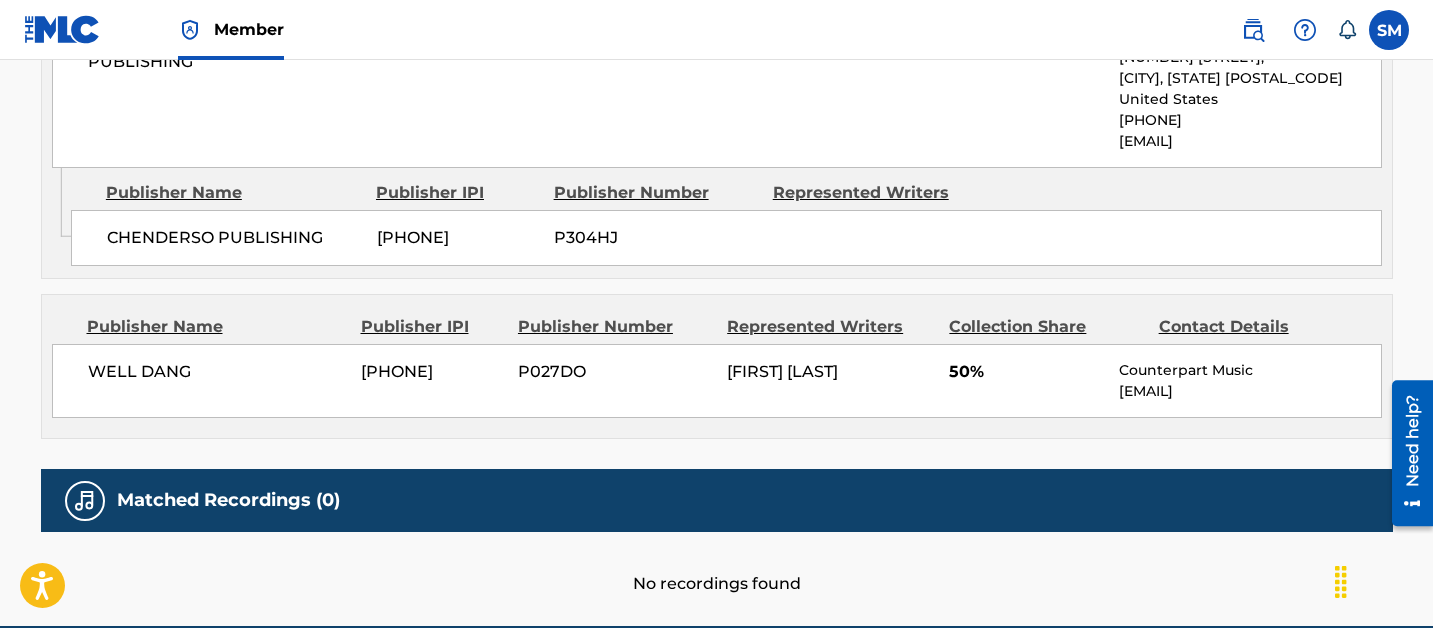 click on "ben@[EXAMPLE_DOMAIN]" at bounding box center (1249, 391) 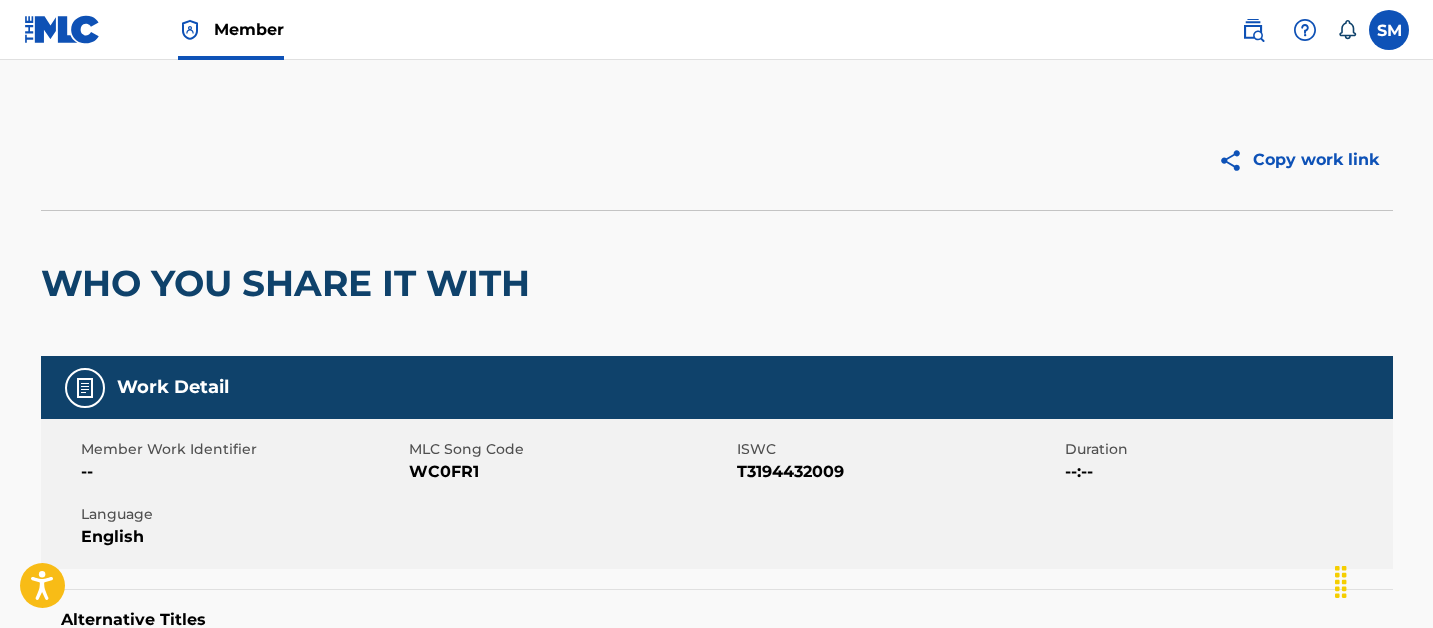scroll, scrollTop: 894, scrollLeft: 0, axis: vertical 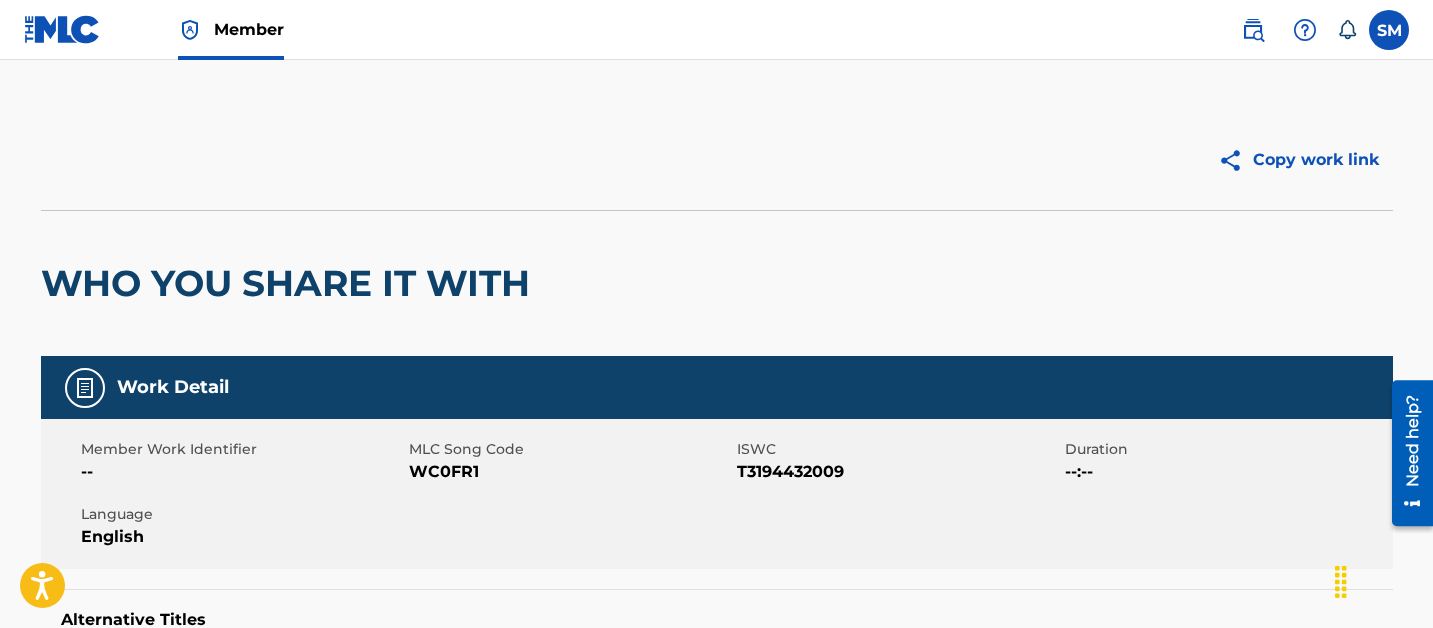 click on "WC0FR1" at bounding box center (570, 472) 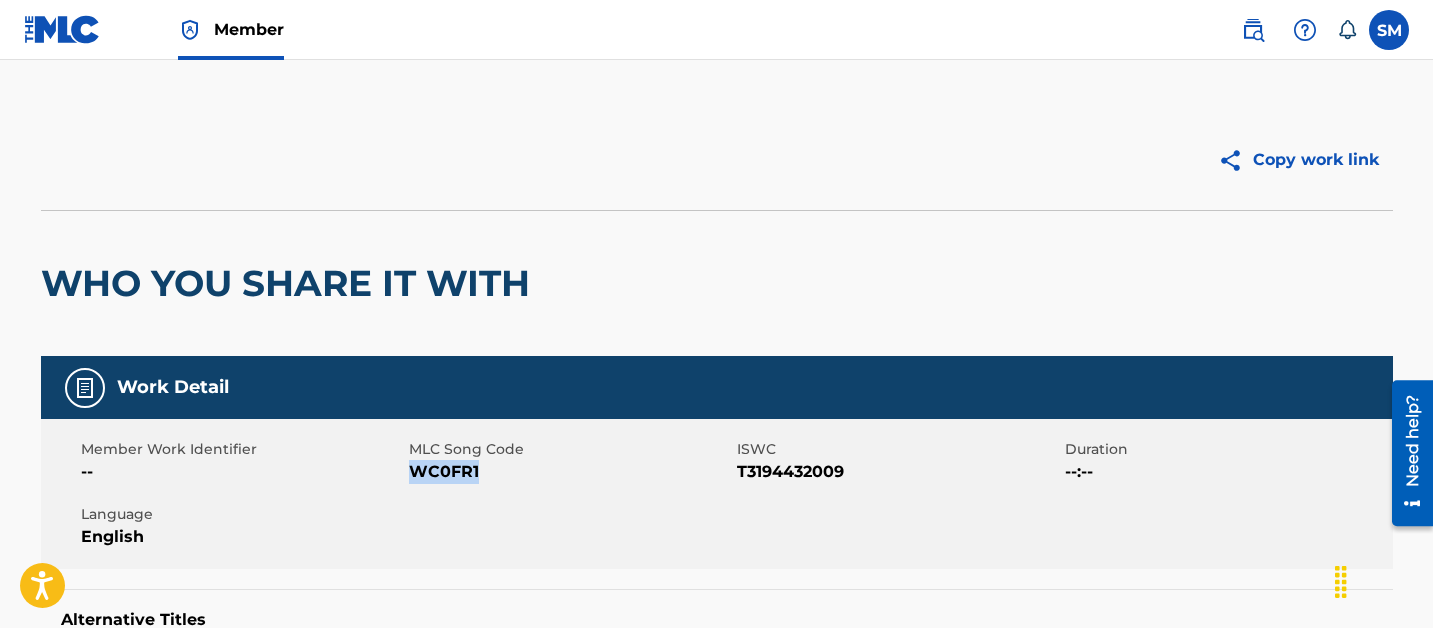 click on "WC0FR1" at bounding box center [570, 472] 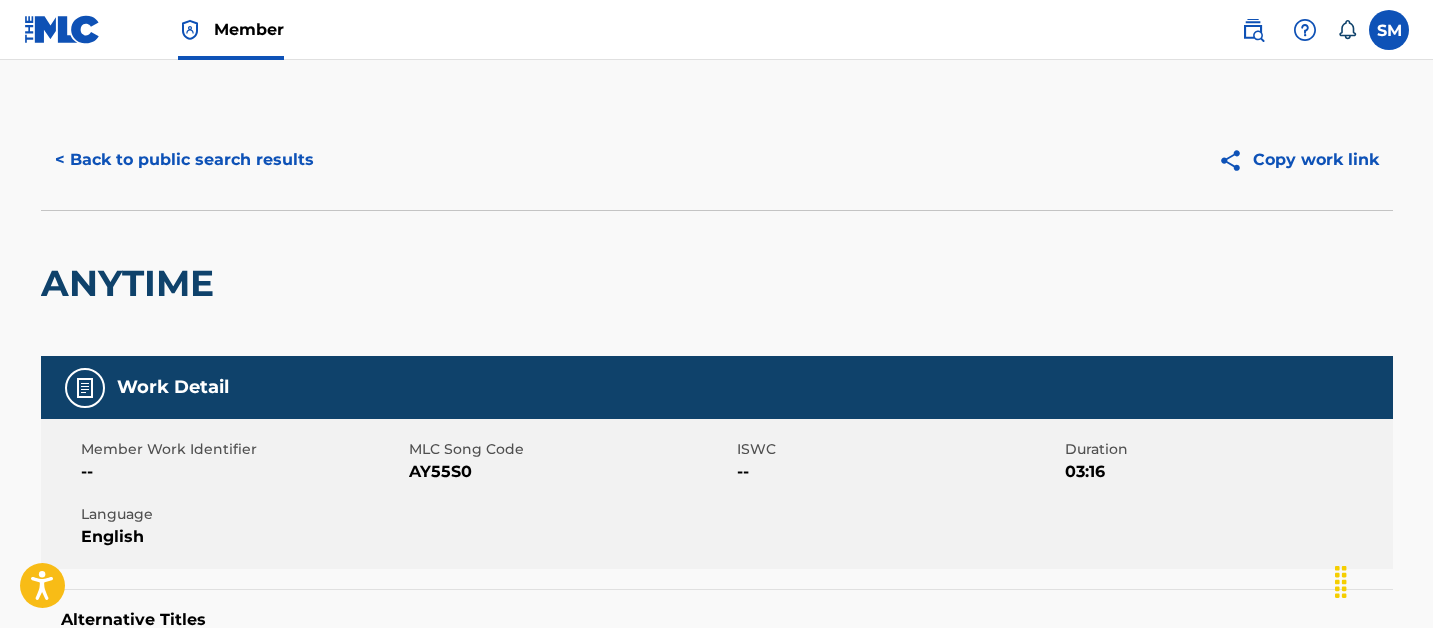 scroll, scrollTop: 820, scrollLeft: 0, axis: vertical 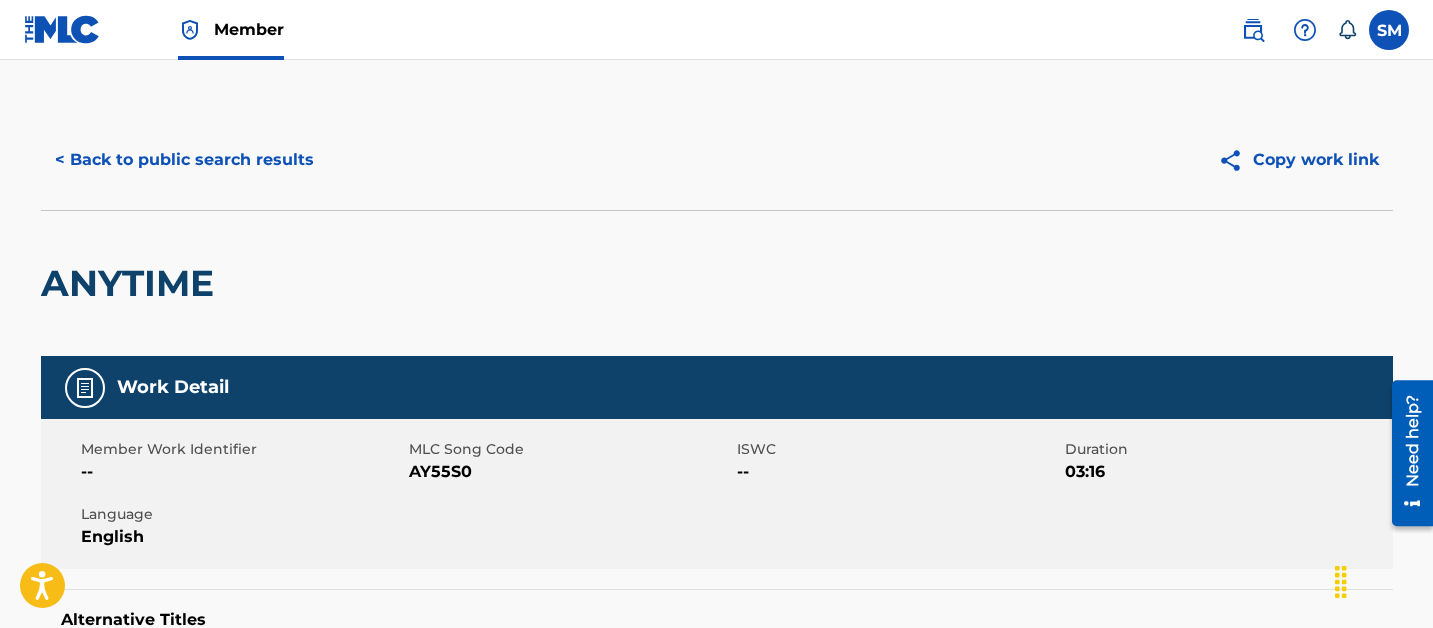 click on "AY55S0" at bounding box center [570, 472] 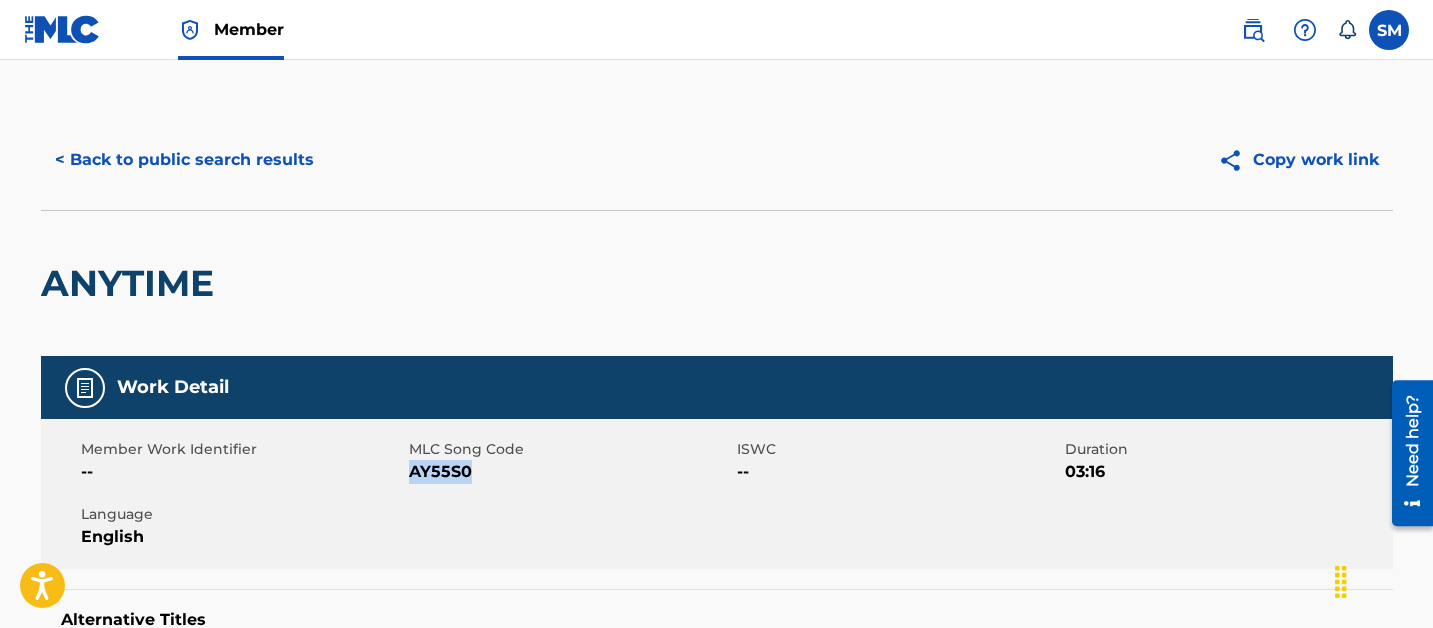 click on "AY55S0" at bounding box center [570, 472] 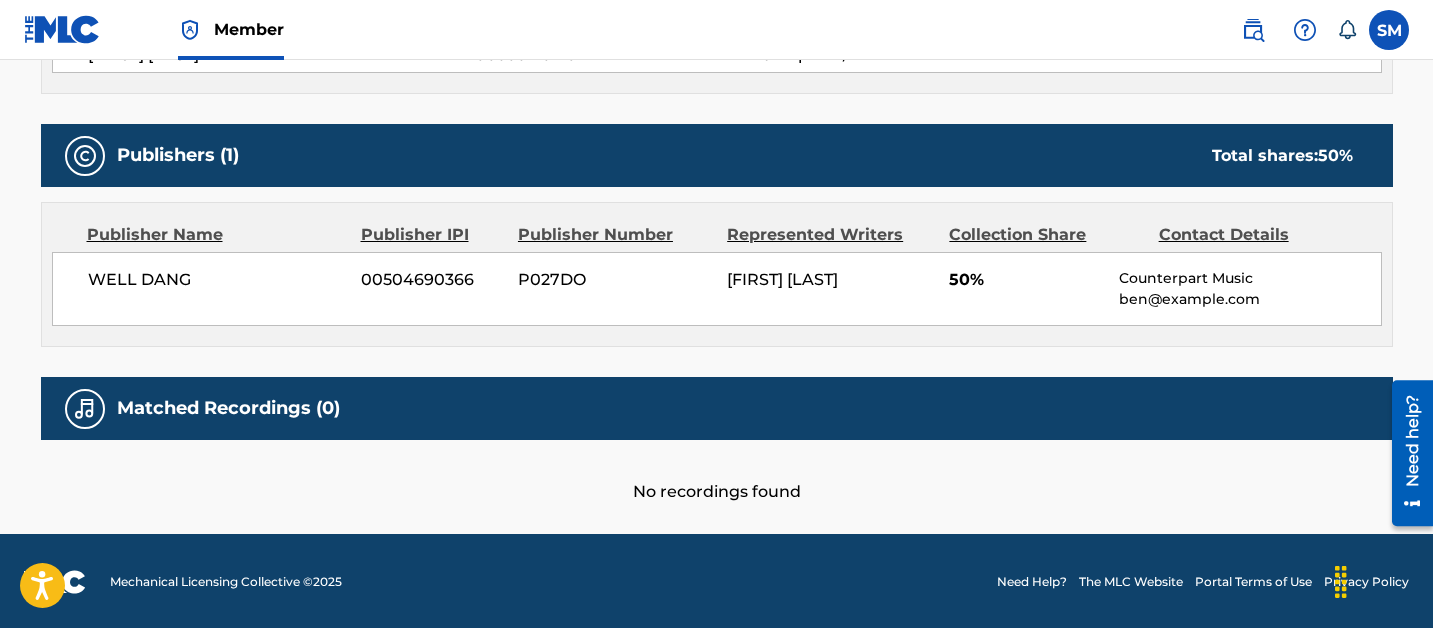 scroll, scrollTop: 0, scrollLeft: 0, axis: both 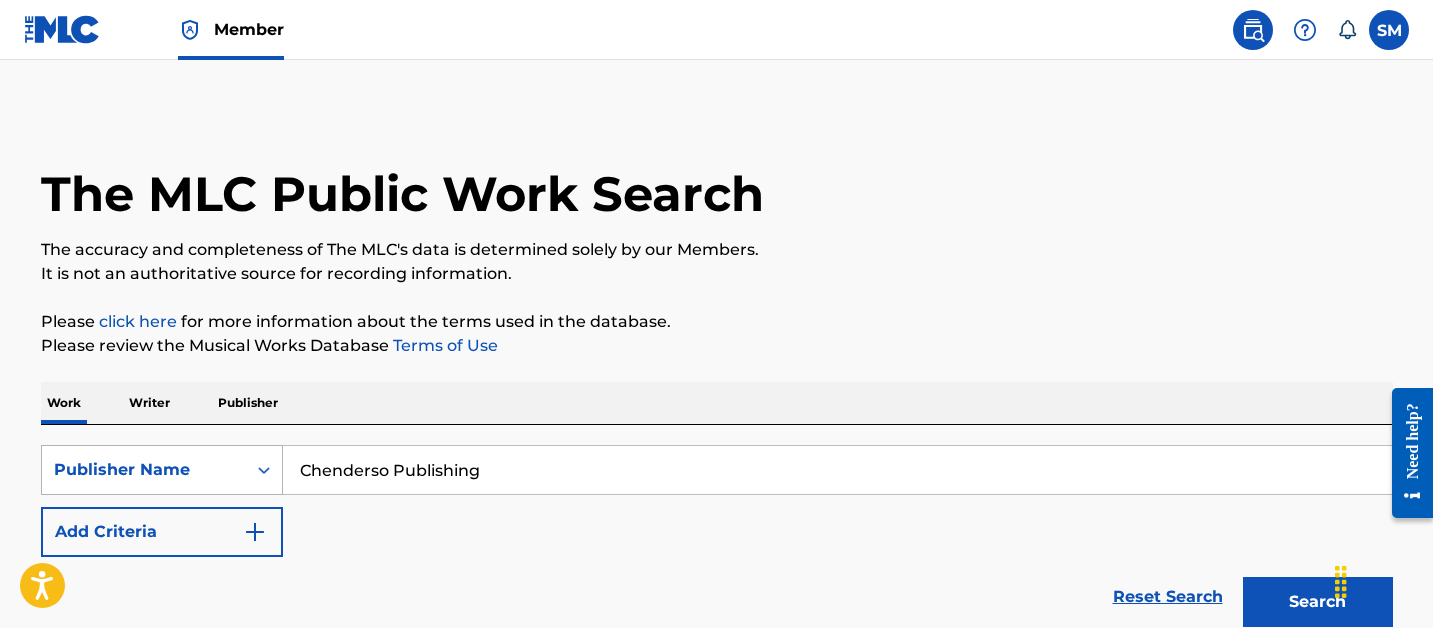 click on "Publisher Name" at bounding box center [144, 470] 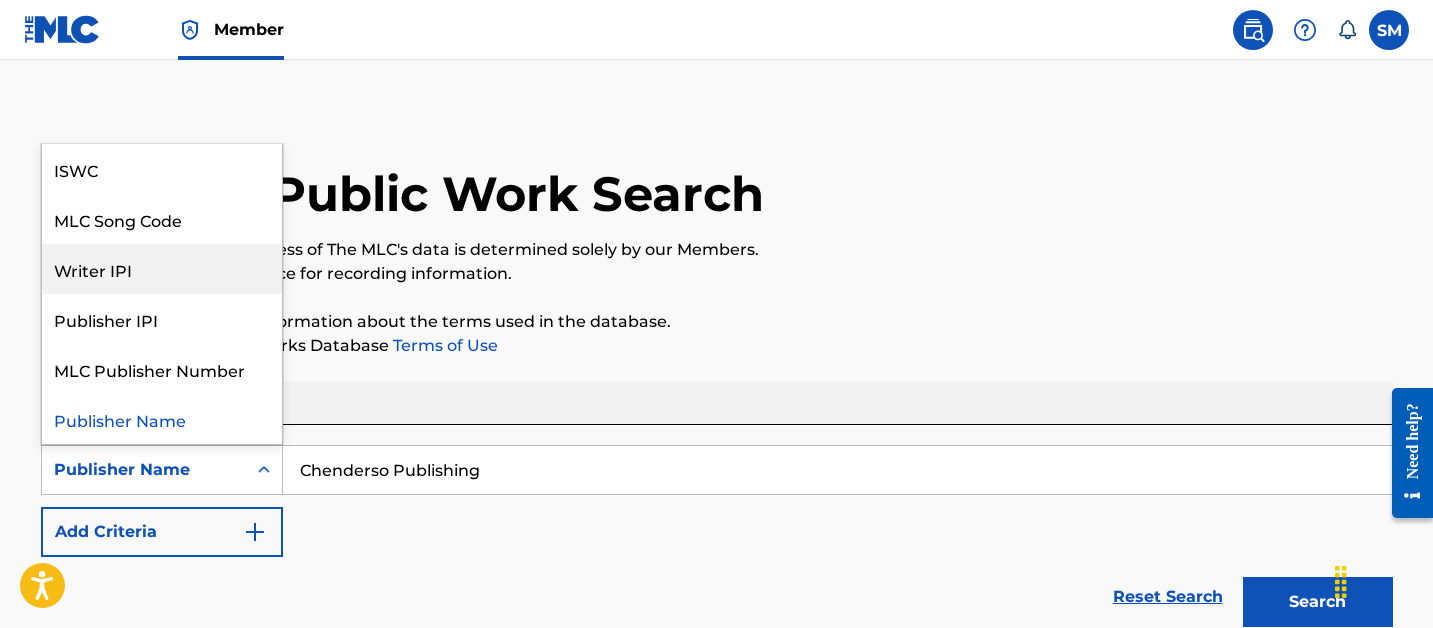 scroll, scrollTop: 0, scrollLeft: 0, axis: both 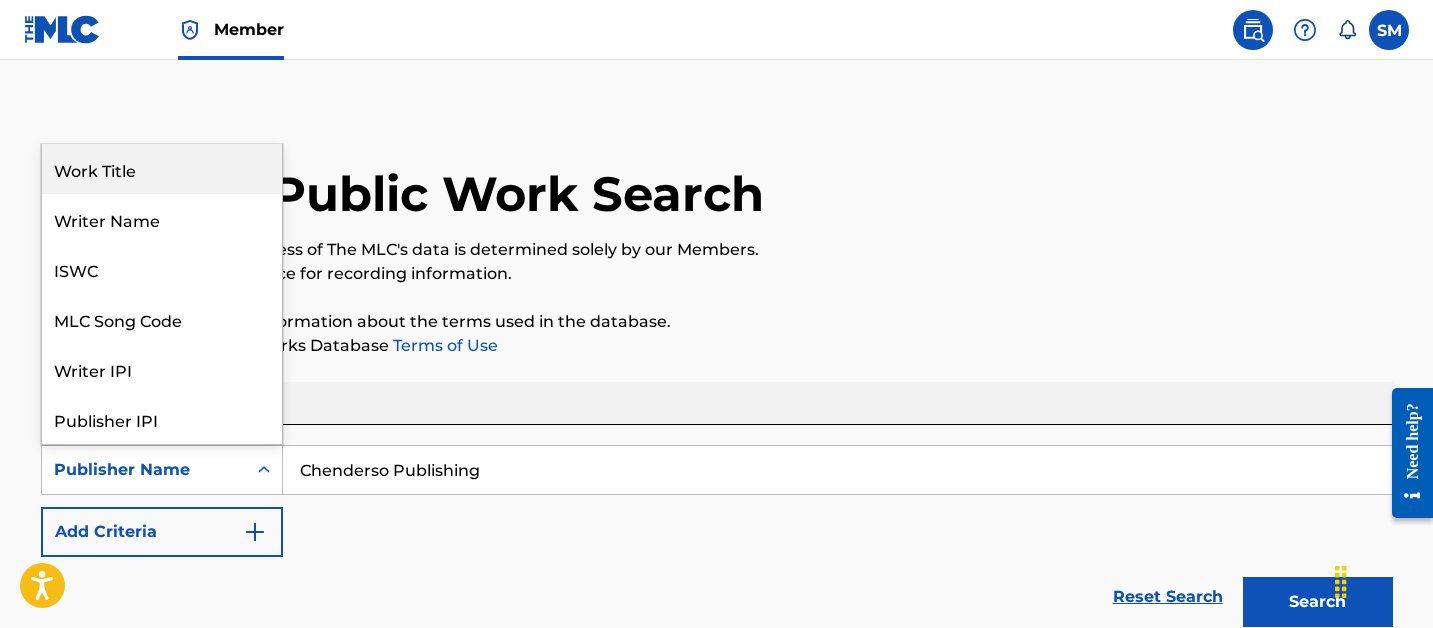 click on "Work Title" at bounding box center [162, 169] 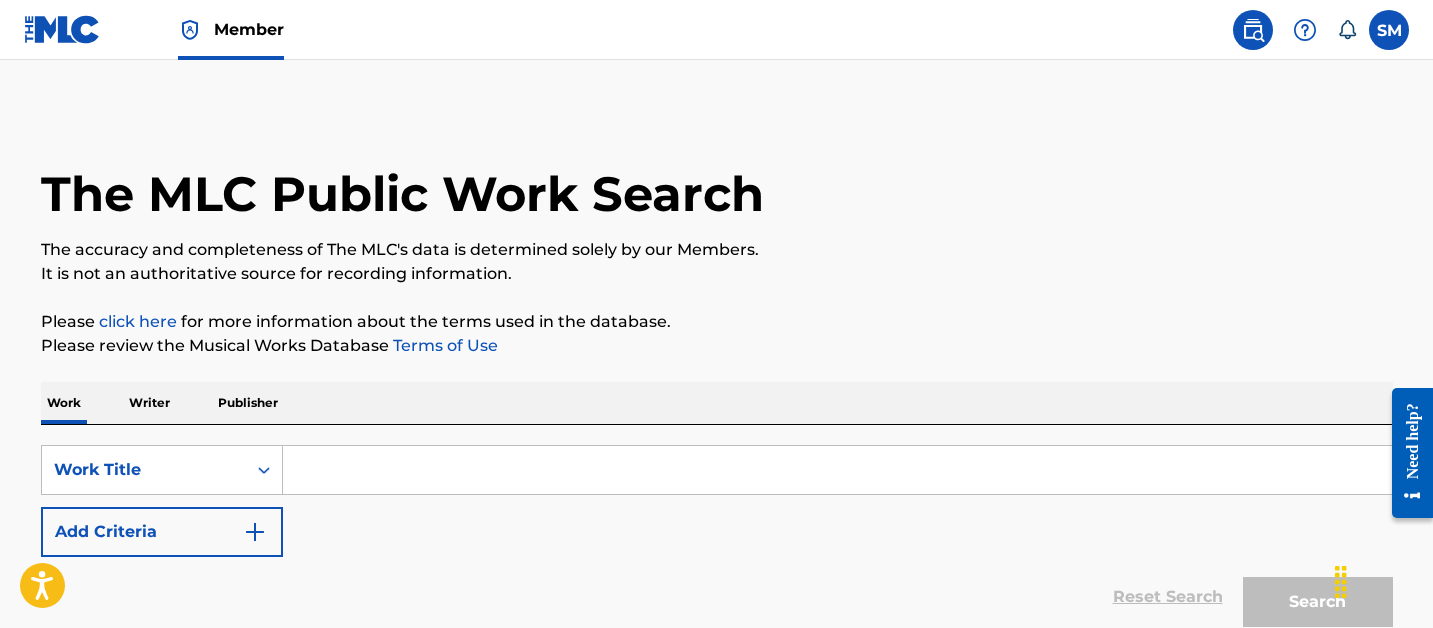 click at bounding box center [837, 470] 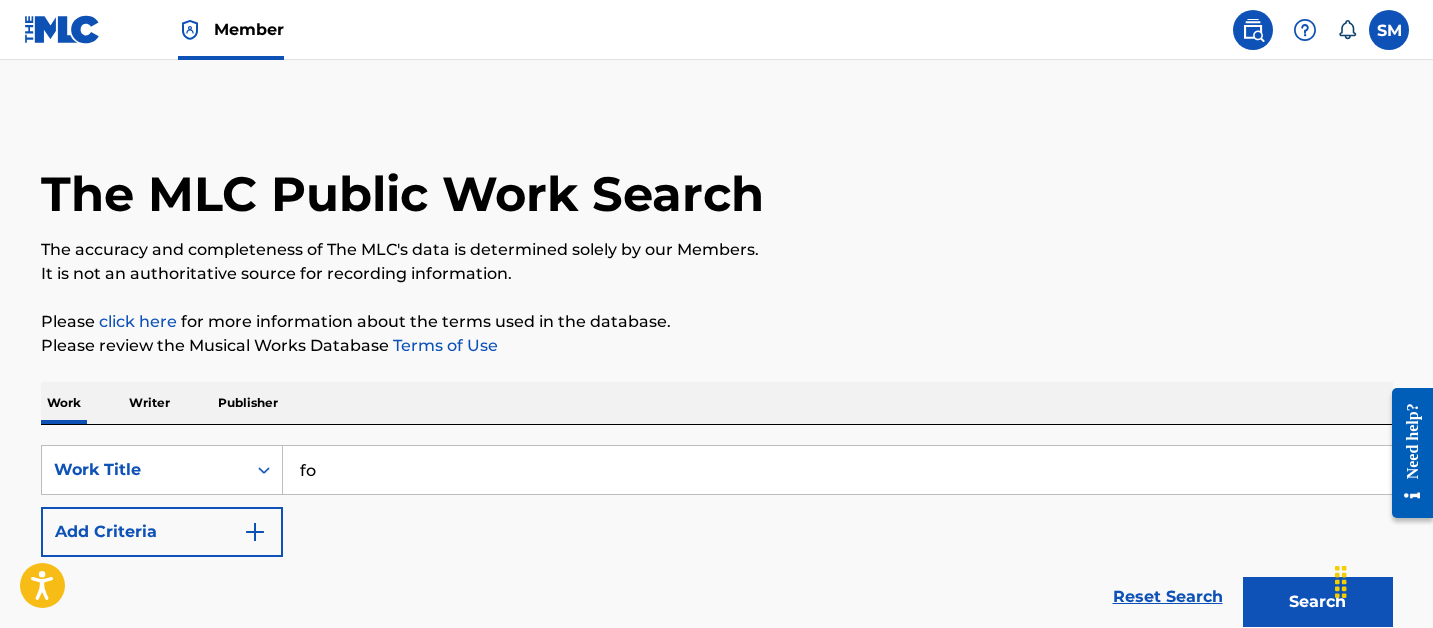 type on "f" 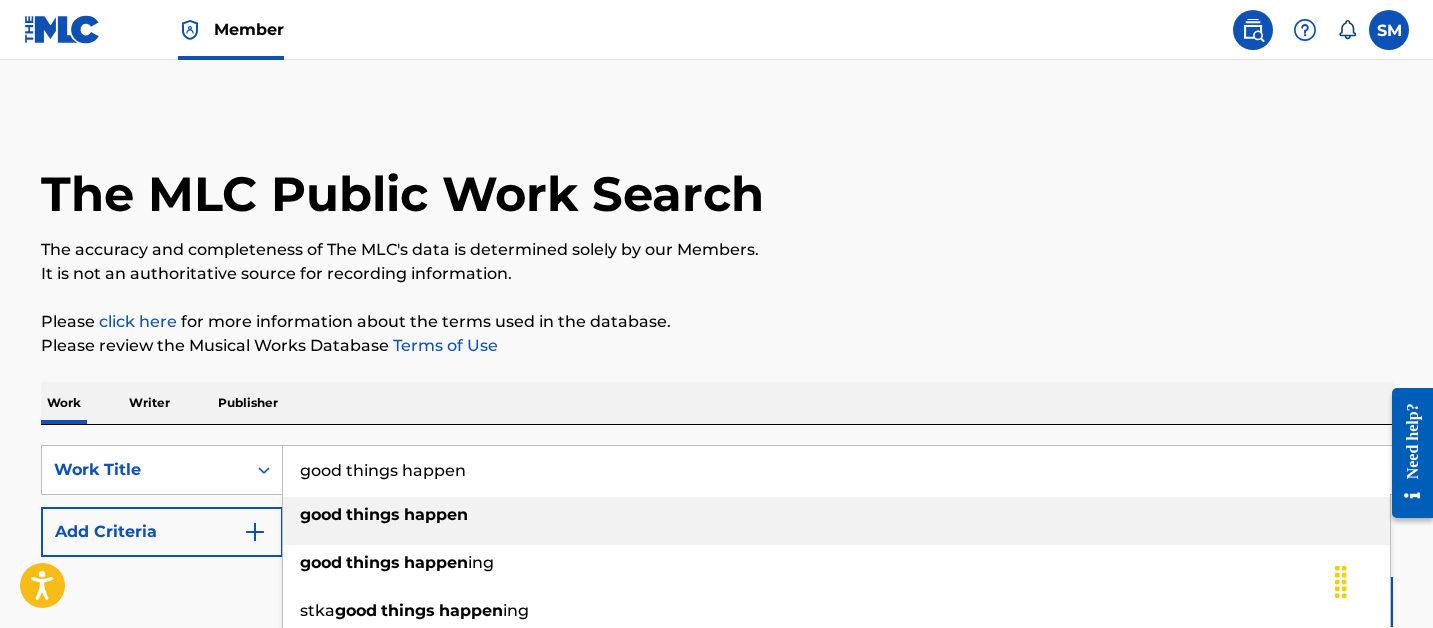 type on "good things happen" 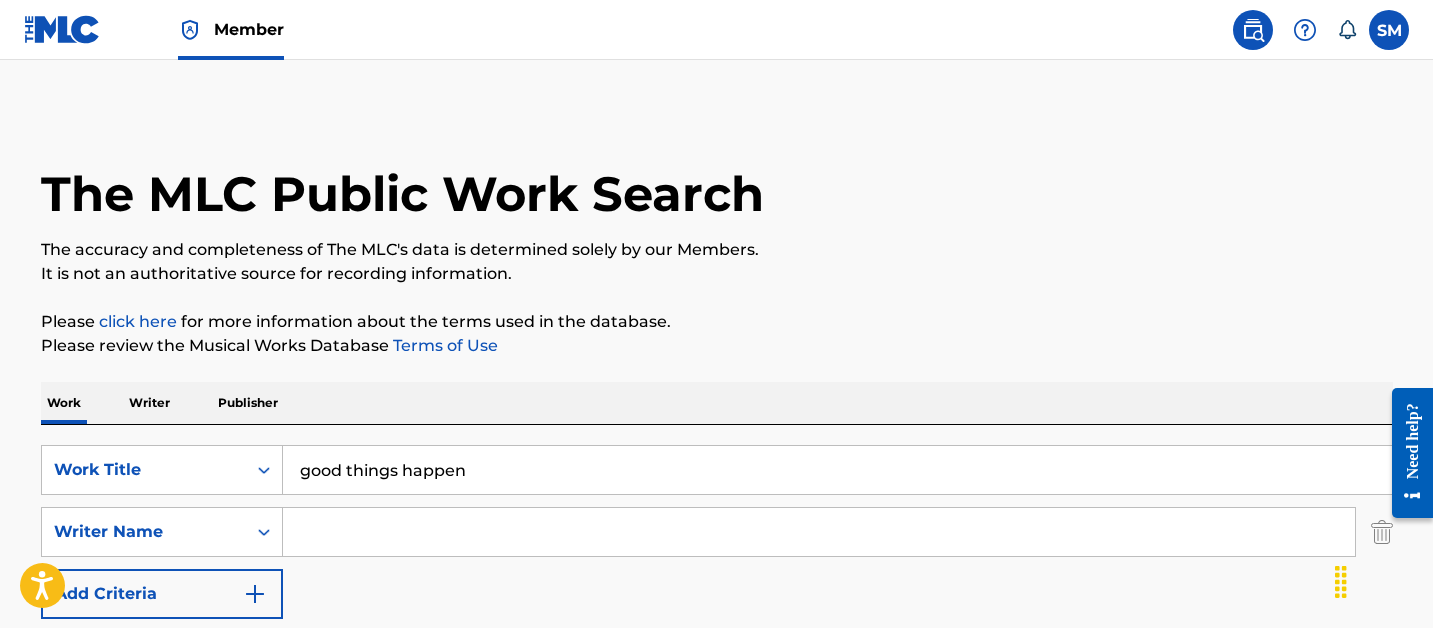 click at bounding box center [819, 532] 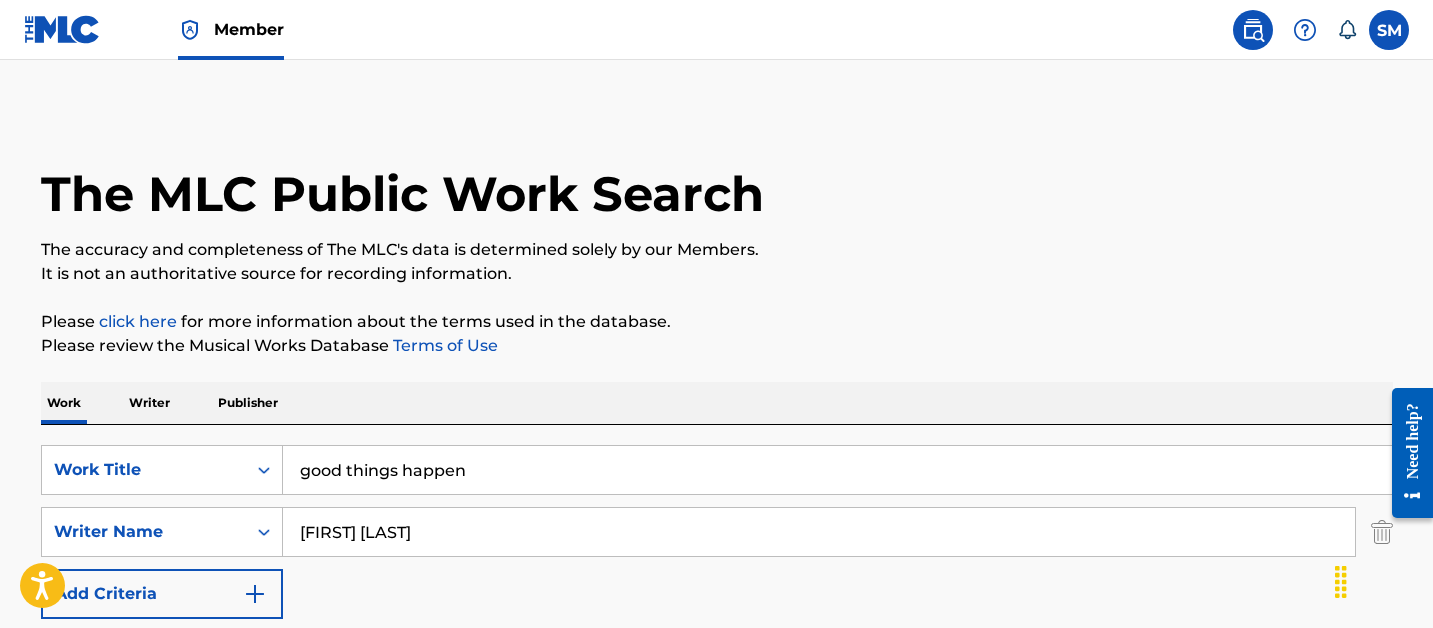 type on "christopher henderson" 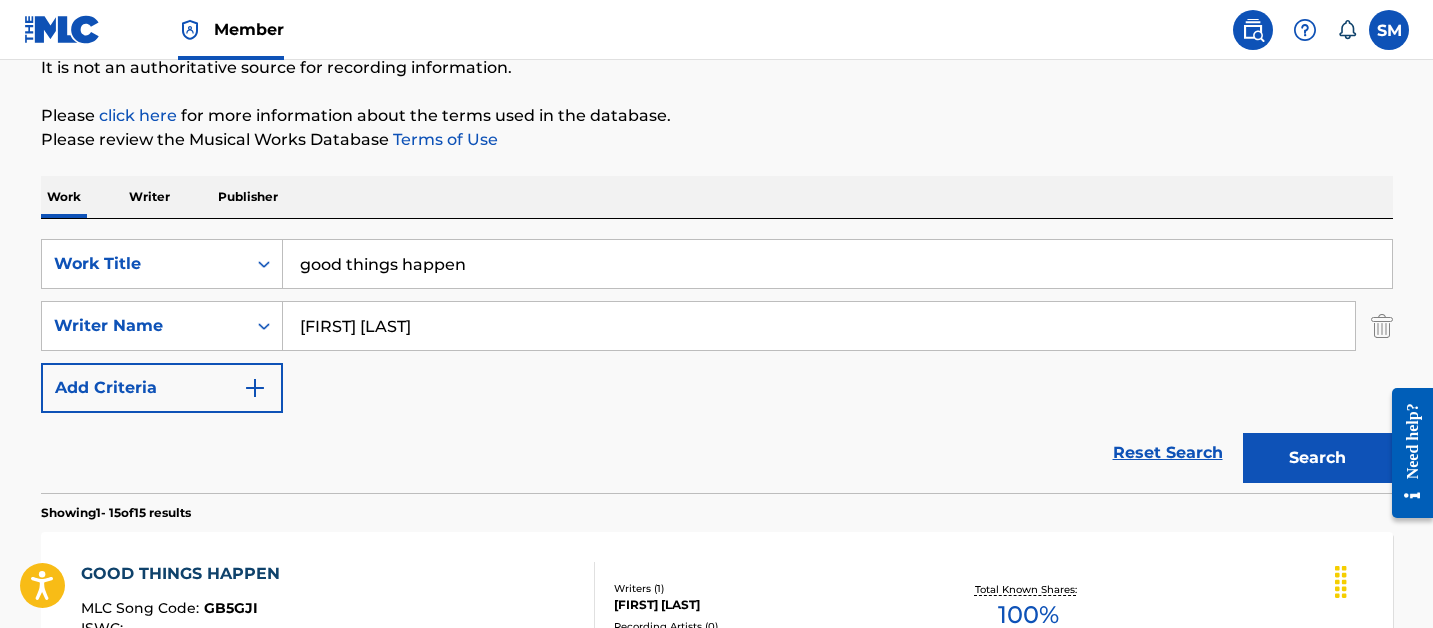 scroll, scrollTop: 81, scrollLeft: 0, axis: vertical 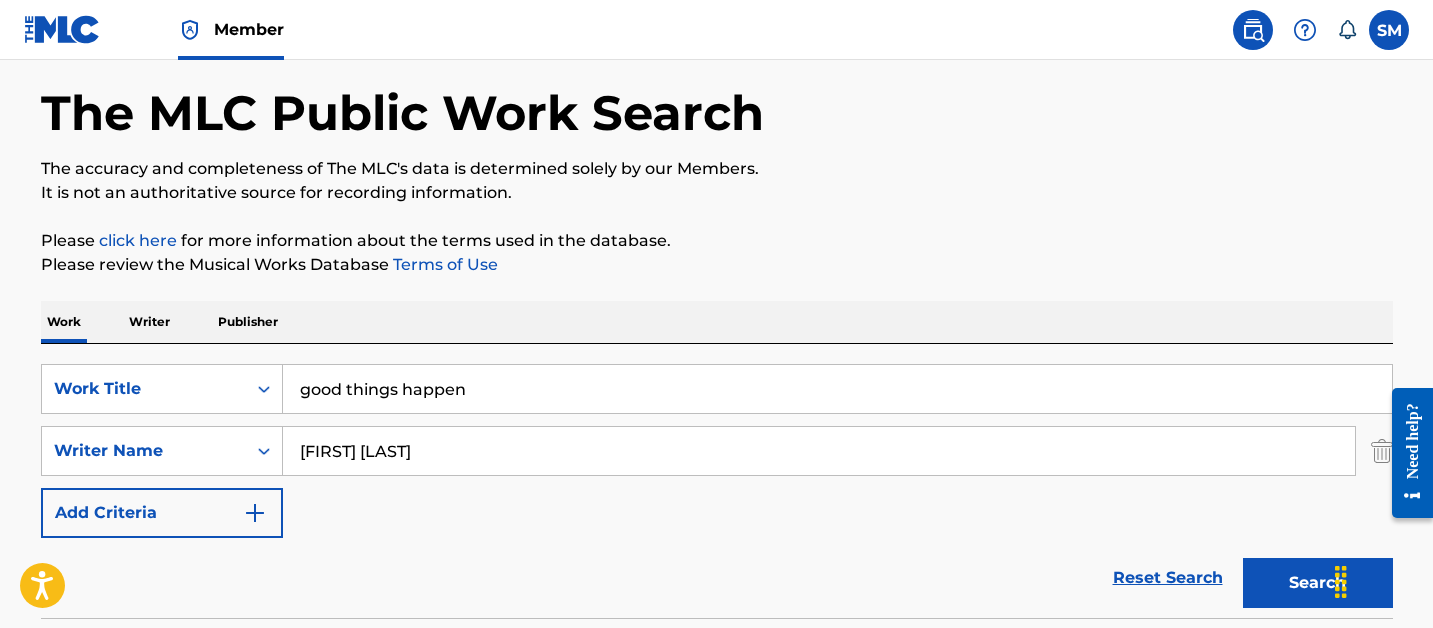 click on "christopher henderson" at bounding box center [819, 451] 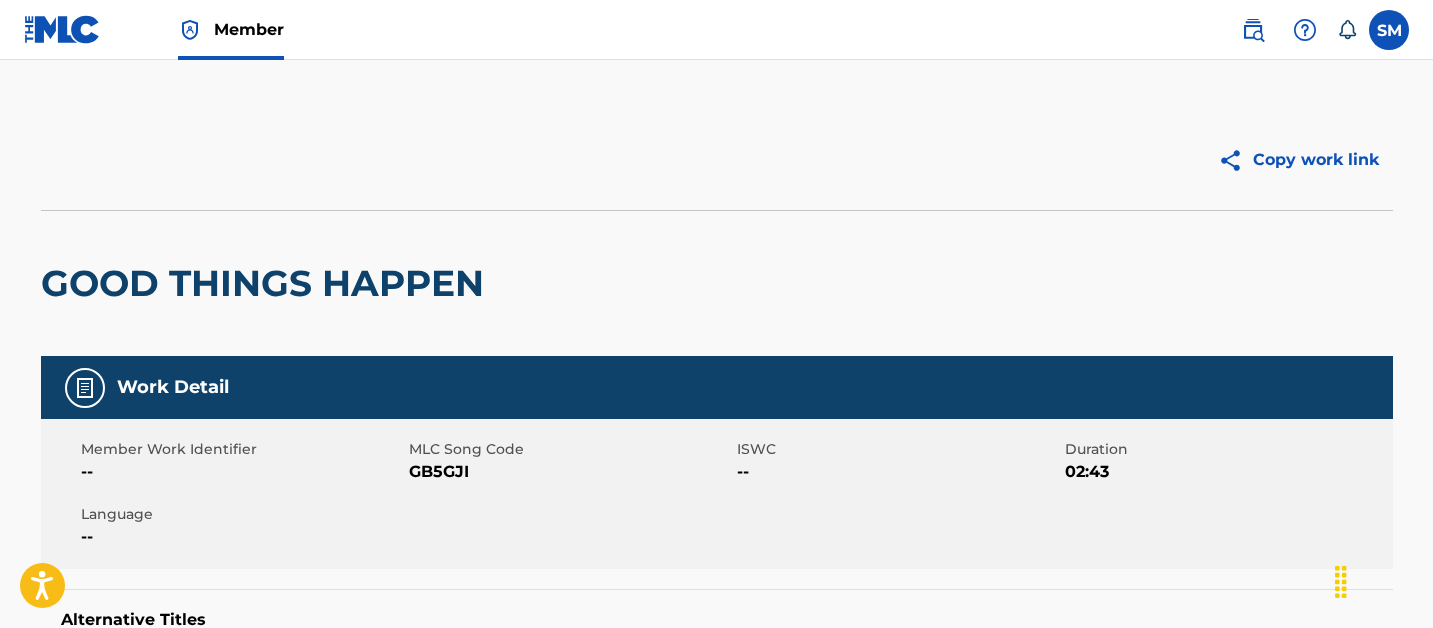 scroll, scrollTop: 0, scrollLeft: 0, axis: both 